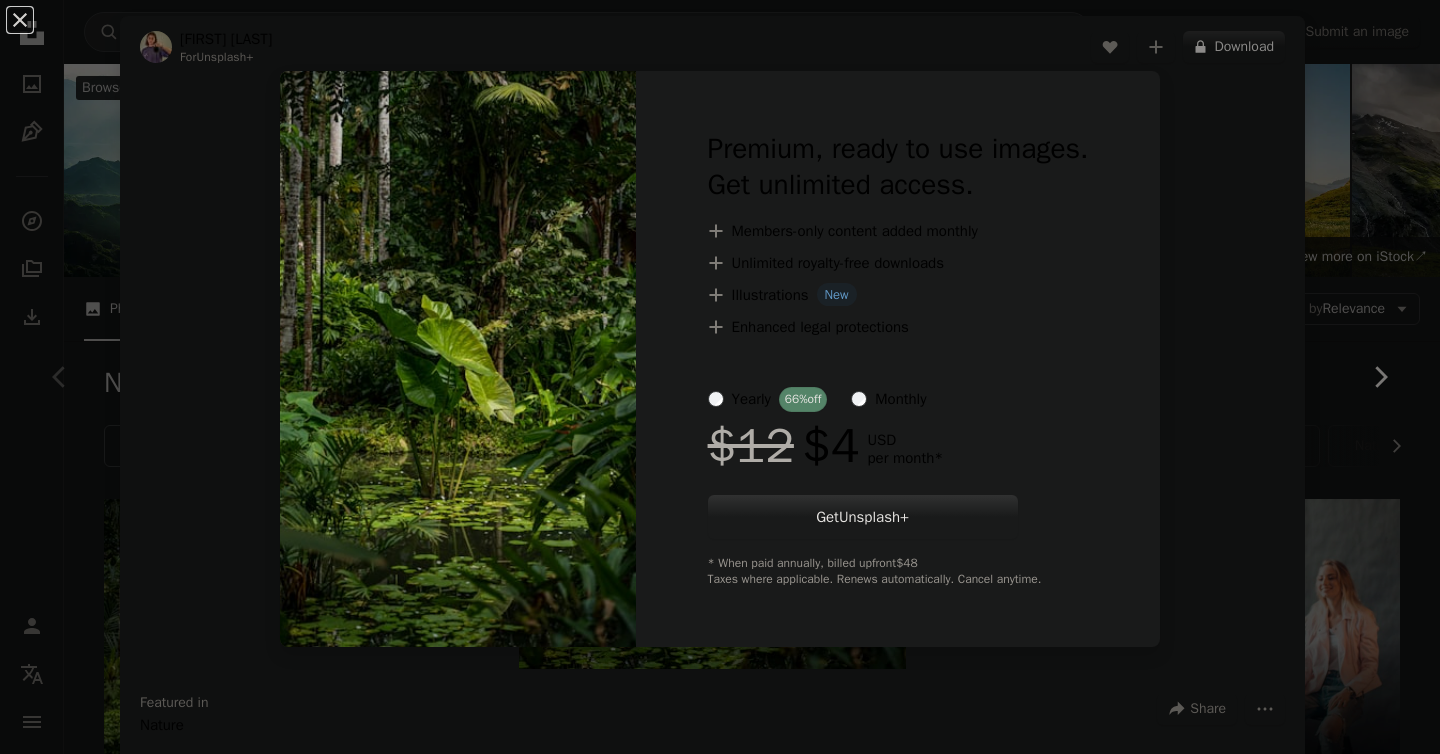 scroll, scrollTop: 489, scrollLeft: 0, axis: vertical 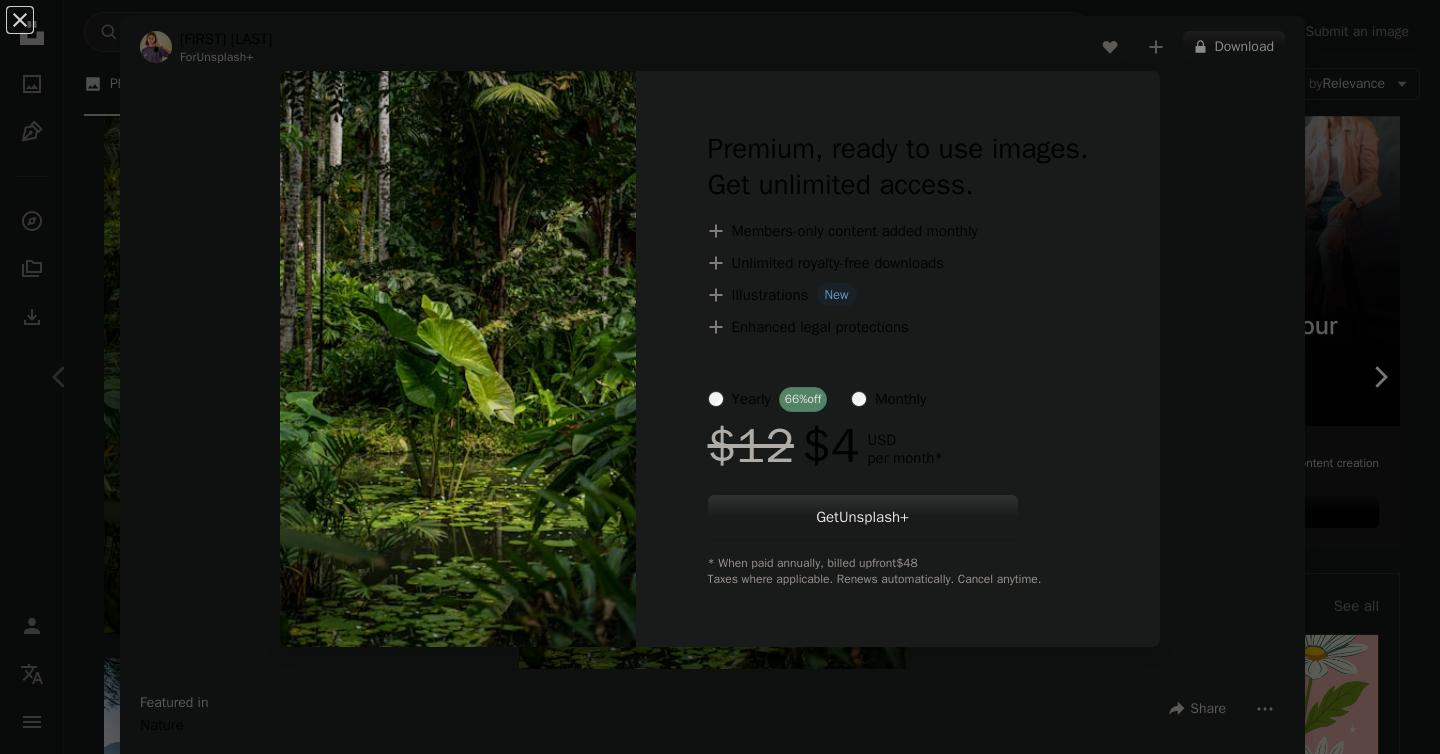 click on "An X shape Premium, ready to use images. Get unlimited access. A plus sign Members-only content added monthly A plus sign Unlimited royalty-free downloads A plus sign Illustrations  New A plus sign Enhanced legal protections yearly 66%  off monthly $12   $4 USD per month * Get  Unsplash+ * When paid annually, billed upfront  $48 Taxes where applicable. Renews automatically. Cancel anytime." at bounding box center [720, 377] 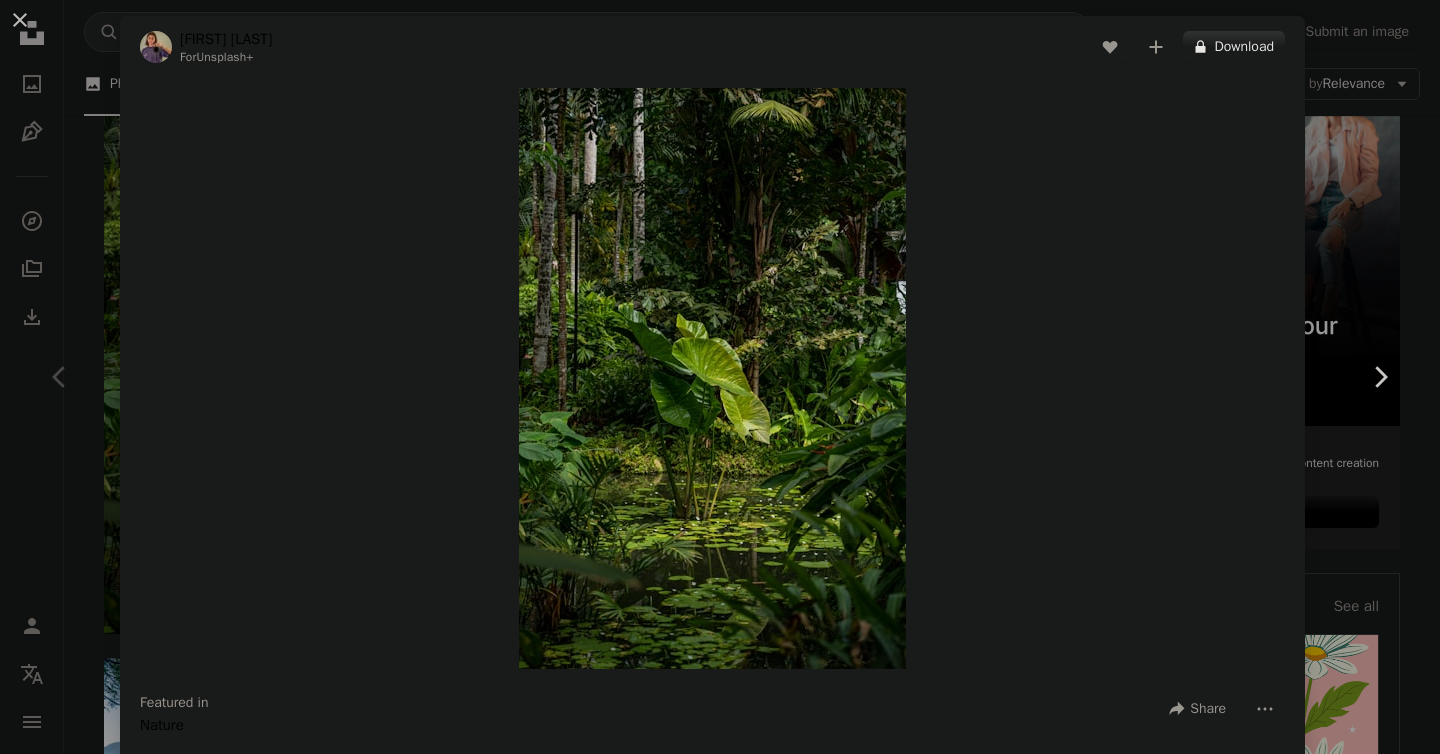 click on "An X shape Chevron left Chevron right [FIRST] [LAST] For  Unsplash+ A heart A plus sign Download Zoom in Featured in Nature A forward-right arrow Share More Actions A map marker [STREET], [BOTANIC GARDEN], [CITY], [COUNTRY] Calendar outlined Published on  January 12, 2023 Safety Licensed under the  Unsplash+ License wallpaper background travel green earth singapore plants wallpapers rainforest tropical backgrounds tourism botanical amazon rainforest botanical garden future city jungle leaves environnement botanic gardens Free stock photos From this series Chevron right Plus sign for Unsplash+ Plus sign for Unsplash+ Plus sign for Unsplash+ Plus sign for Unsplash+ Plus sign for Unsplash+ Related images Plus sign for Unsplash+ A heart A plus sign [FIRST] [LAST] For  Unsplash+ A lock Download Plus sign for Unsplash+ A heart A plus sign [FIRST] [LAST] For  Unsplash+ A lock Download Plus sign for Unsplash+ A heart A plus sign [FIRST] [LAST] 🇨🇦 For  Unsplash+ A lock Download Plus sign for Unsplash+ For" at bounding box center [720, 377] 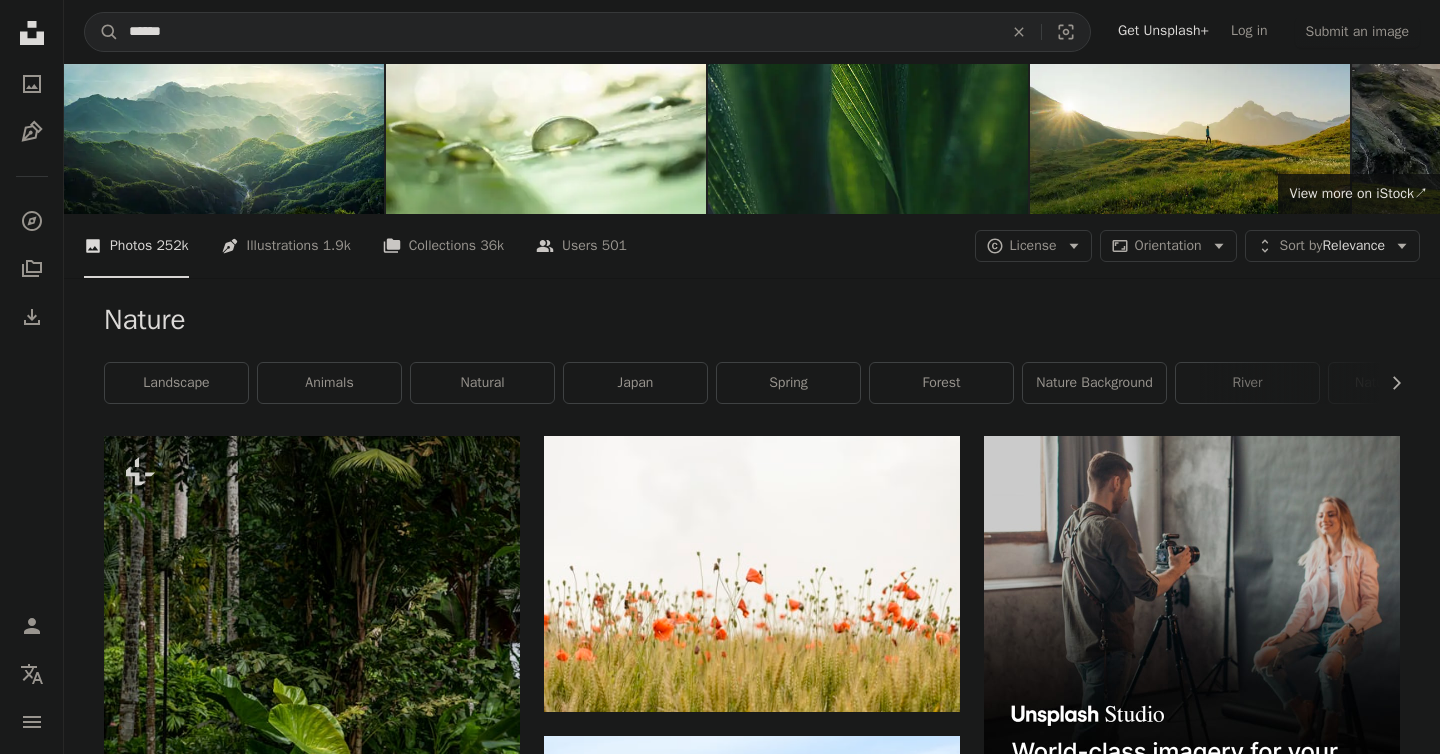 scroll, scrollTop: 57, scrollLeft: 0, axis: vertical 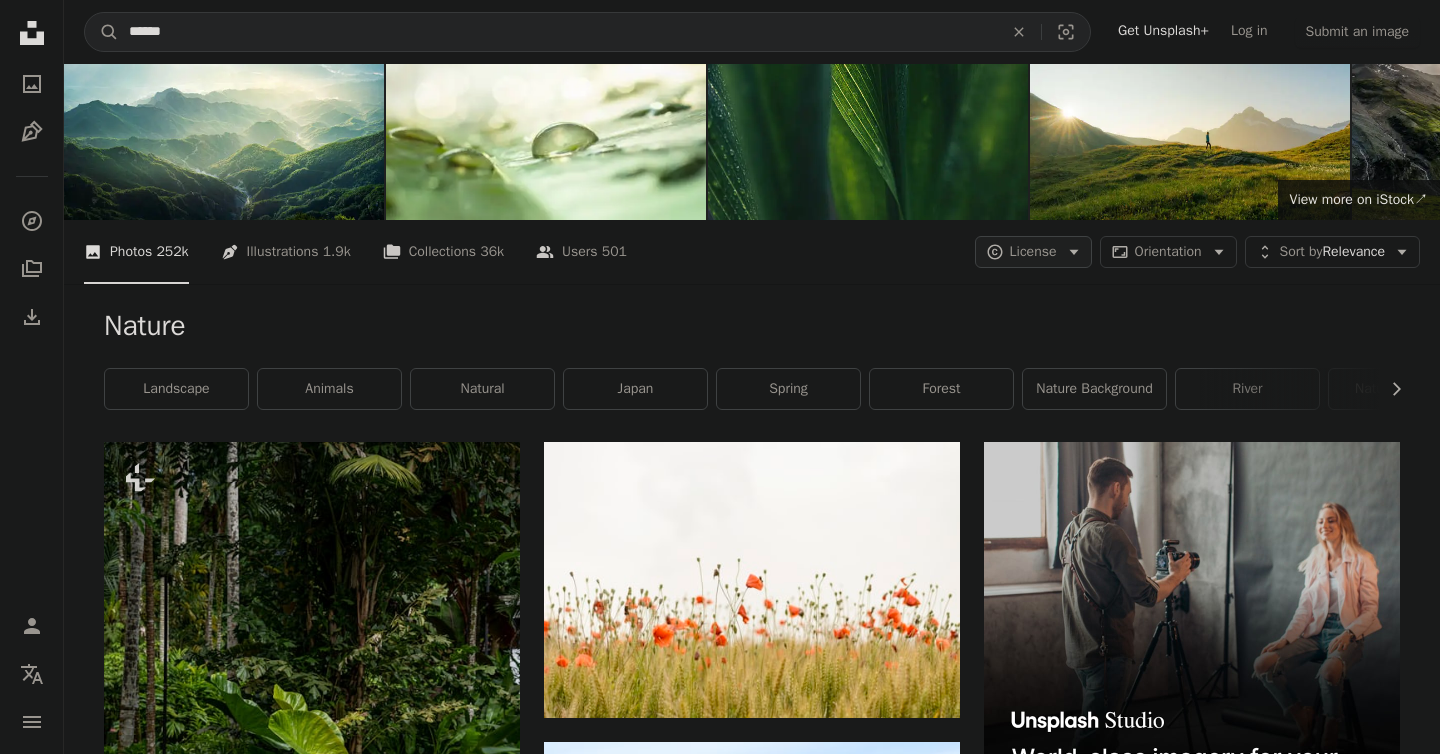 click on "A copyright icon © License Arrow down" at bounding box center [1033, 252] 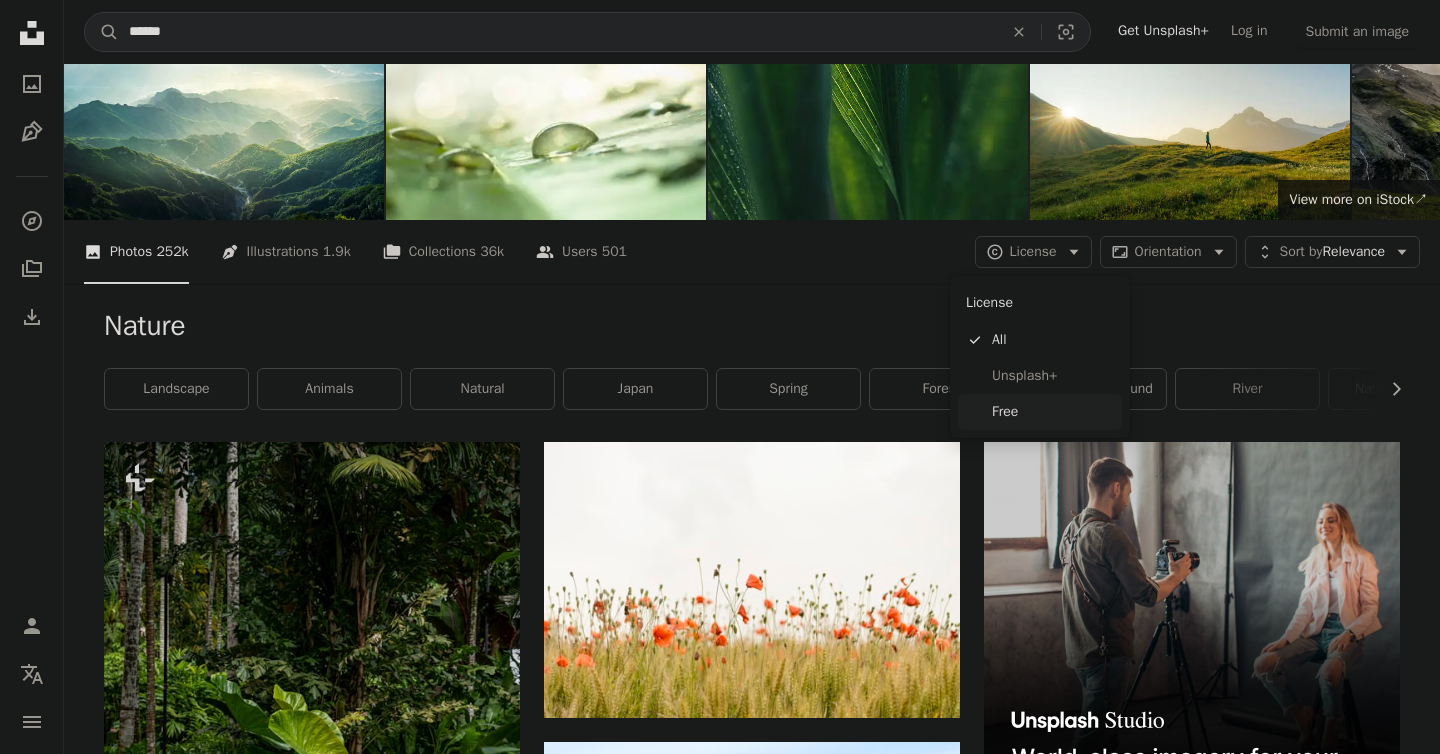 click on "Free" at bounding box center (1053, 412) 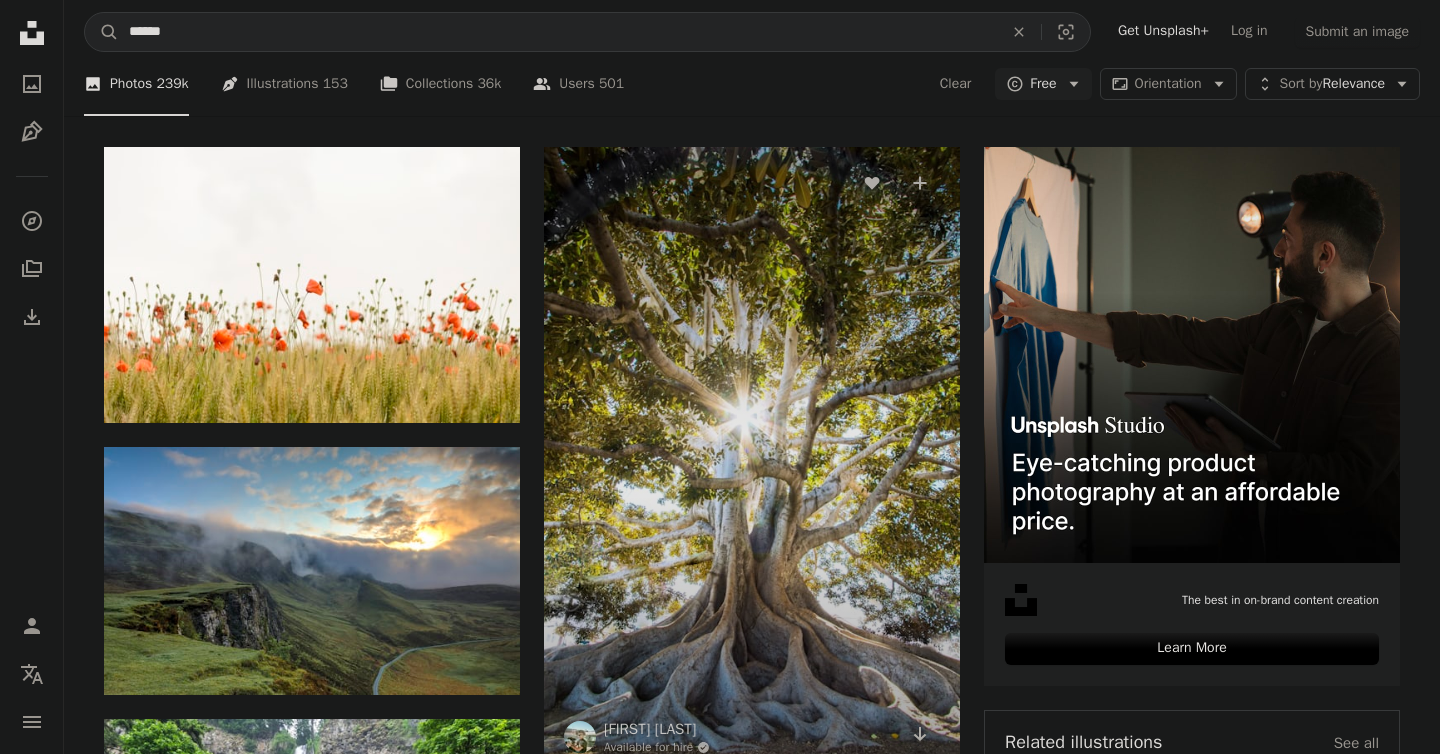 scroll, scrollTop: 491, scrollLeft: 0, axis: vertical 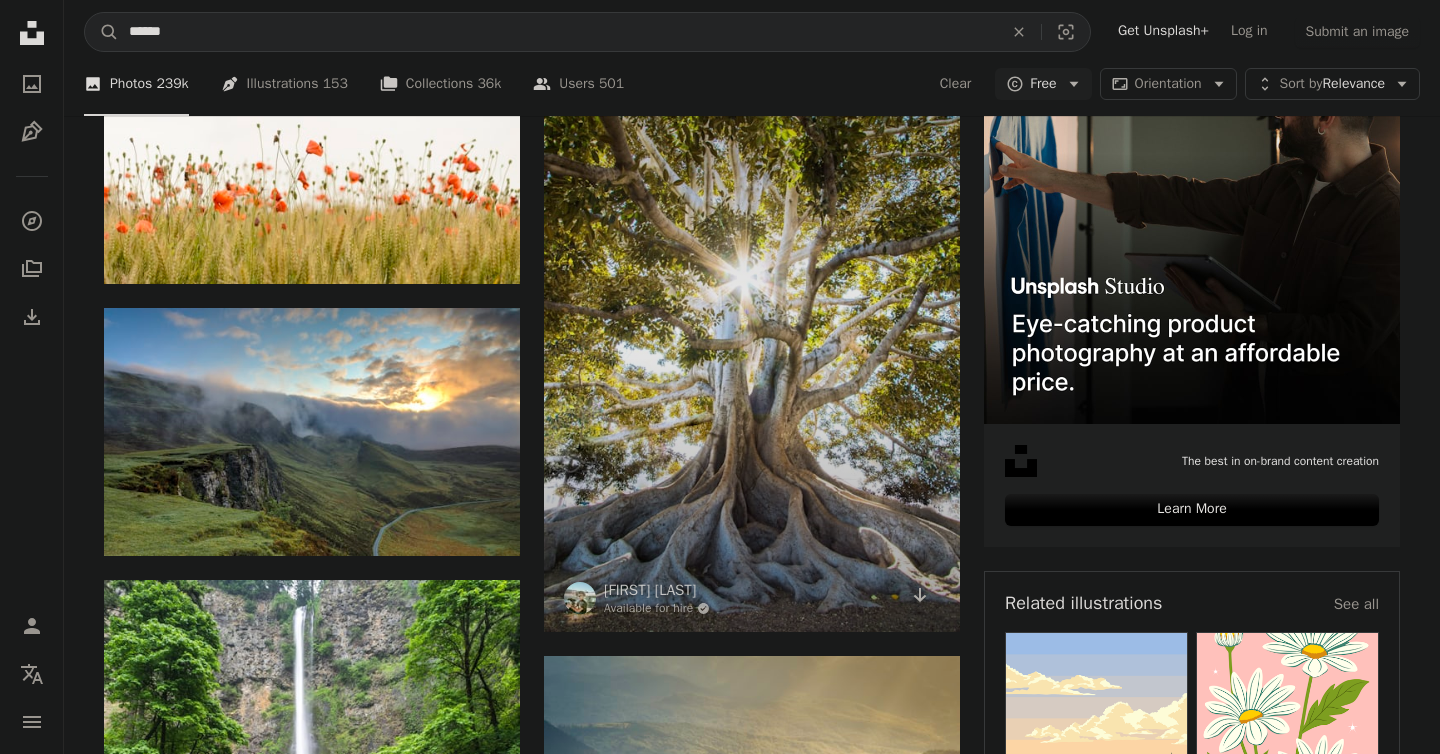 click at bounding box center (752, 320) 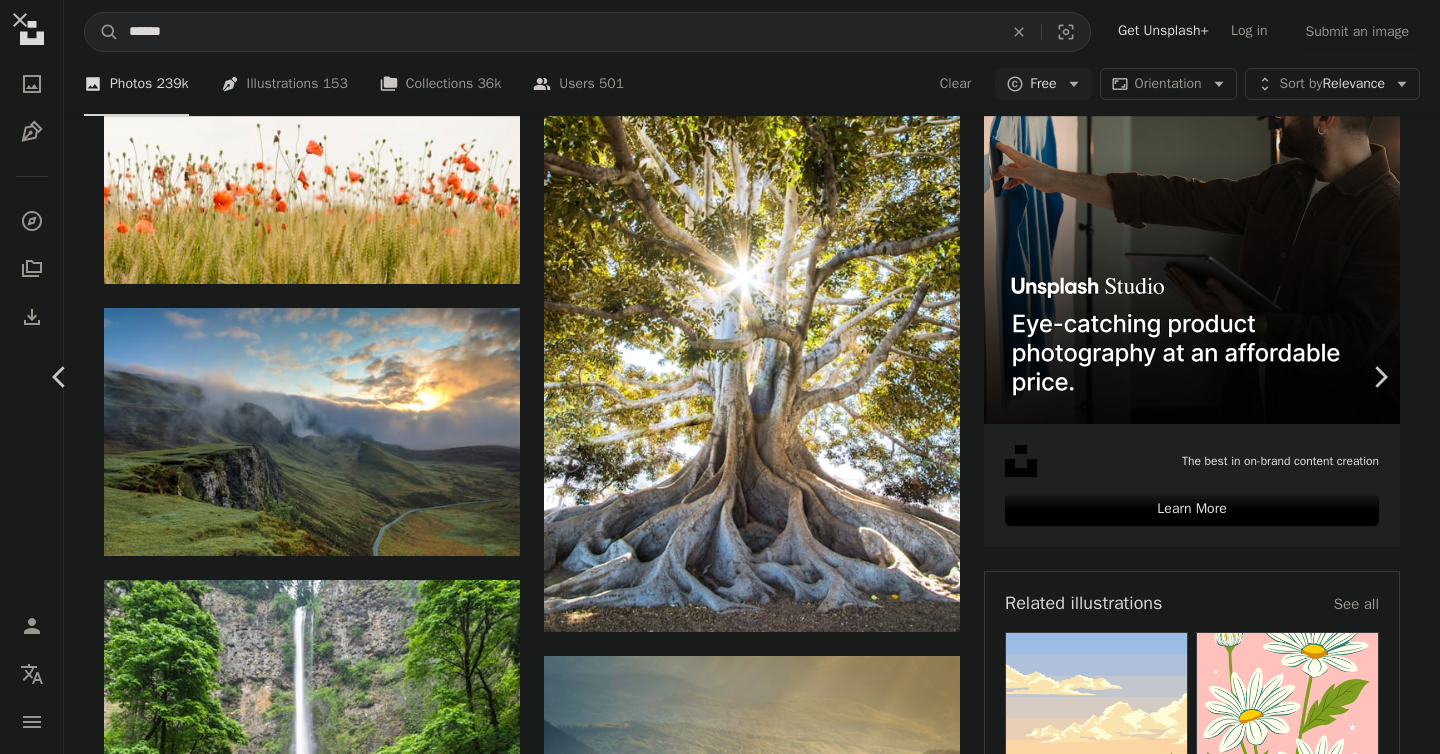 scroll, scrollTop: 0, scrollLeft: 0, axis: both 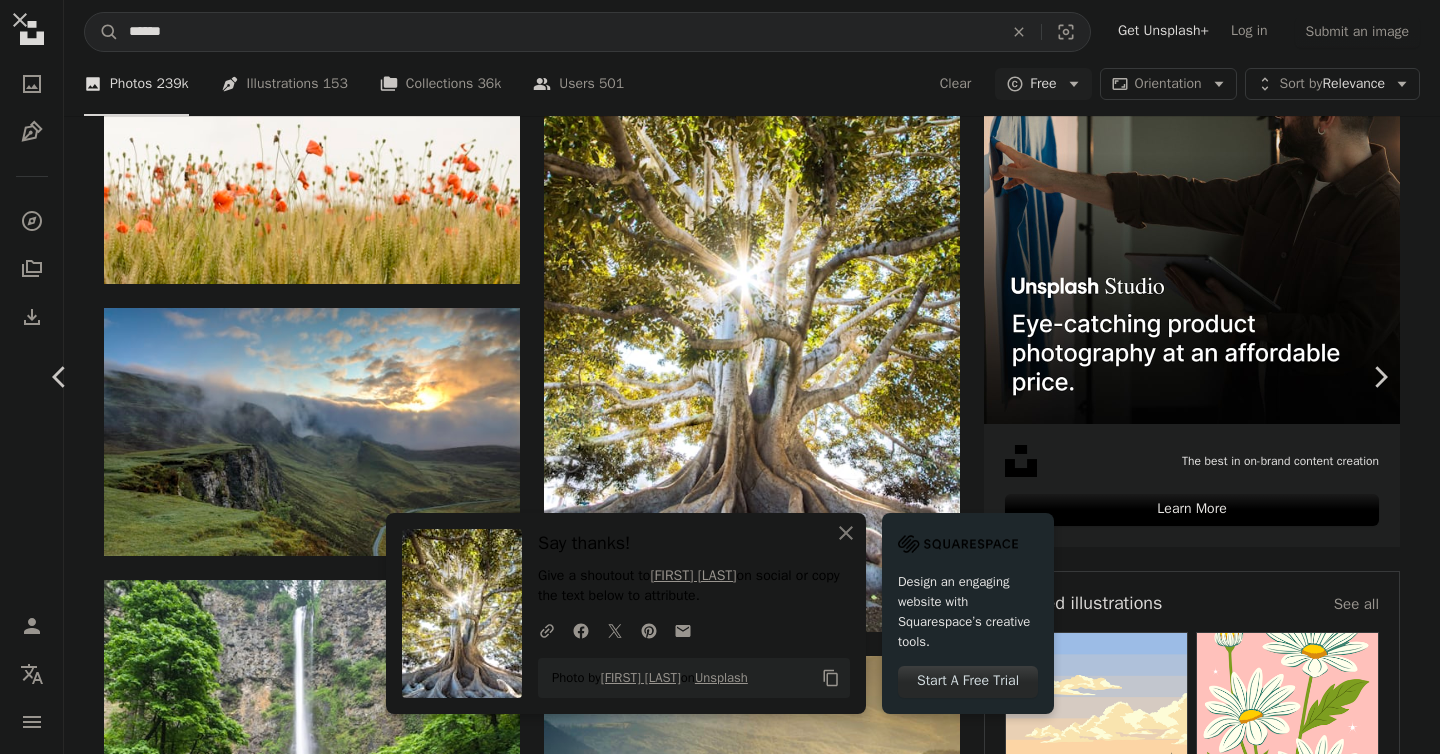 click on "Zoom in" at bounding box center (712, 5402) 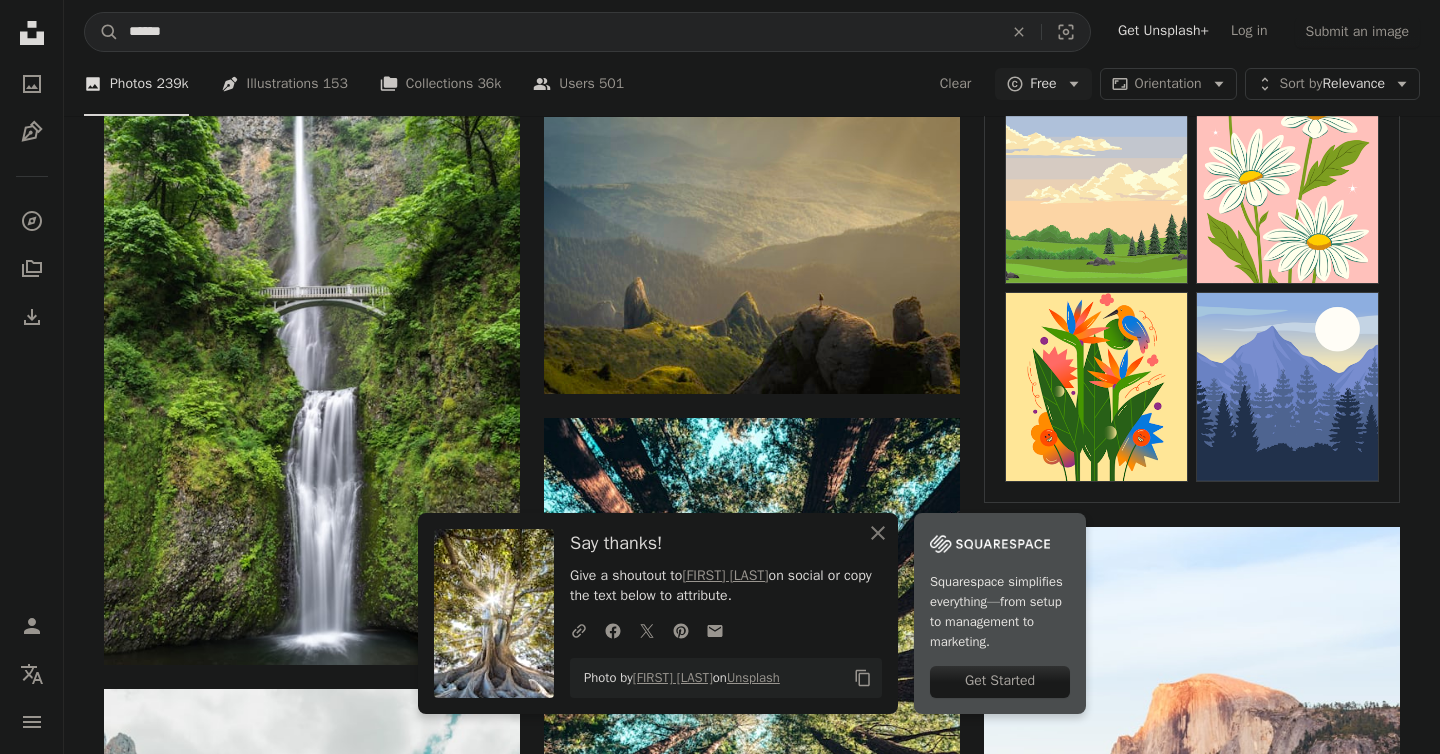 scroll, scrollTop: 1032, scrollLeft: 0, axis: vertical 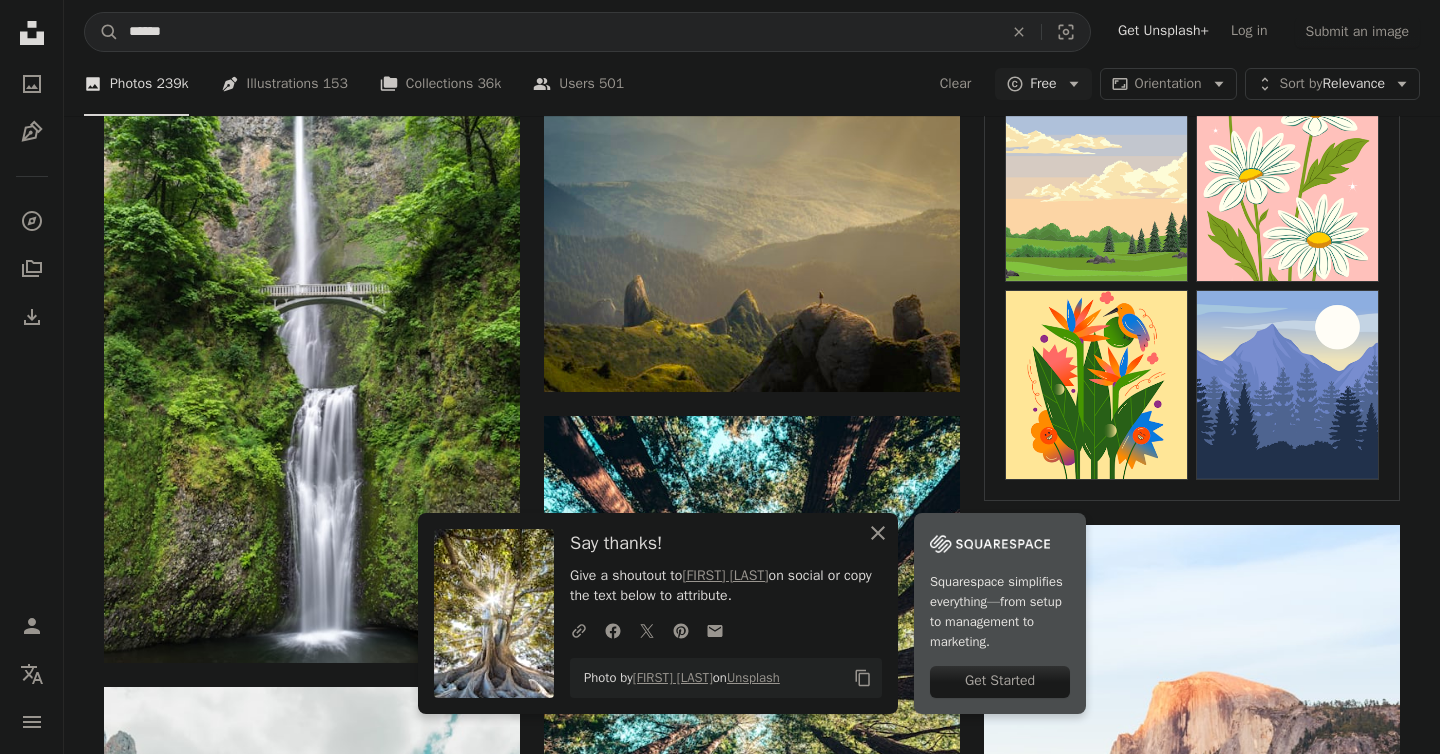 click 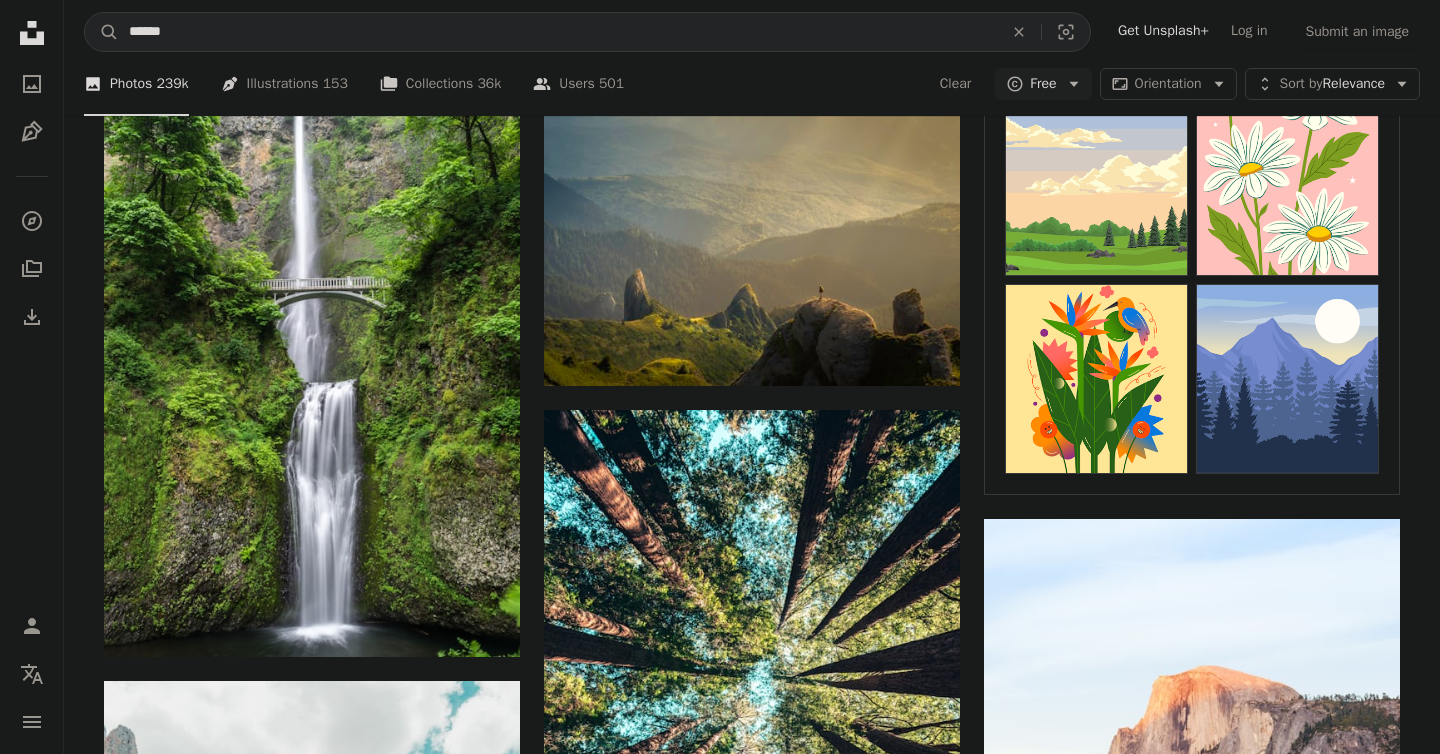 scroll, scrollTop: 1039, scrollLeft: 0, axis: vertical 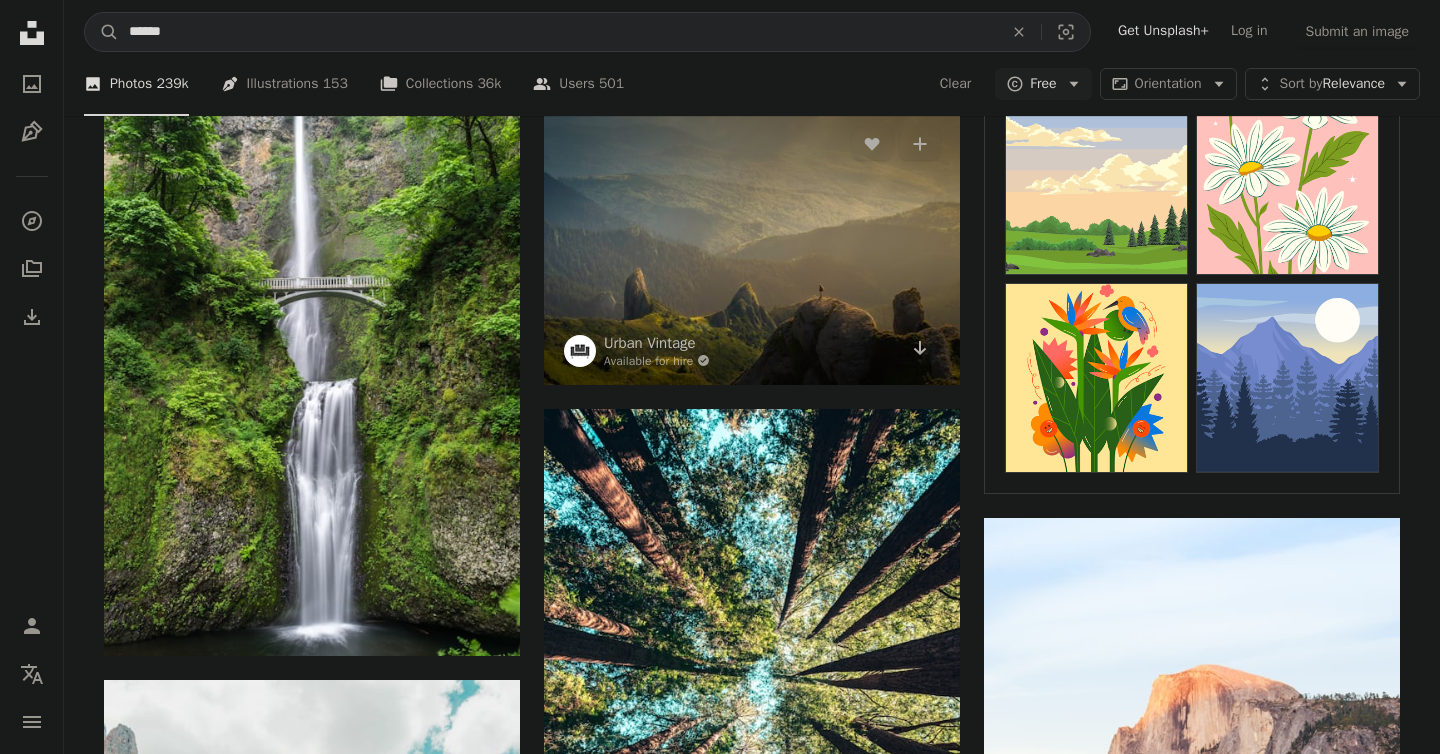 click at bounding box center [752, 246] 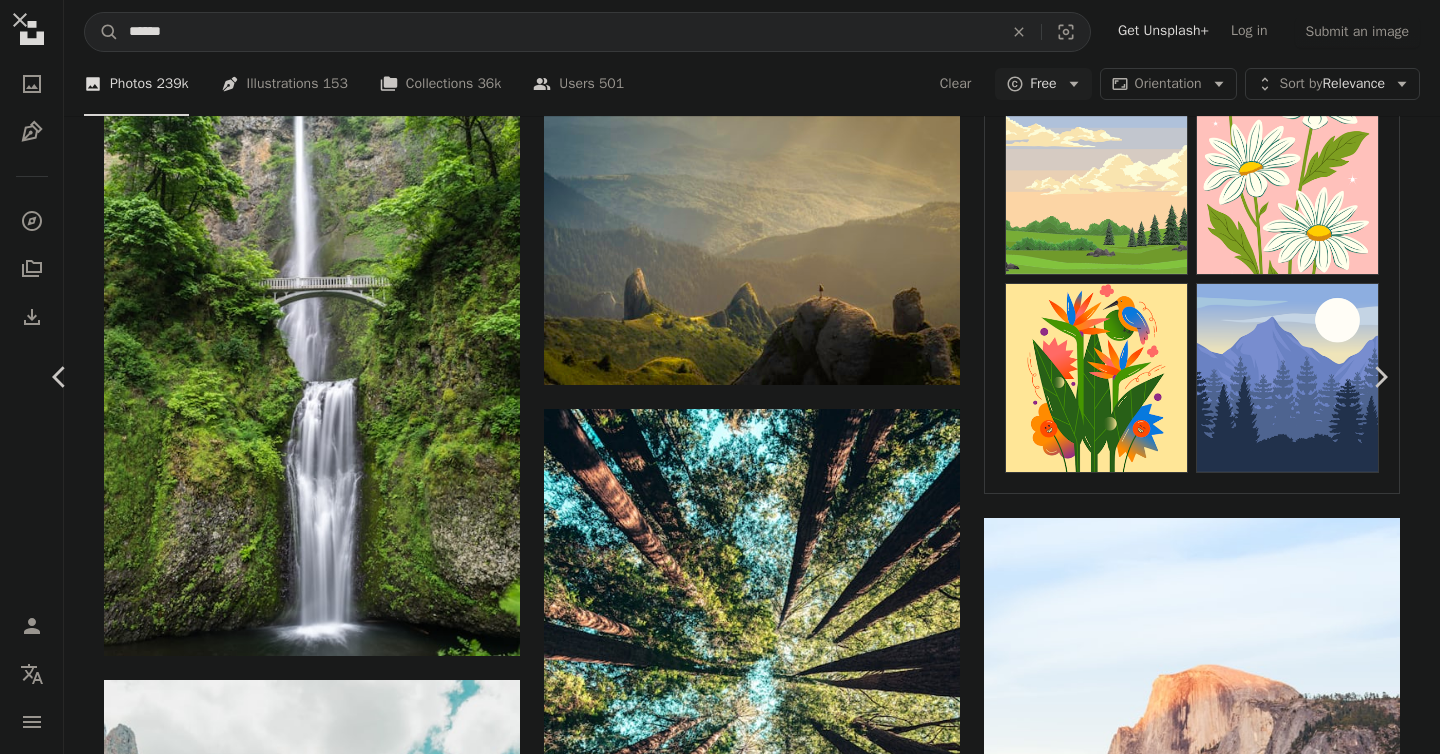 click on "Download free" at bounding box center [1198, 4523] 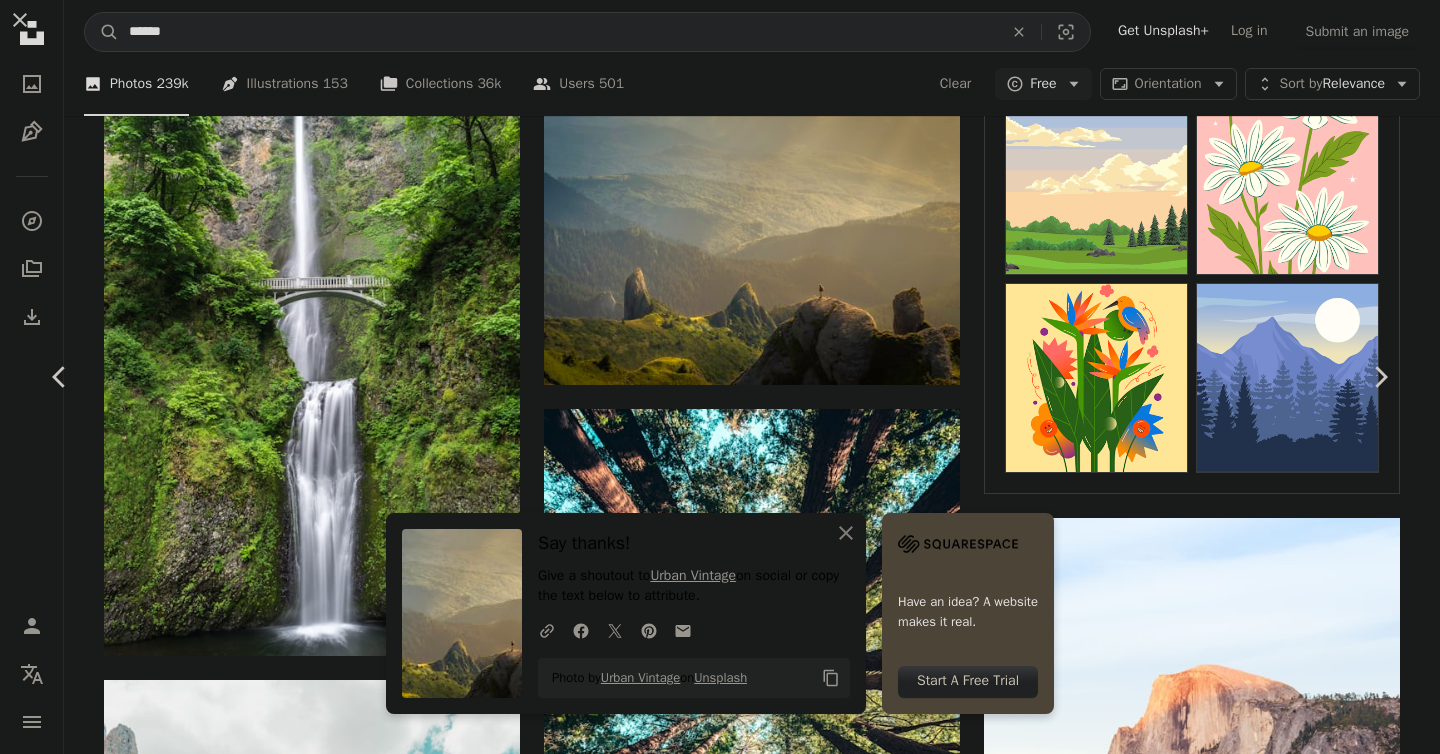 click on "Zoom in" at bounding box center (712, 4854) 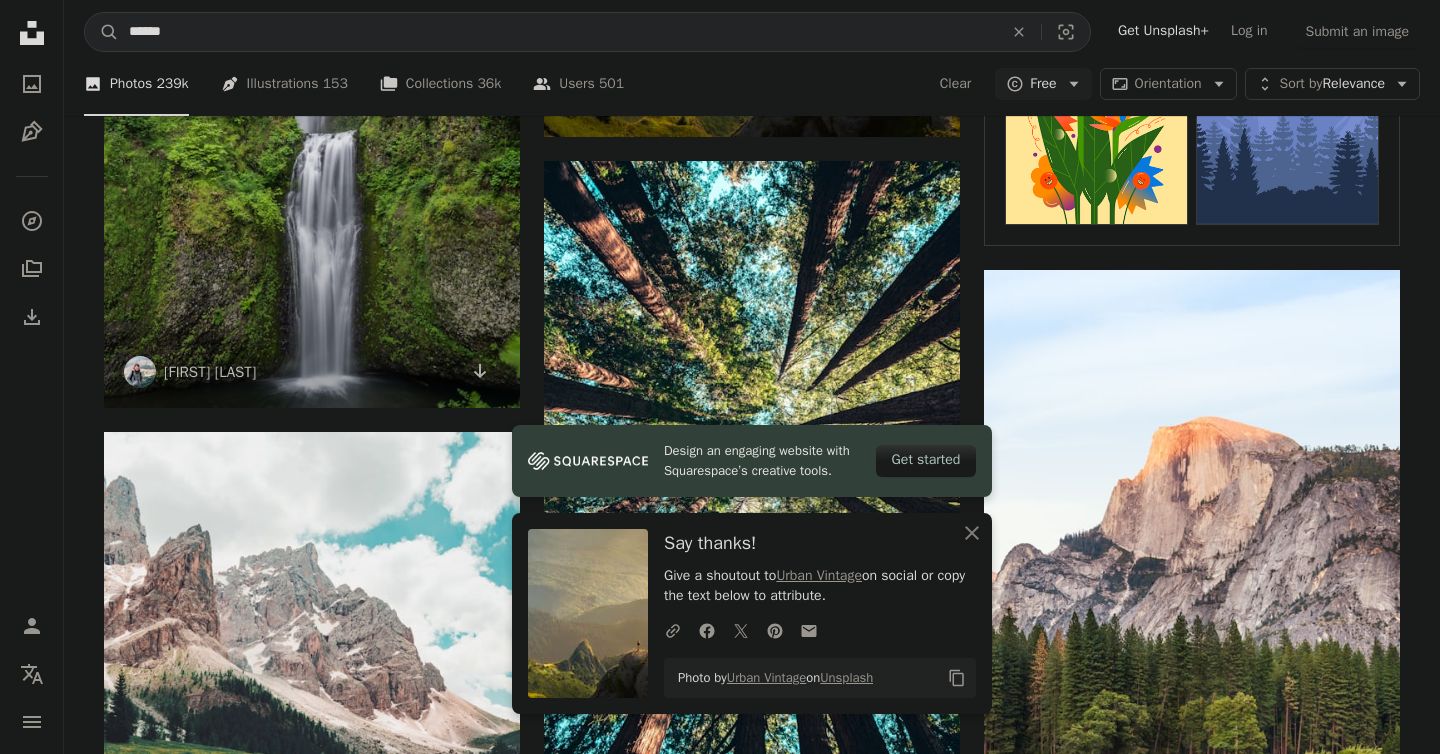 scroll, scrollTop: 1360, scrollLeft: 0, axis: vertical 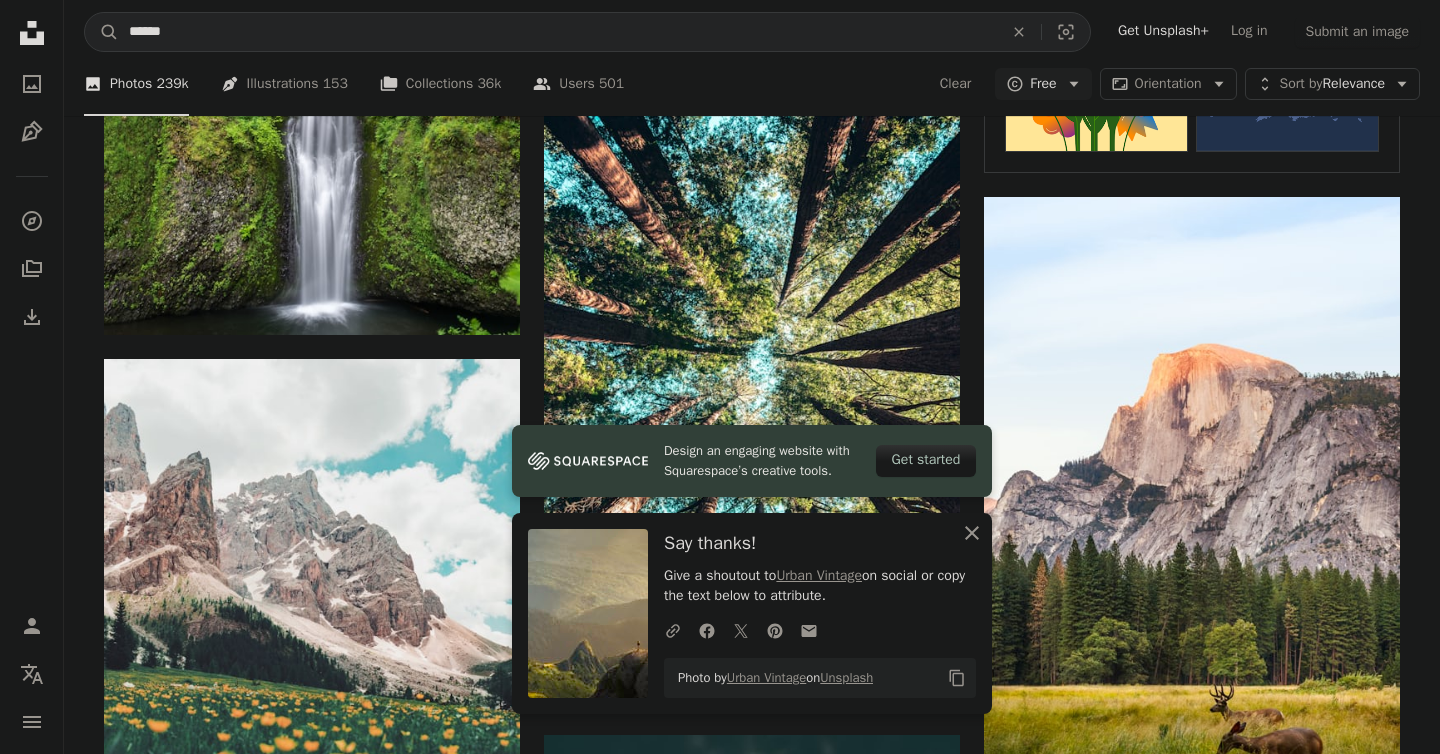 click on "An X shape" 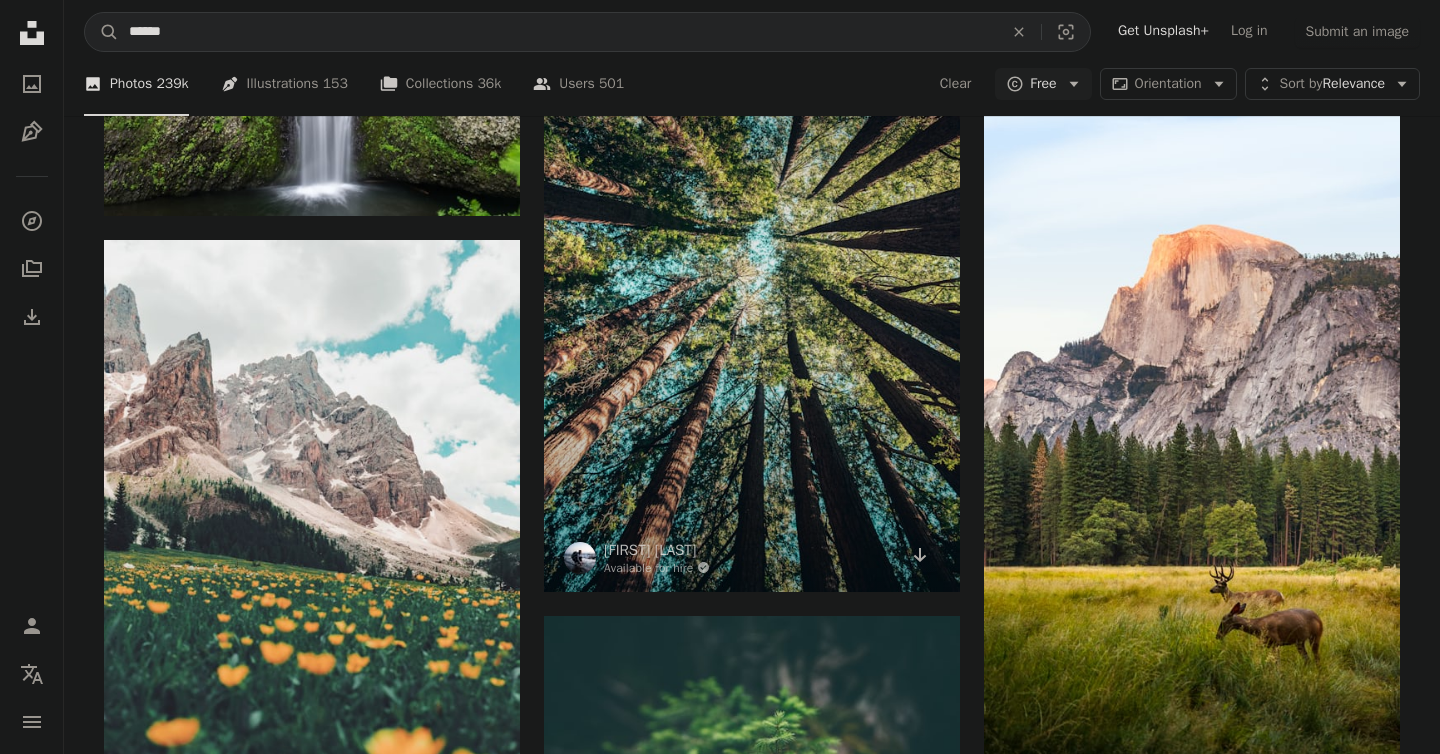 scroll, scrollTop: 1460, scrollLeft: 0, axis: vertical 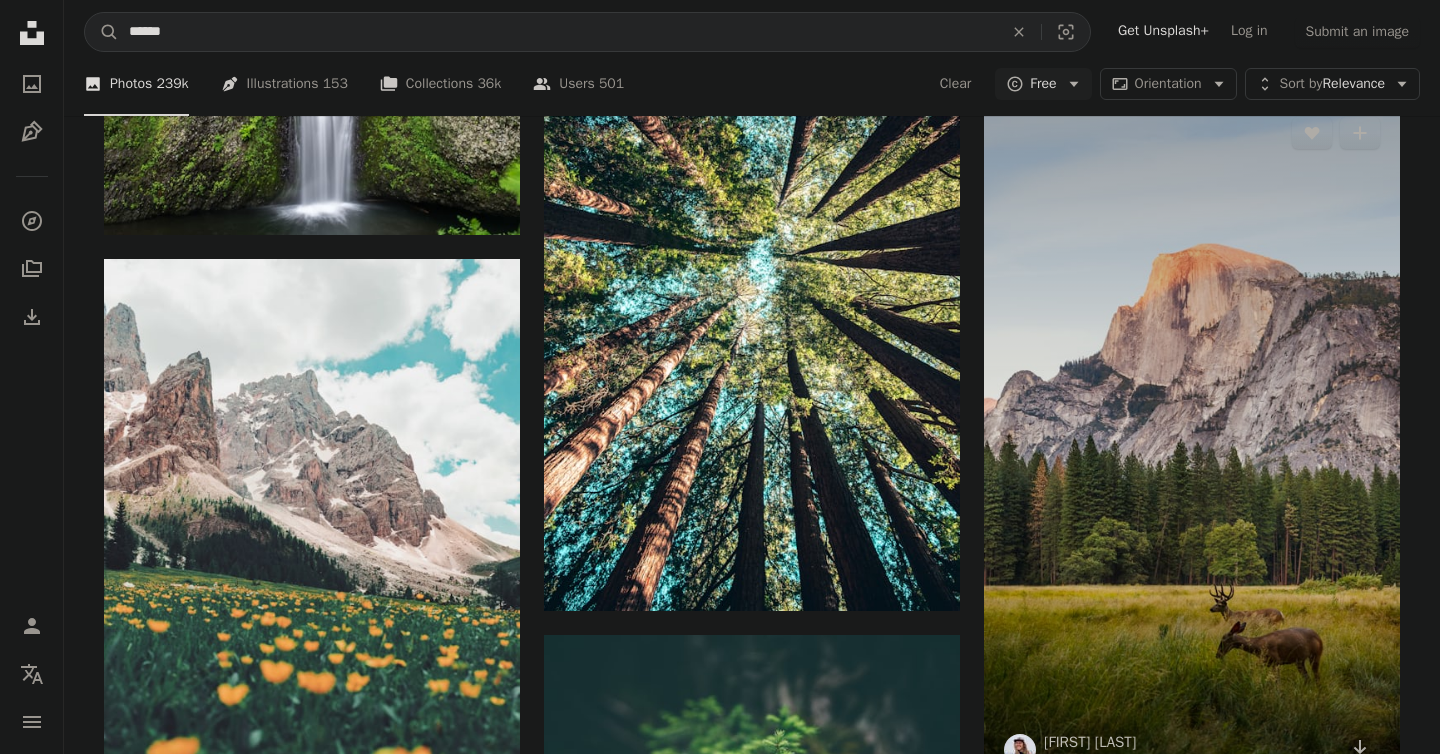 click at bounding box center [1192, 440] 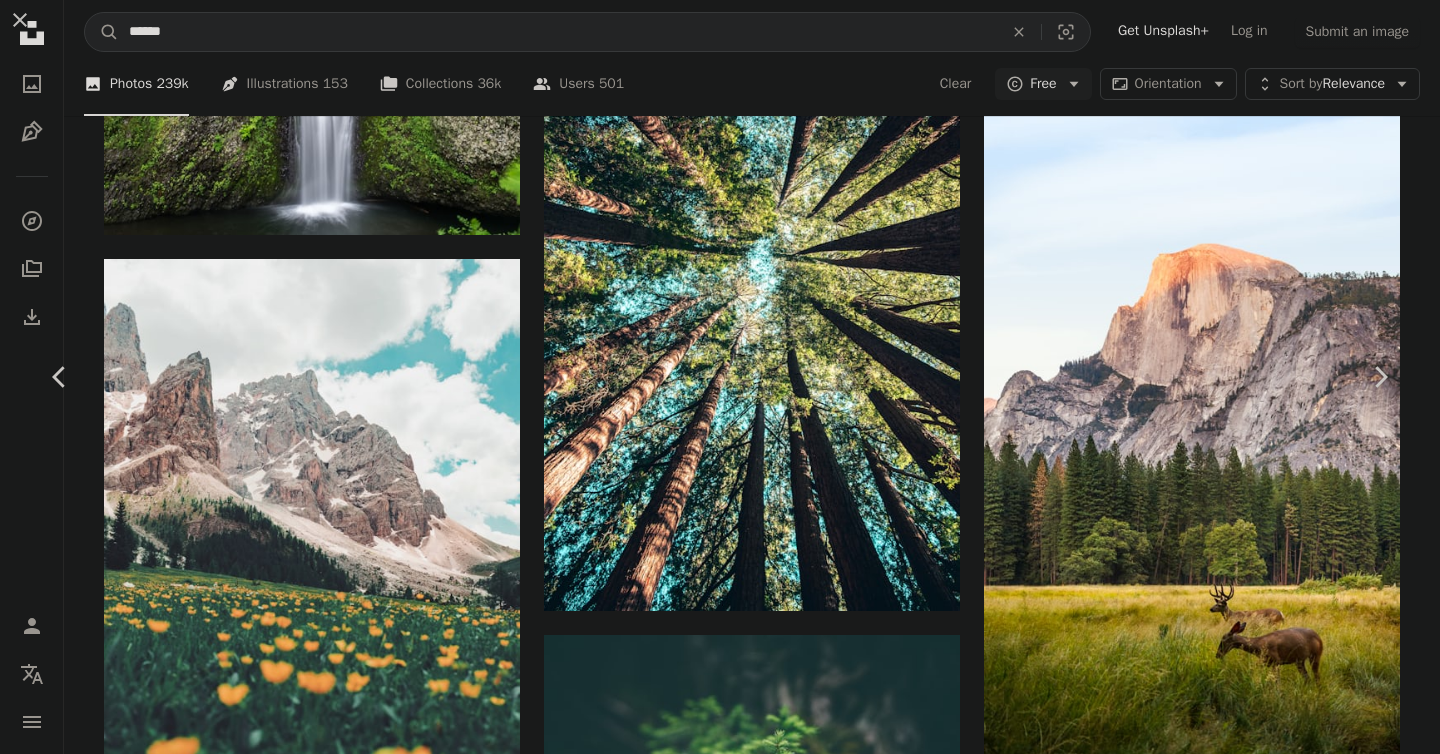 click on "Chevron down" 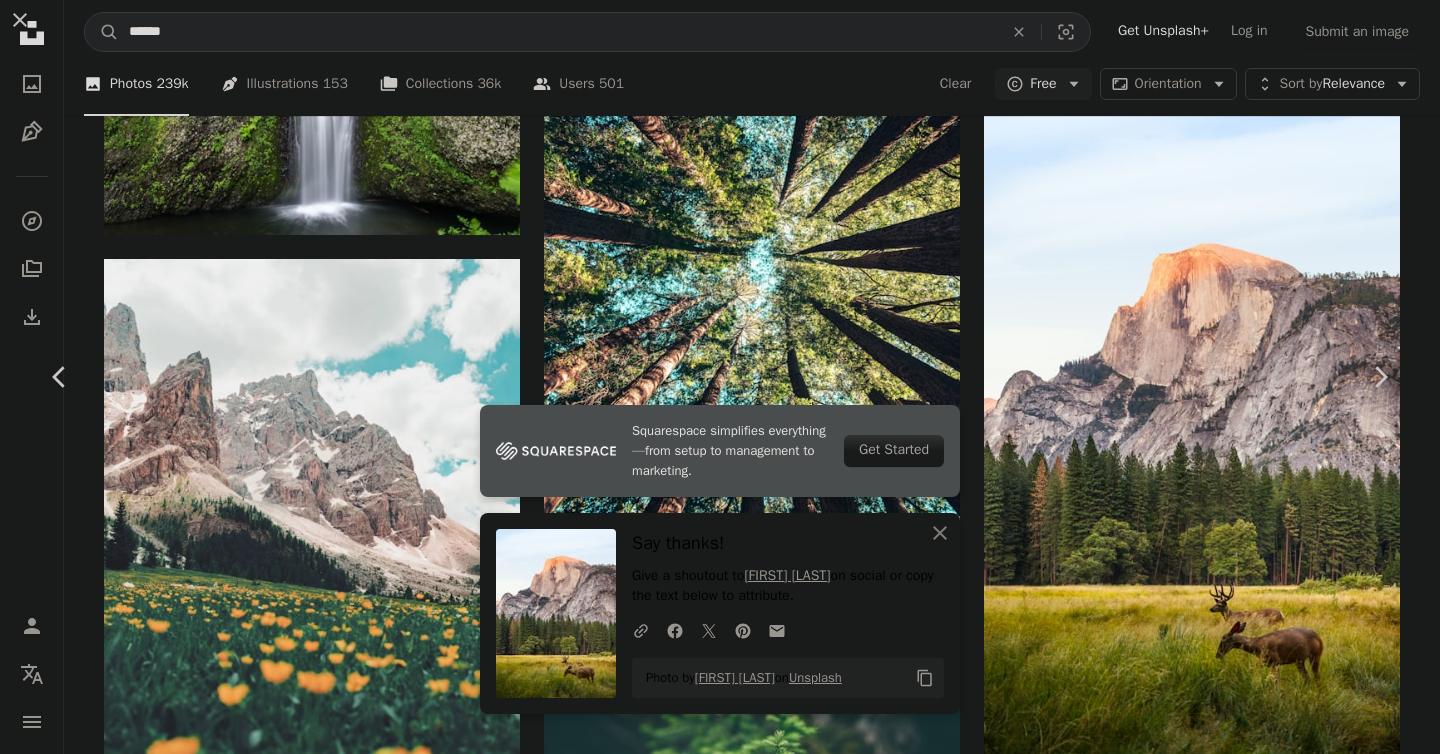 click on "An X shape Chevron left Chevron right Squarespace simplifies everything—from setup to management to marketing. Get Started An X shape Close Say thanks! Give a shoutout to [USERNAME] on social or copy the text below to attribute. A URL sharing icon (chains) Facebook icon X (formerly Twitter) icon Pinterest icon An envelope Photo by [USERNAME] on Unsplash
Copy content [USERNAME] Available for hire A checkmark inside of a circle A heart A plus sign Download free Chevron down Zoom in Views 33,203,296 Downloads 365,090 Featured in Photos , Animals , Nature A forward-right arrow Share Info icon Info More Actions Read more A map marker [LOCATION], [COUNTRY] Calendar outlined Published on August 28, 2016 Camera Canon, EOS 60D Safety Free to use under the Unsplash License animal wildlife animal wallpaper field landscape wallpaper deer countryside meadow grassland climbing cliff mammal rock climbing peak rural wilderness beautiful background landscape background |" at bounding box center (720, 4432) 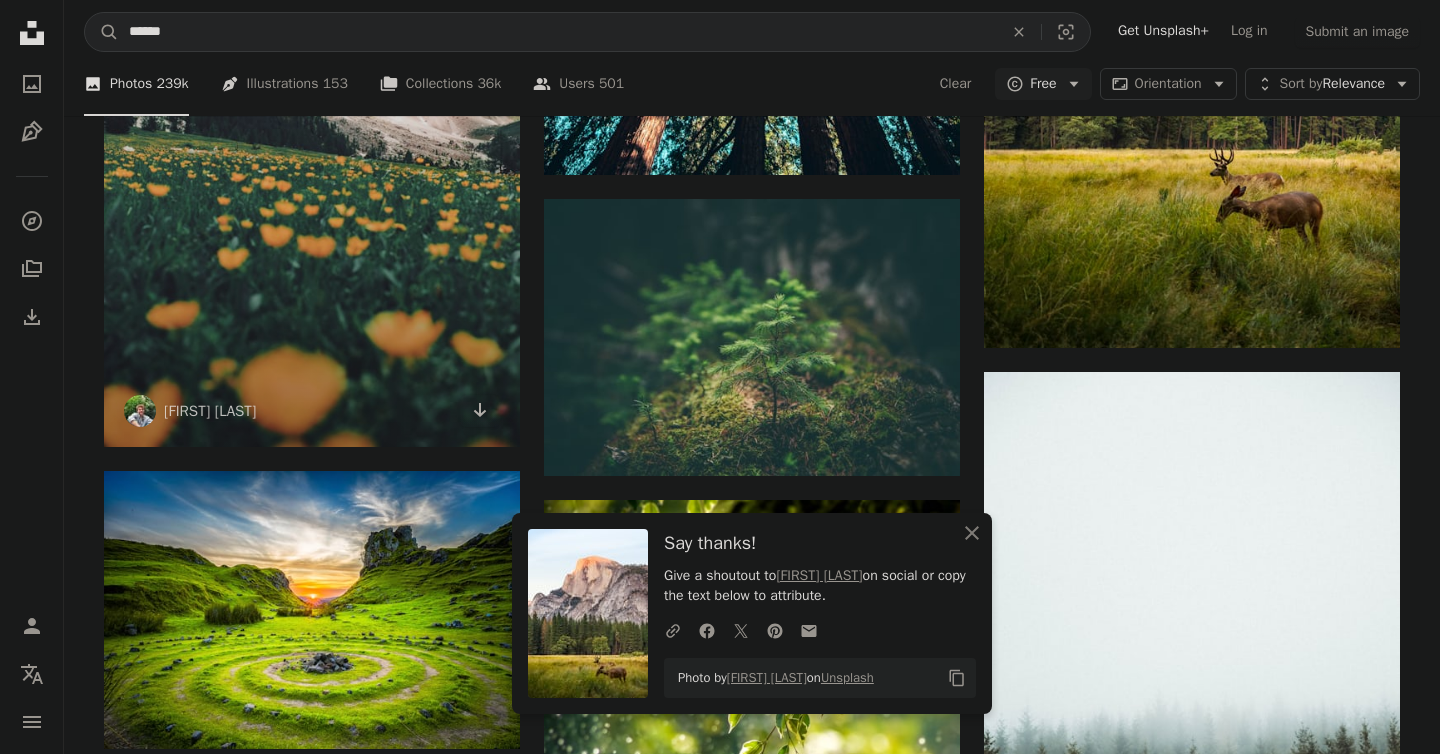 scroll, scrollTop: 1907, scrollLeft: 0, axis: vertical 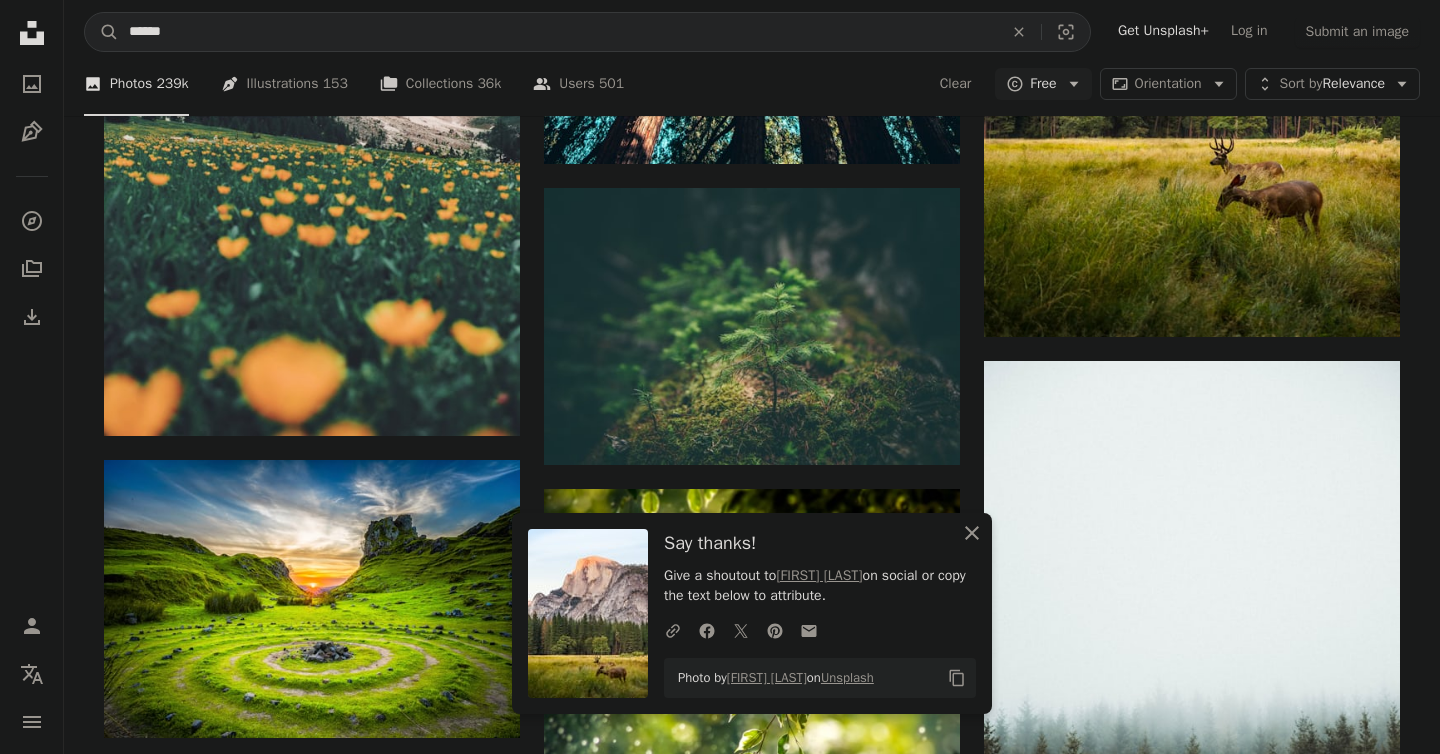 click on "An X shape" 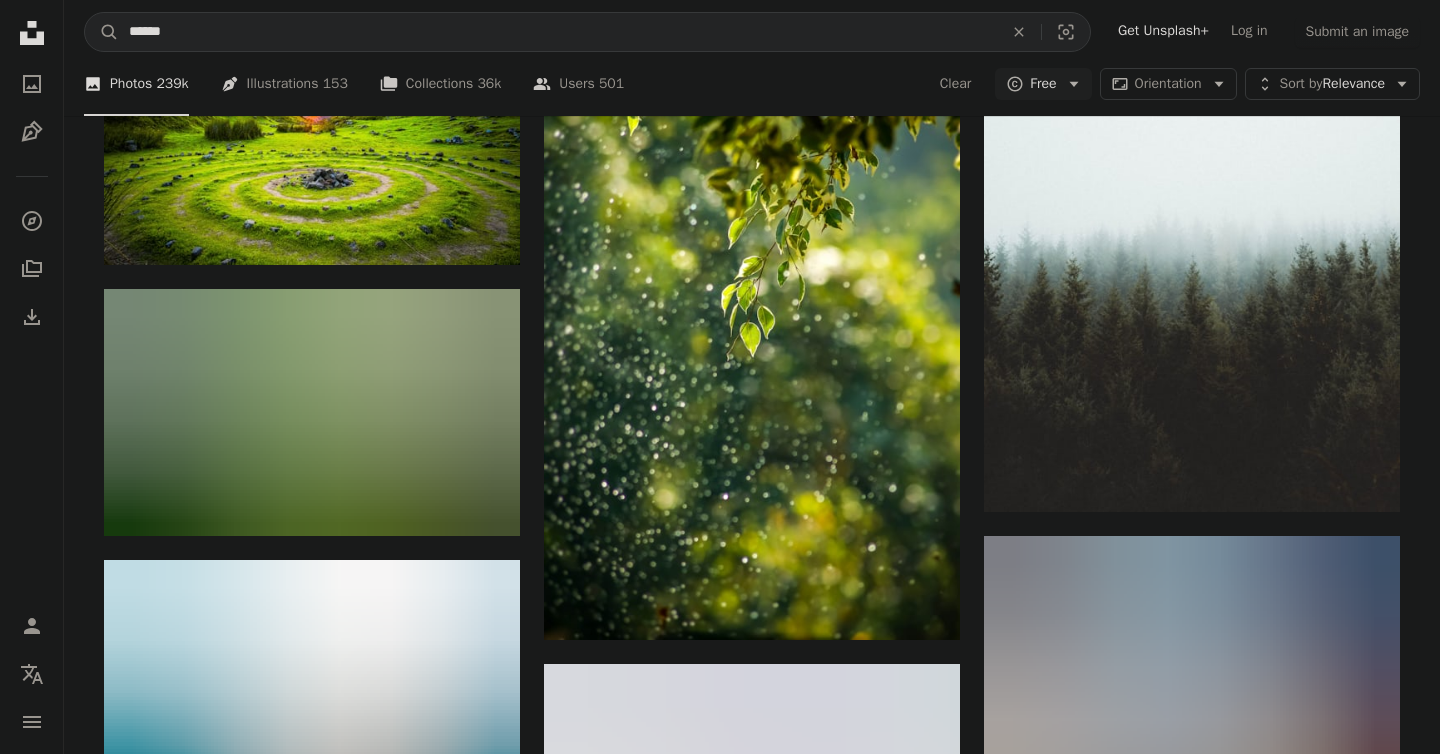 scroll, scrollTop: 2379, scrollLeft: 0, axis: vertical 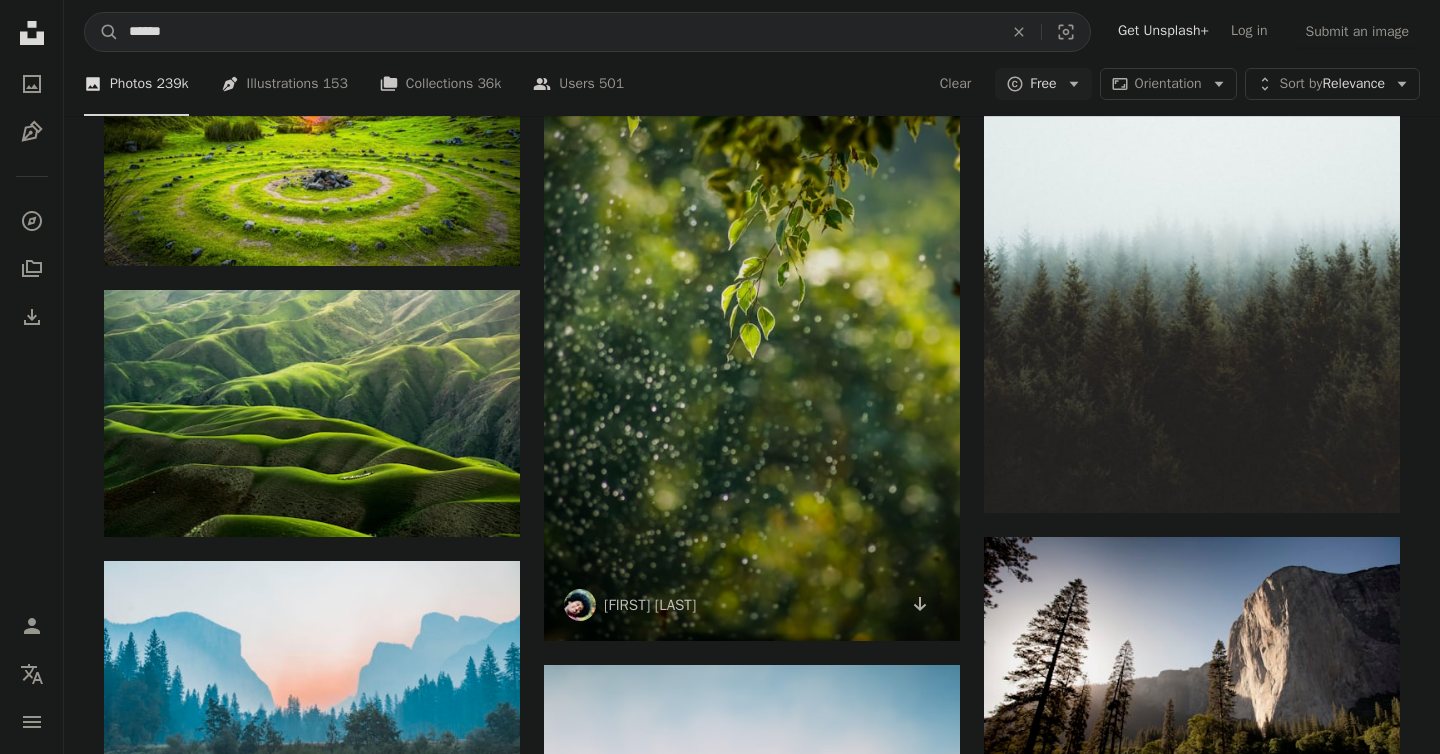 click at bounding box center (752, 329) 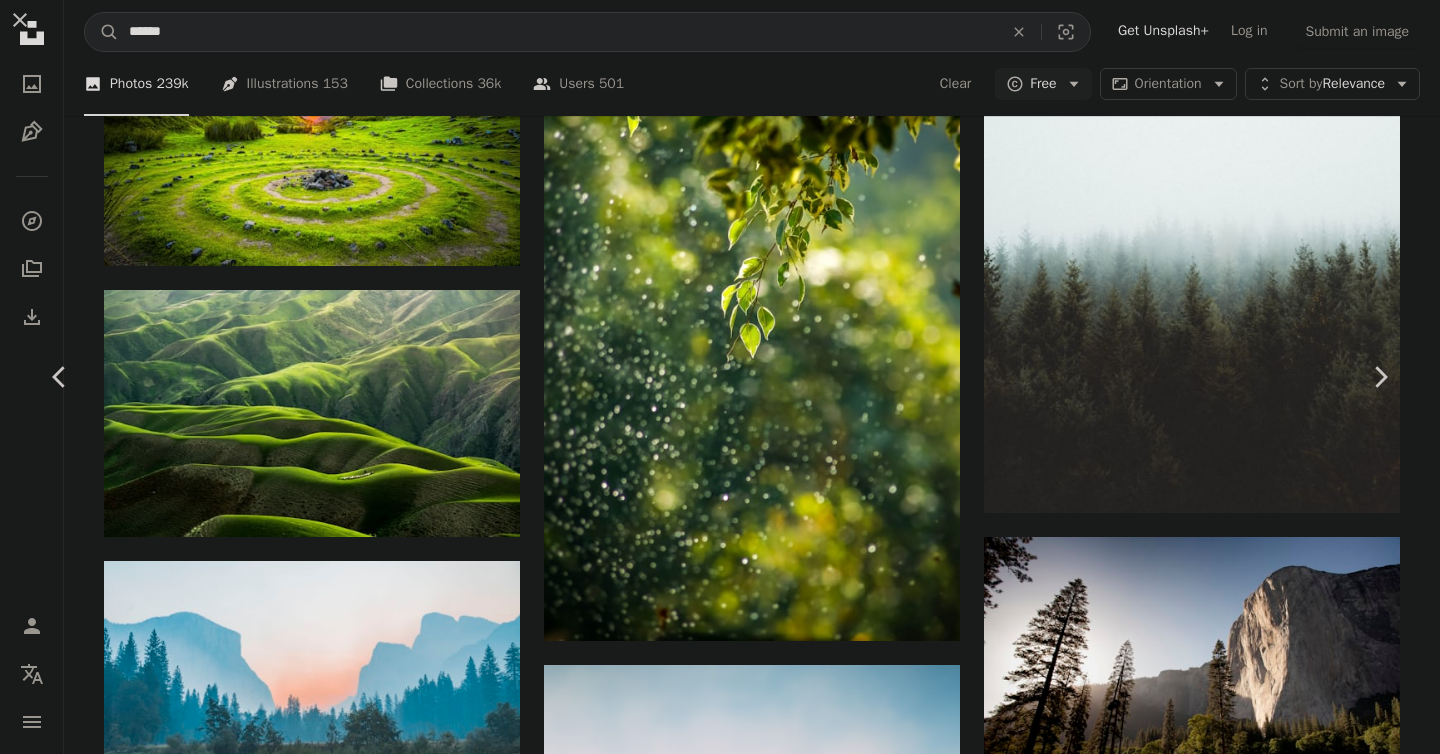 click on "Download free" at bounding box center (1198, 6288) 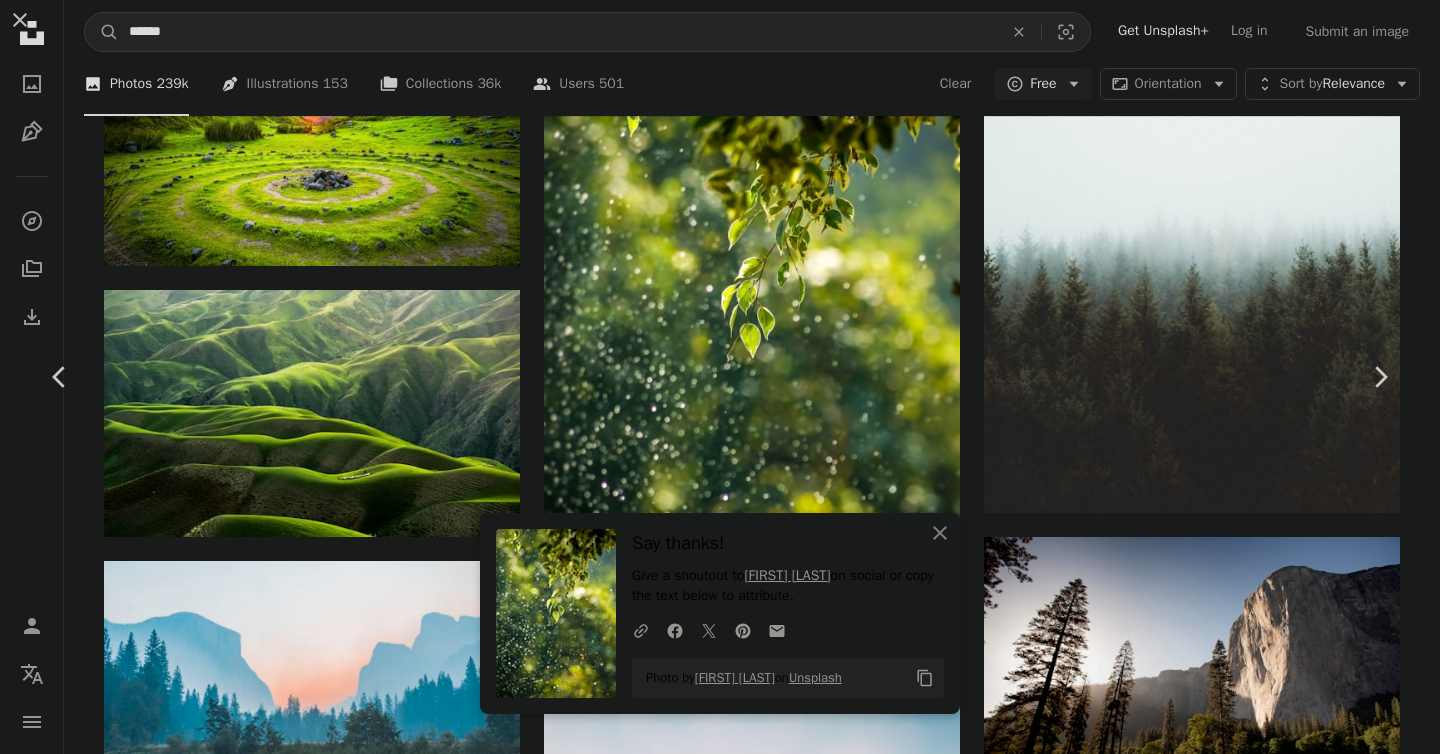 click on "An X shape Chevron left Chevron right An X shape Close Say thanks! Give a shoutout to  [FIRST] [LAST]  on social or copy the text below to attribute. A URL sharing icon (chains) Facebook icon X (formerly Twitter) icon Pinterest icon An envelope Photo by  [FIRST] [LAST]  on  Unsplash
Copy content [FIRST] [LAST] tuzbro A heart A plus sign Download free Chevron down Zoom in Views 30,697,121 Downloads 497,636 Featured in Photos ,  Wallpapers ,  Nature A forward-right arrow Share Info icon Info More Actions nature A map marker [STATE], [COUNTRY] Calendar outlined Published on  February 9, 2018 Camera Canon, EOS 6D Safety Free to use under the  Unsplash License splash green leaf wallpapers backgrounds spirituality fresh beautiful background branch foliage drop bing wallpaper drip pretty wallpaper wallpaper background flower plant website wellness Public domain images Browse premium related images on iStock  |  Save 20% with code UNSPLASH20 View more on iStock  ↗ Related images A heart A heart" at bounding box center (720, 6618) 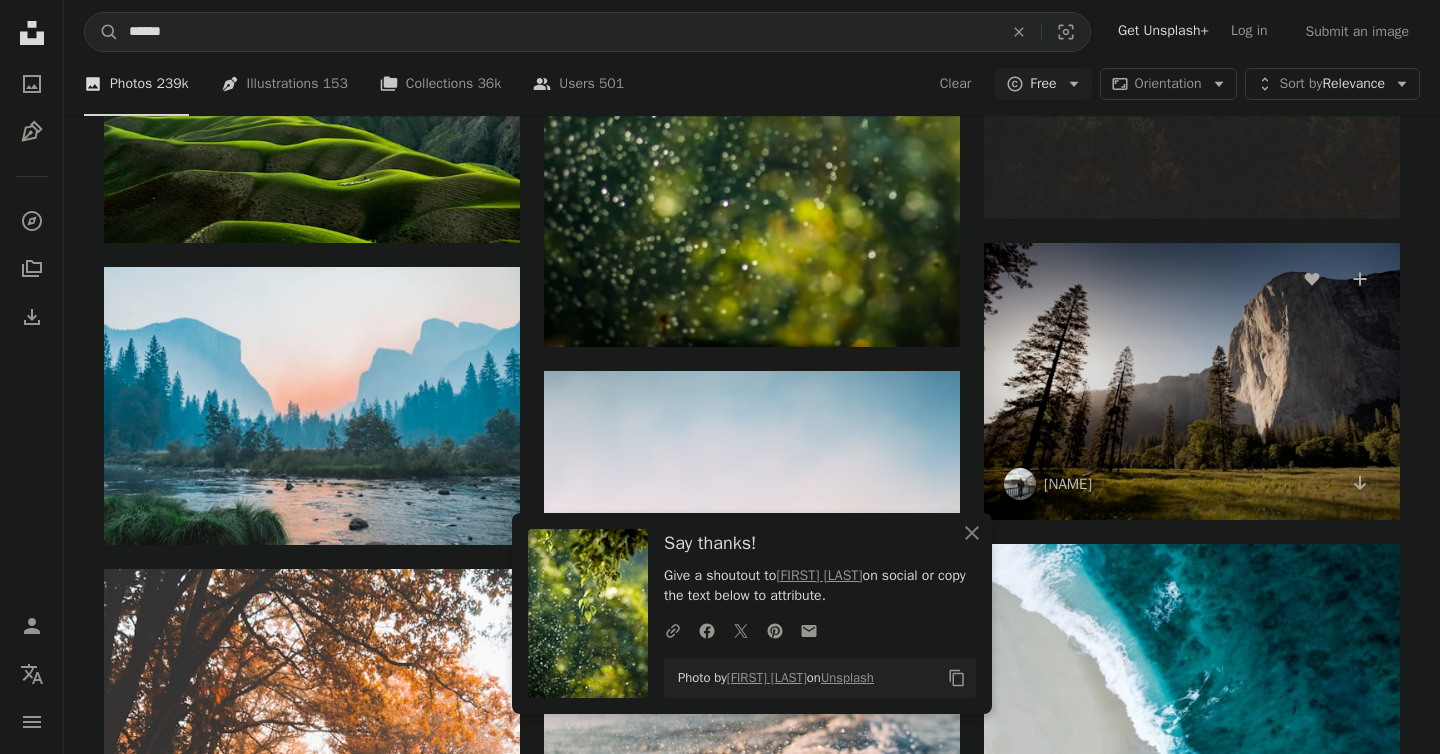 scroll, scrollTop: 2671, scrollLeft: 0, axis: vertical 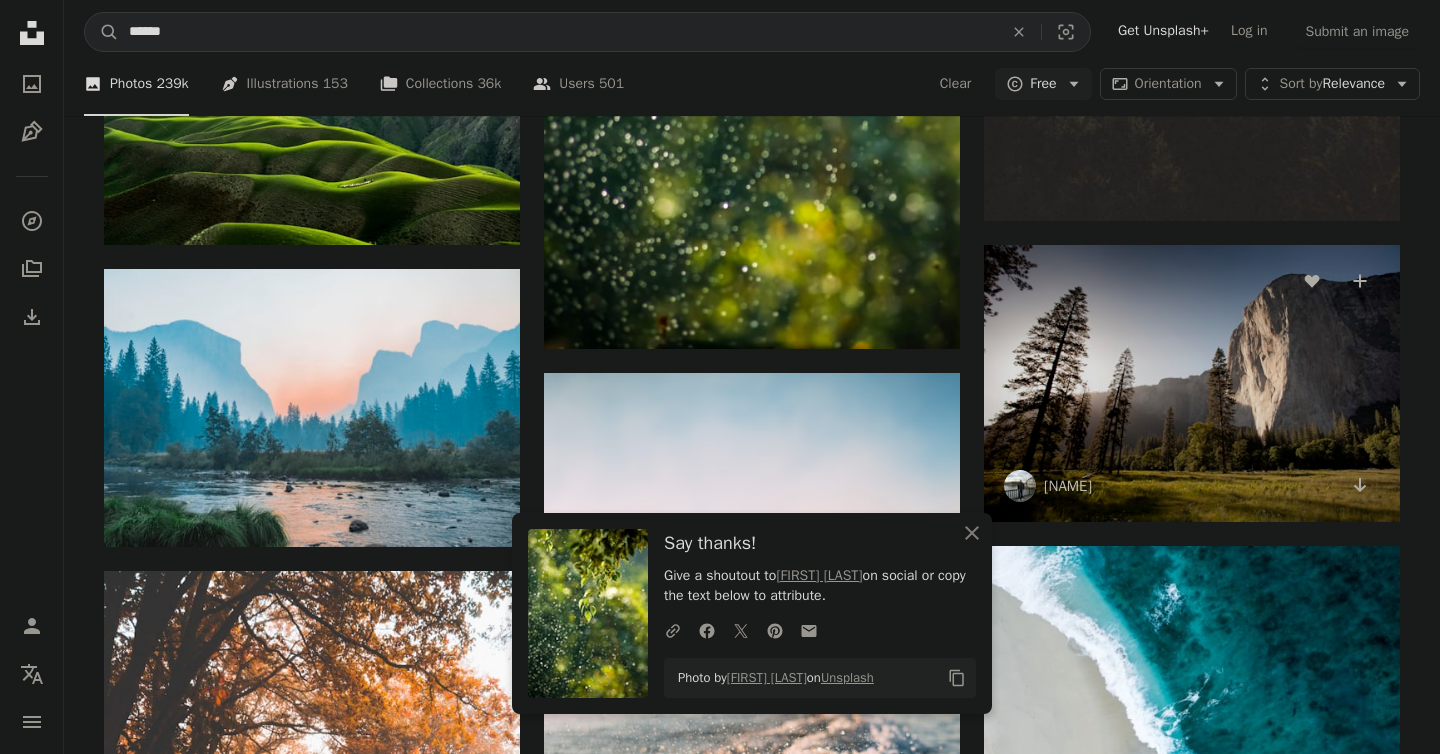 click at bounding box center (1192, 383) 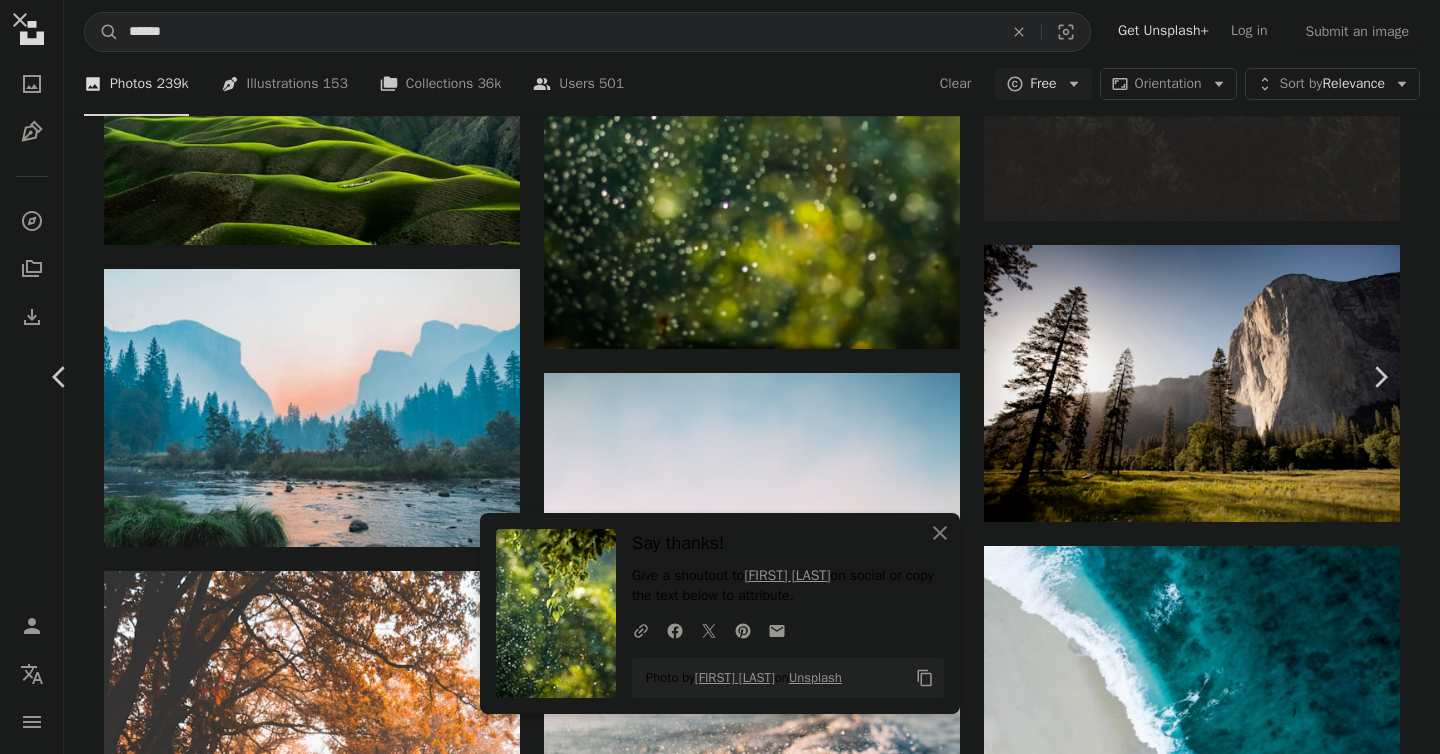 click on "An X shape Chevron left Chevron right An X shape Close Say thanks! Give a shoutout to  [FIRST] [LAST]  on social or copy the text below to attribute. A URL sharing icon (chains) Facebook icon X (formerly Twitter) icon Pinterest icon An envelope Photo by  [FIRST] [LAST]  on  Unsplash
Copy content [FIRST] [LAST] [USERNAME] A heart A plus sign Download free Chevron down Zoom in Views 167,943,623 Downloads 1,776,433 Featured in Photos ,  Wallpapers ,  Nature A forward-right arrow Share Info icon Info More Actions El Capitan on a sunny afternoon A map marker El Cap, [NATIONAL PARK], [STATE], [COUNTRY] Calendar outlined Published on  March 17, 2015 Camera Canon, EOS 5D Mark II Safety Free to use under the  Unsplash License wallpaper desktop wallpapers field park landscape wallpaper beautiful wallpapers cliff national park beautiful background landscape background amazing wallpaper desktop backgrounds bing wallpaper pretty wallpaper fir west coast tumblr yosemite valley background Public domain images  |   ↗" at bounding box center [720, 6326] 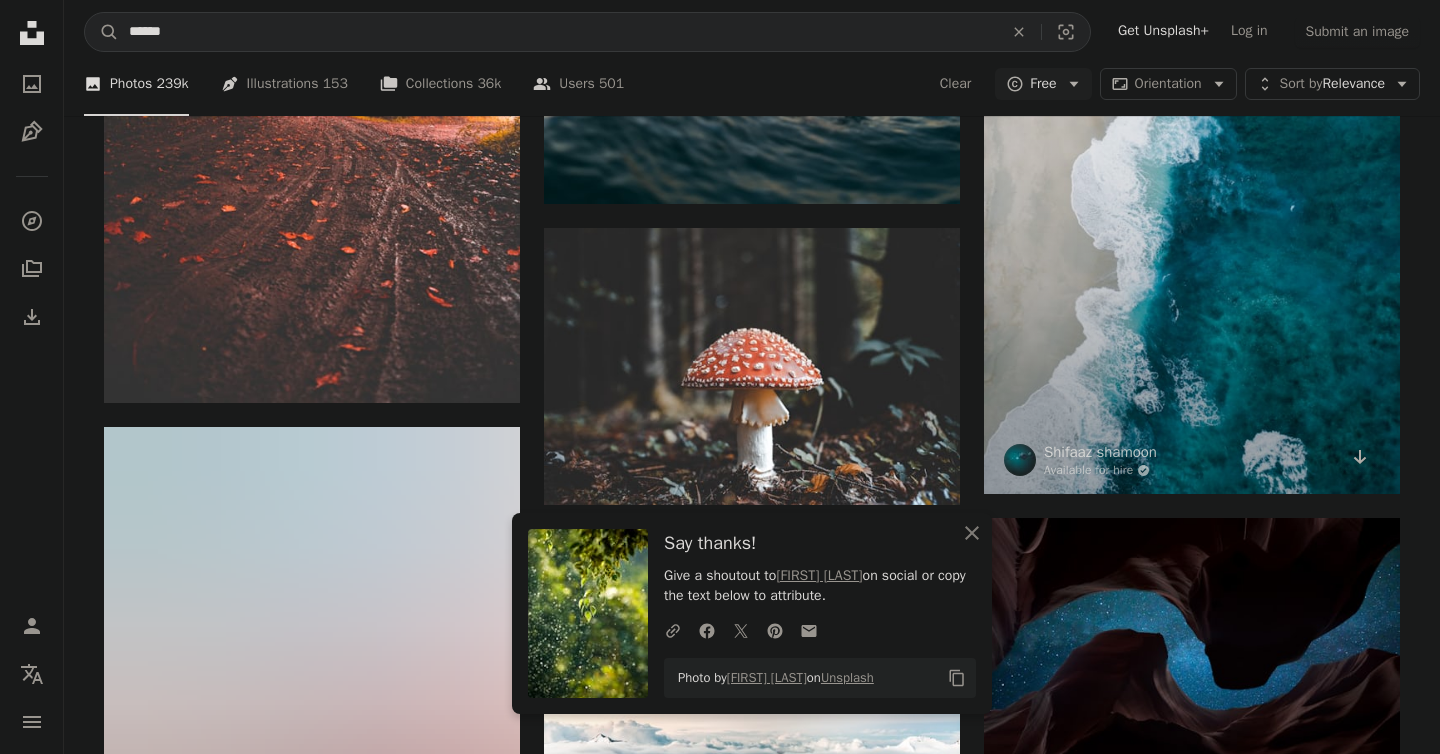 scroll, scrollTop: 3472, scrollLeft: 0, axis: vertical 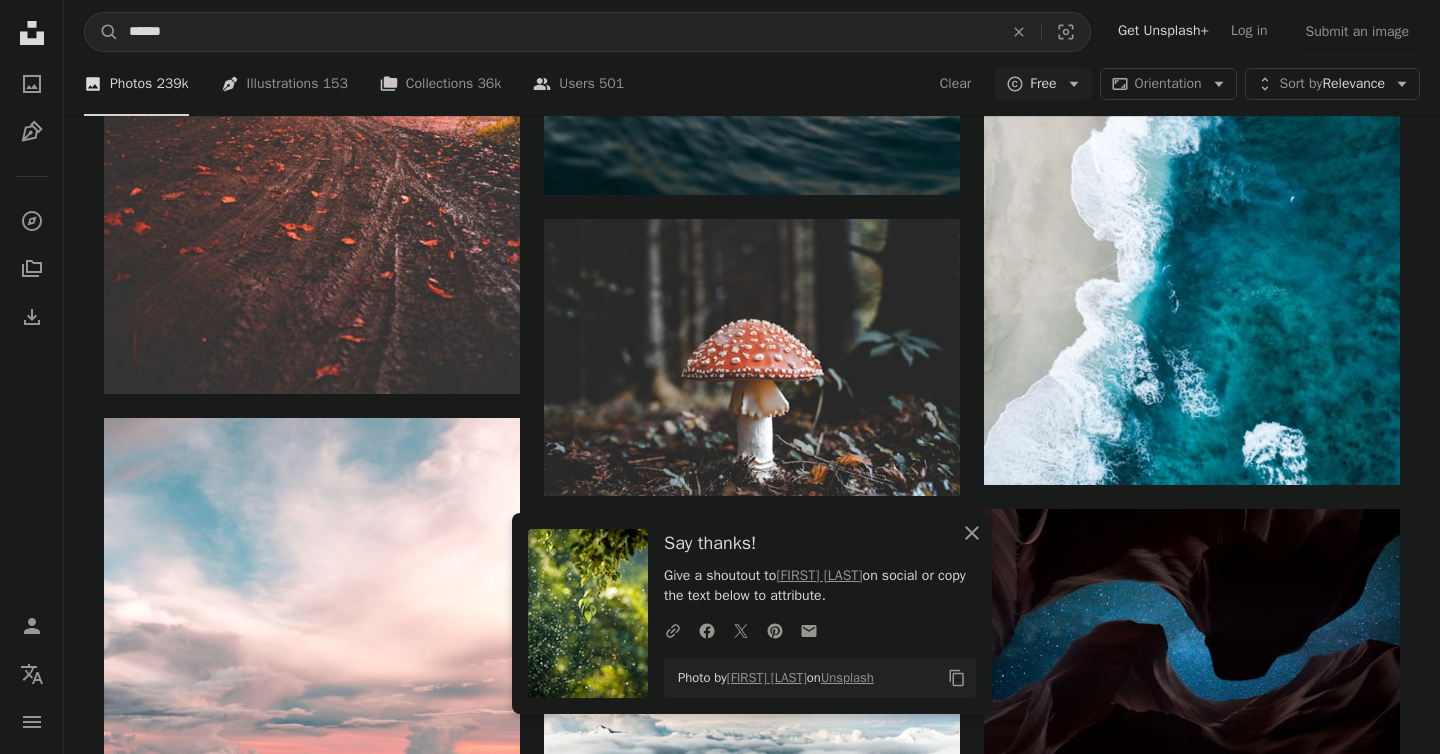 click on "An X shape" 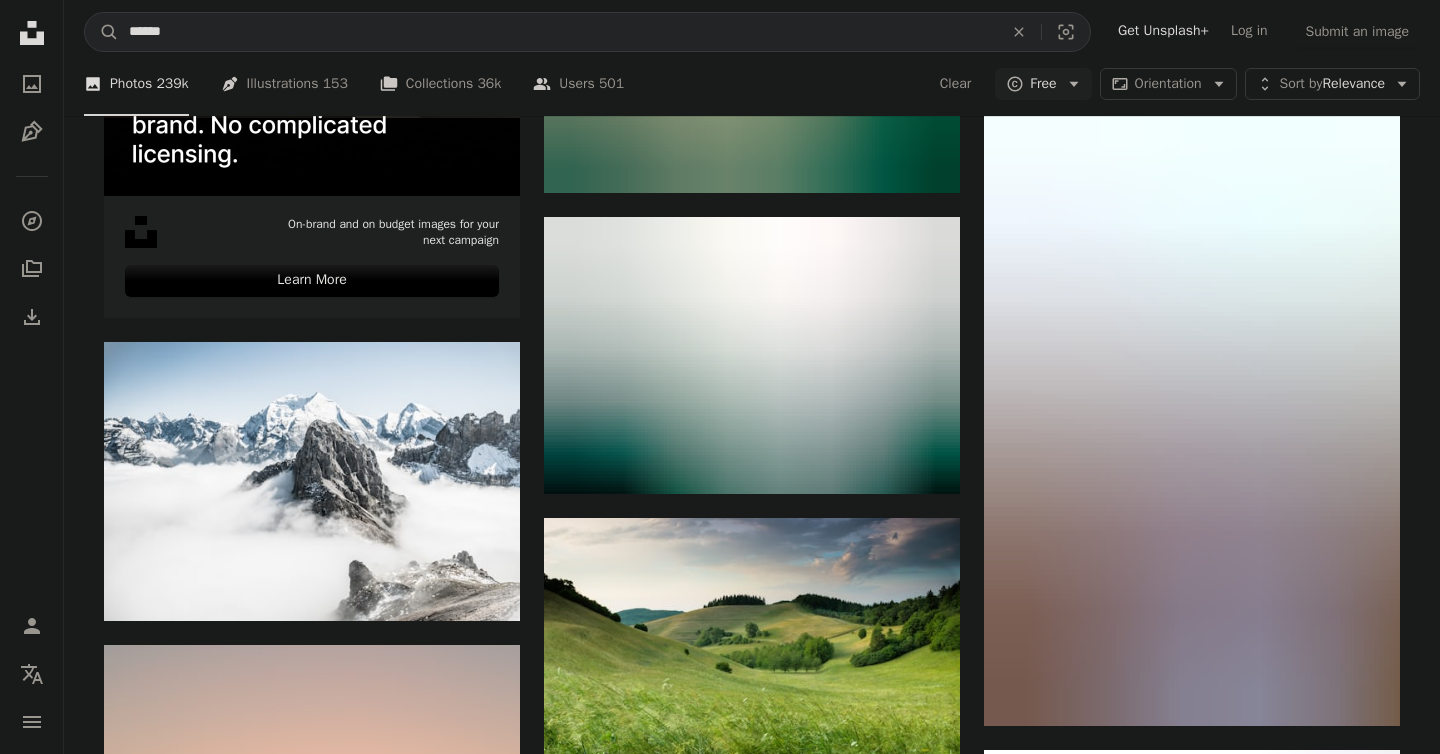 scroll, scrollTop: 5059, scrollLeft: 0, axis: vertical 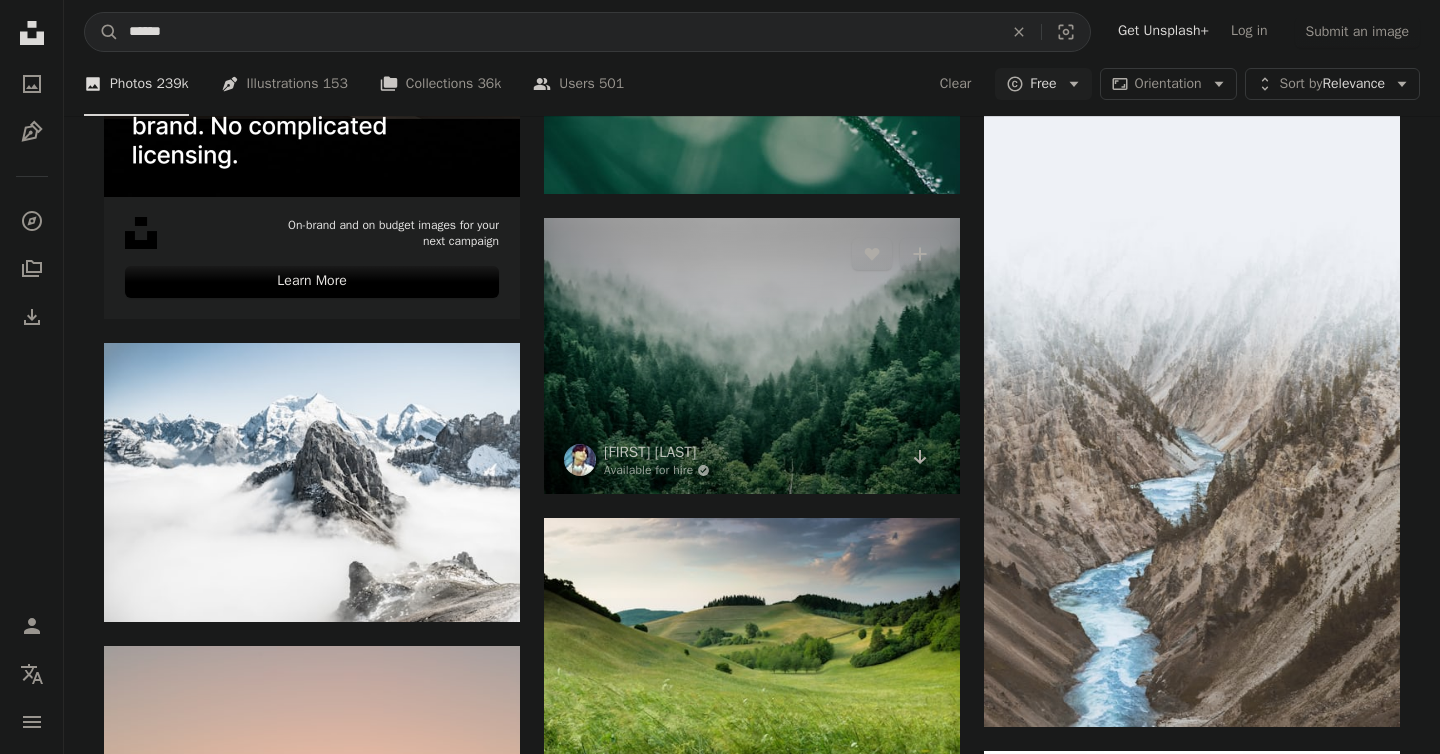 click at bounding box center [752, 356] 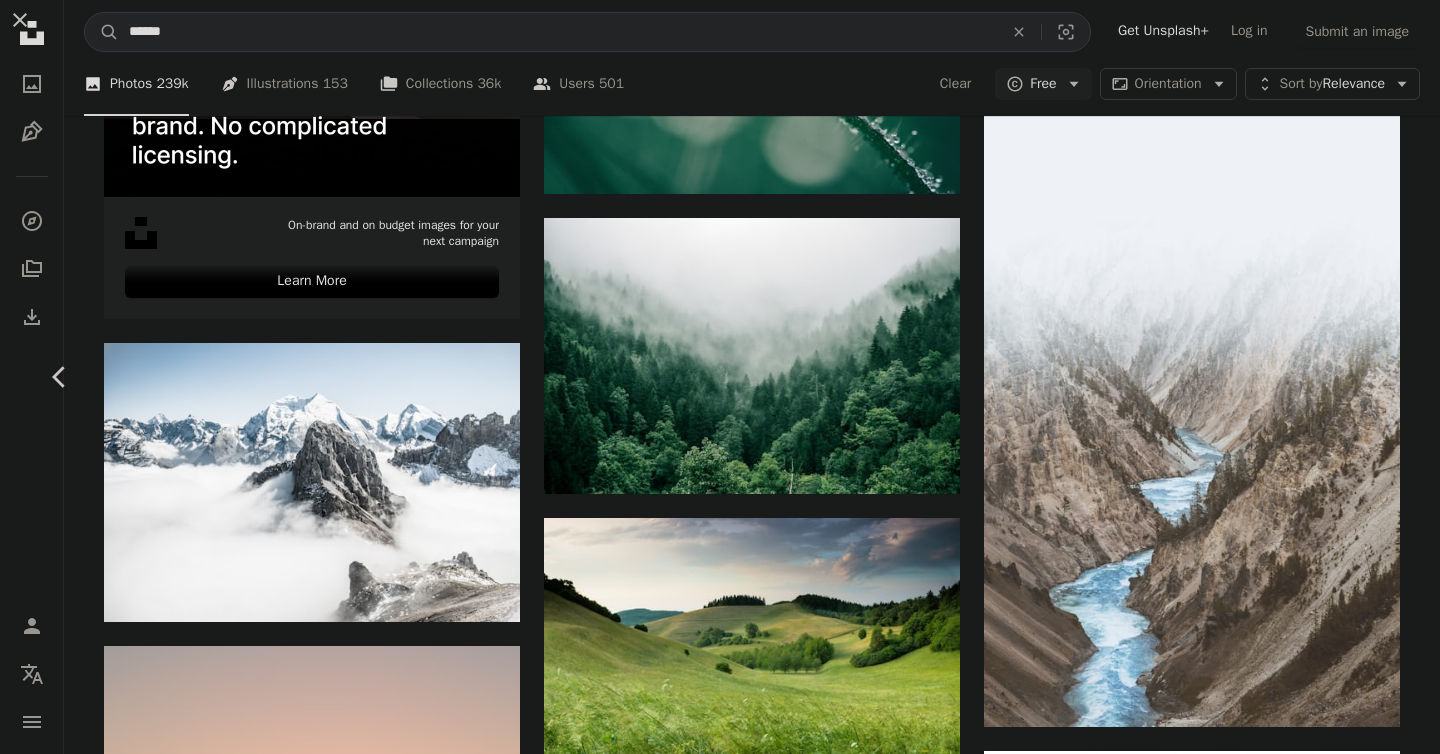click on "Chevron down" 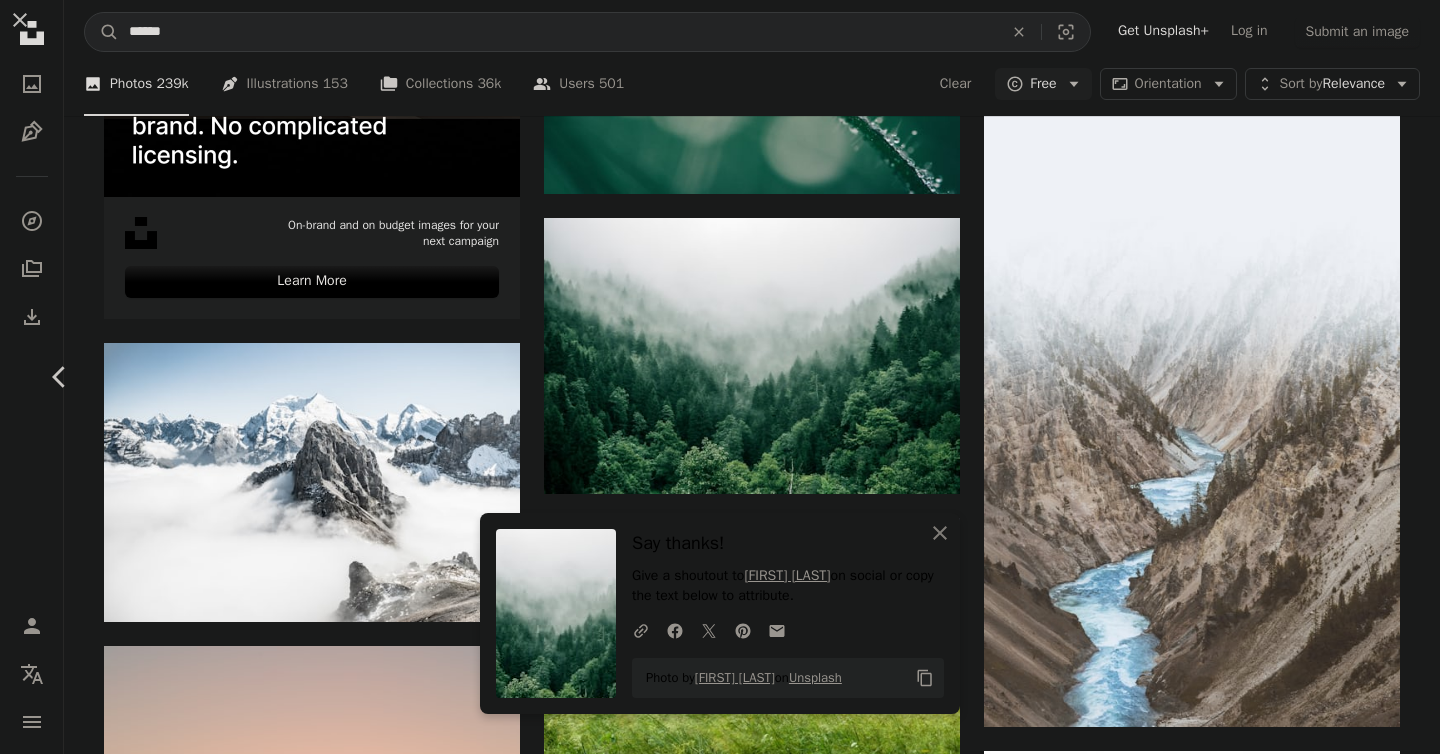 click on "An X shape Chevron left Chevron right An X shape Close Say thanks! Give a shoutout to Marita Kavelashvili on social or copy the text below to attribute. A URL sharing icon (chains) Facebook icon X (formerly Twitter) icon Pinterest icon An envelope Photo by Marita Kavelashvili on Unsplash
Copy content Marita Kavelashvili Available for hire A checkmark inside of a circle A heart A plus sign Download free Chevron down Zoom in Views 49,331,451 Downloads 606,990 Featured in Photos , Wallpapers , Nature A forward-right arrow Share Info icon Info More Actions This photo was taken in the high mountains of Adjara, [COUNTRY], while I was doing my project there. It was summer, but the temperature didn’t feel like it. I spent most of my days standing in front of this amazing view, thinking about the life that was waiting for me back in capital. Suddenly, I had a very strong desire to talk with the fog. Loudly. Thought it had many stories to tell too. Read more A map marker Adjara, [COUNTRY] Published on" at bounding box center [720, 3938] 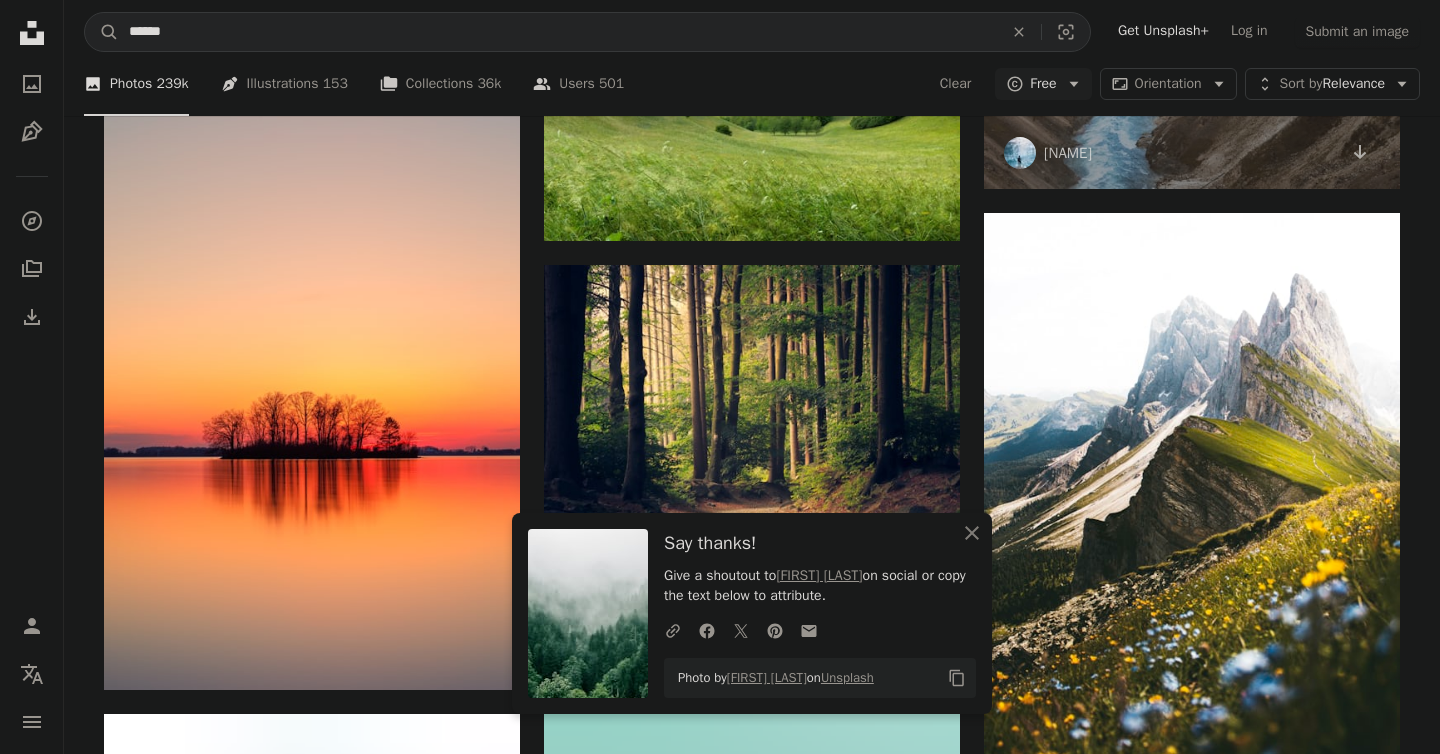 scroll, scrollTop: 5600, scrollLeft: 0, axis: vertical 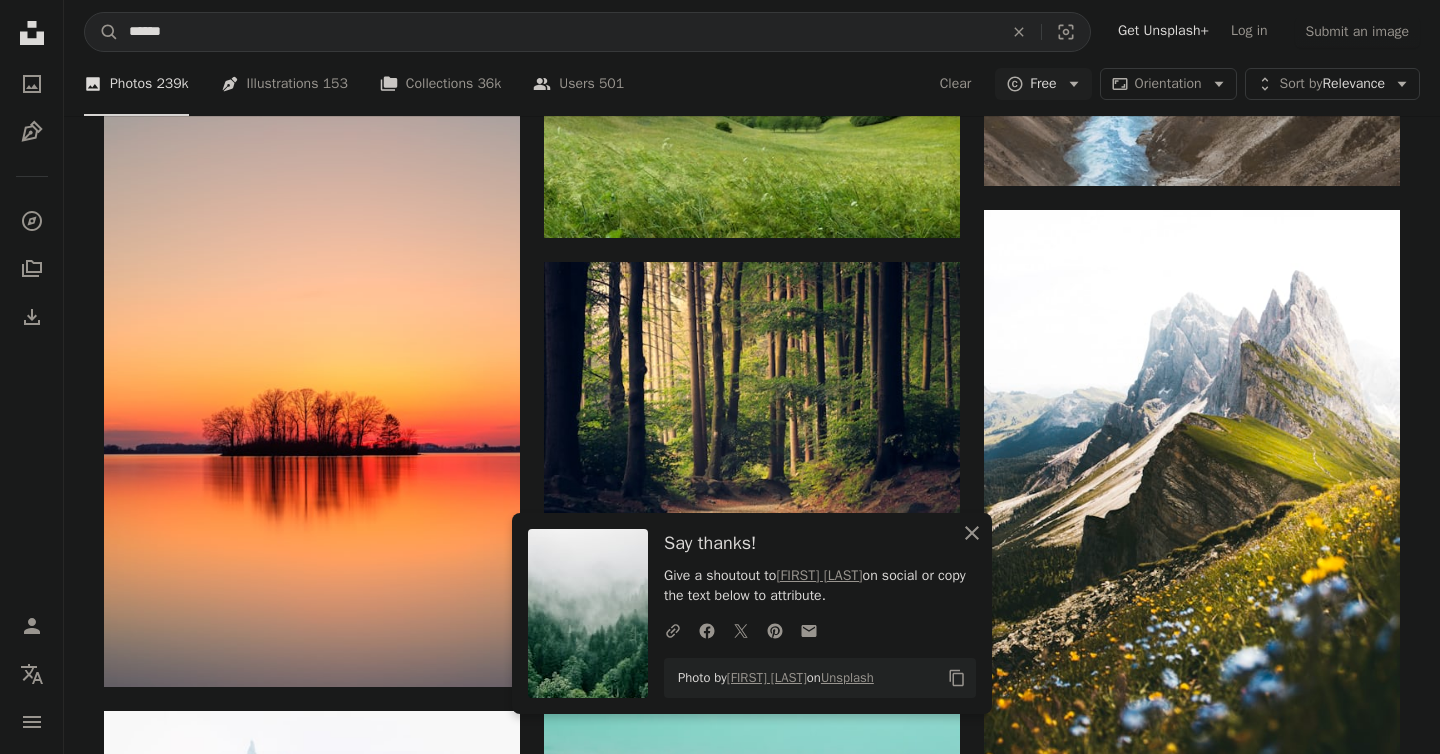 click on "An X shape" 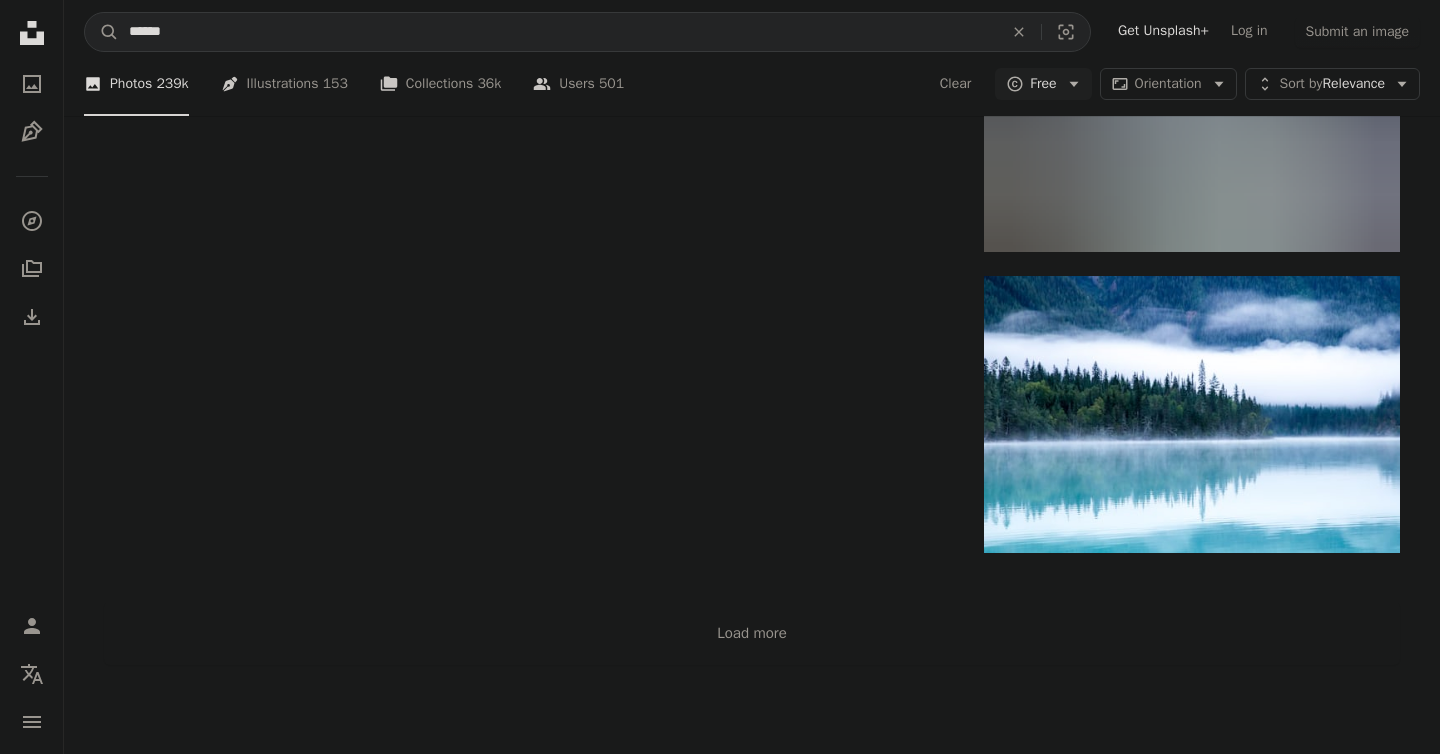 scroll, scrollTop: 7155, scrollLeft: 0, axis: vertical 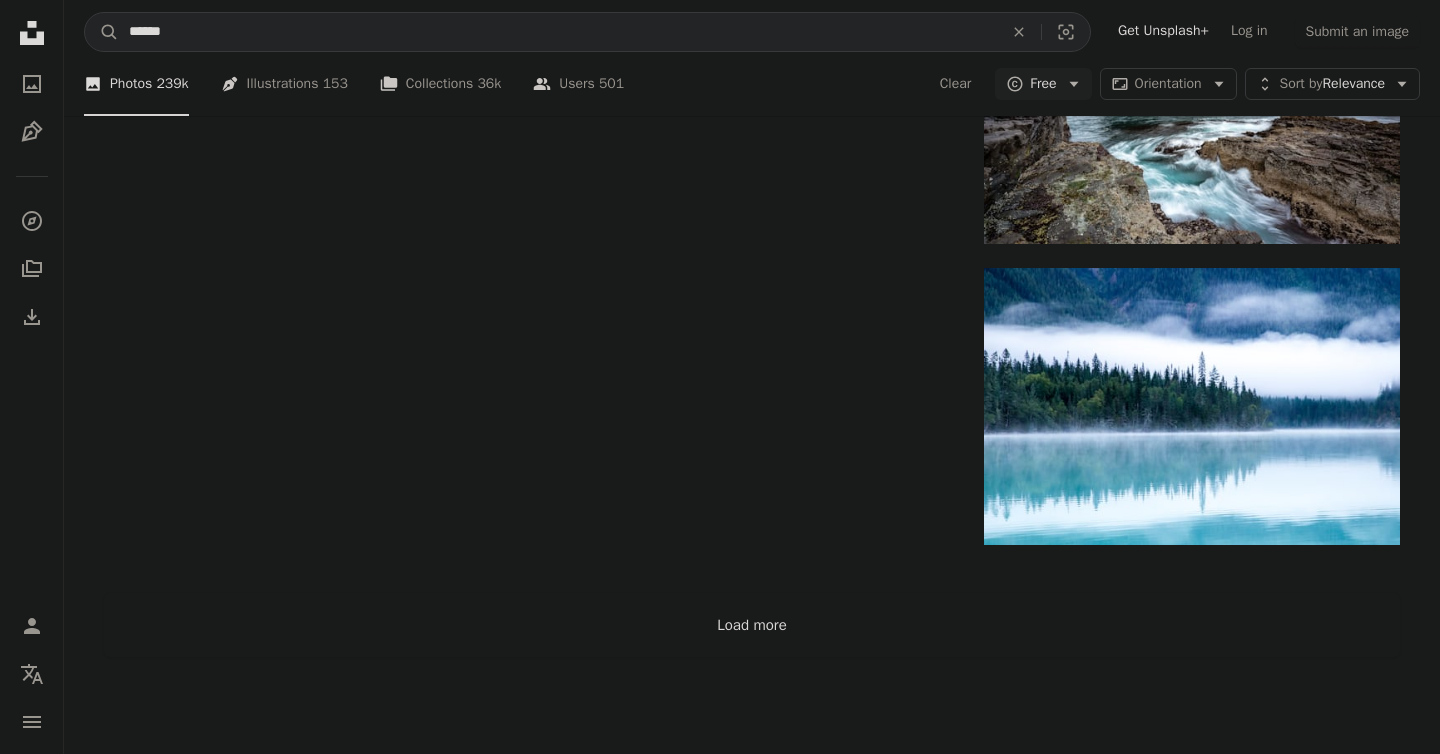 click on "Load more" at bounding box center [752, 625] 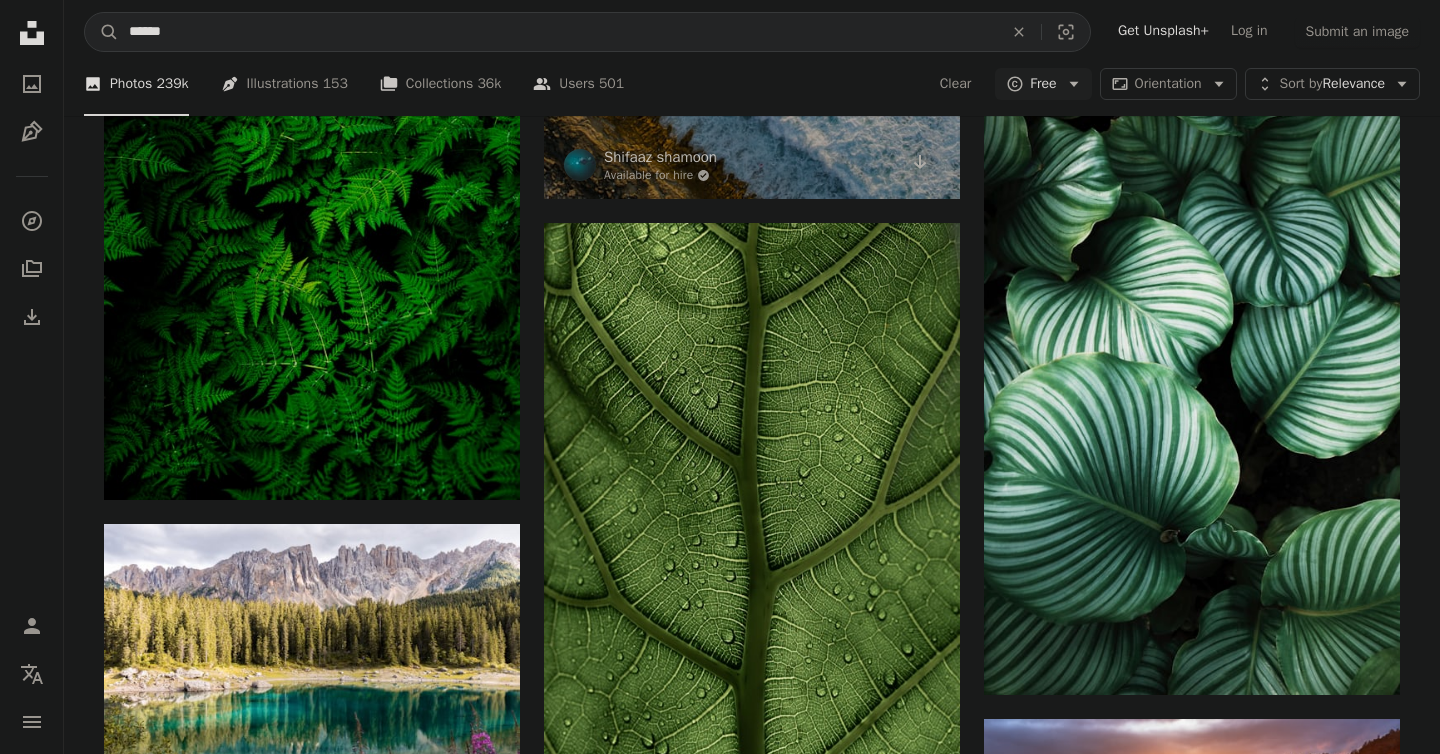scroll, scrollTop: 9753, scrollLeft: 0, axis: vertical 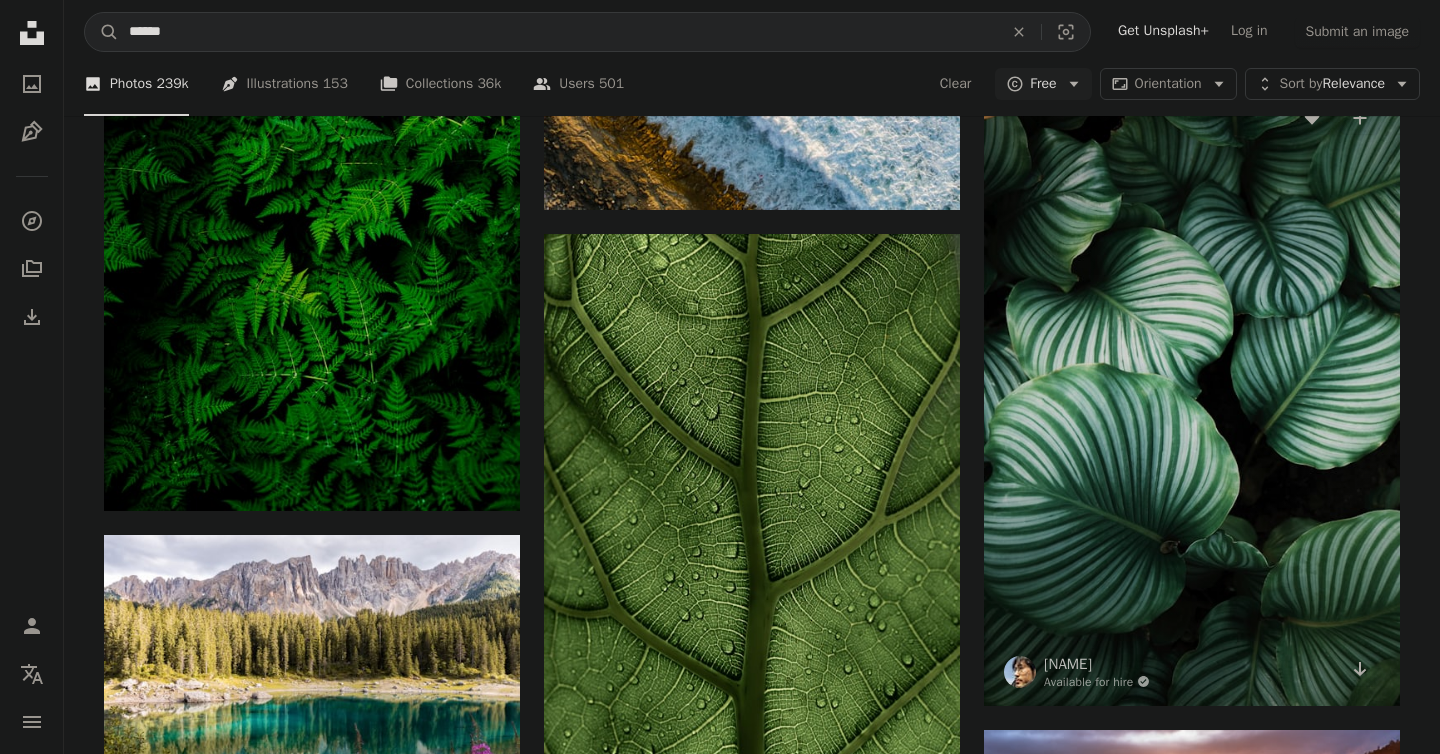 click at bounding box center (1192, 394) 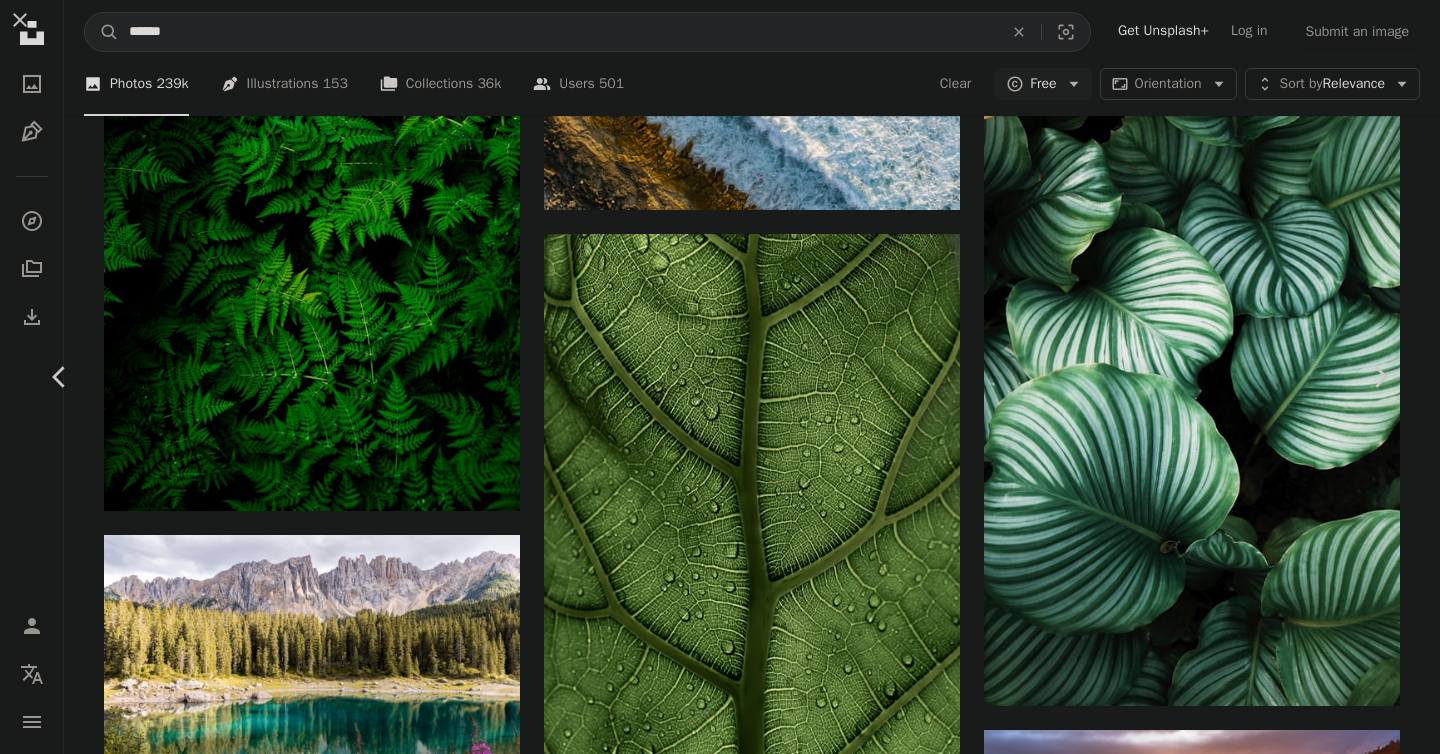 click on "Download free" at bounding box center [1198, 6942] 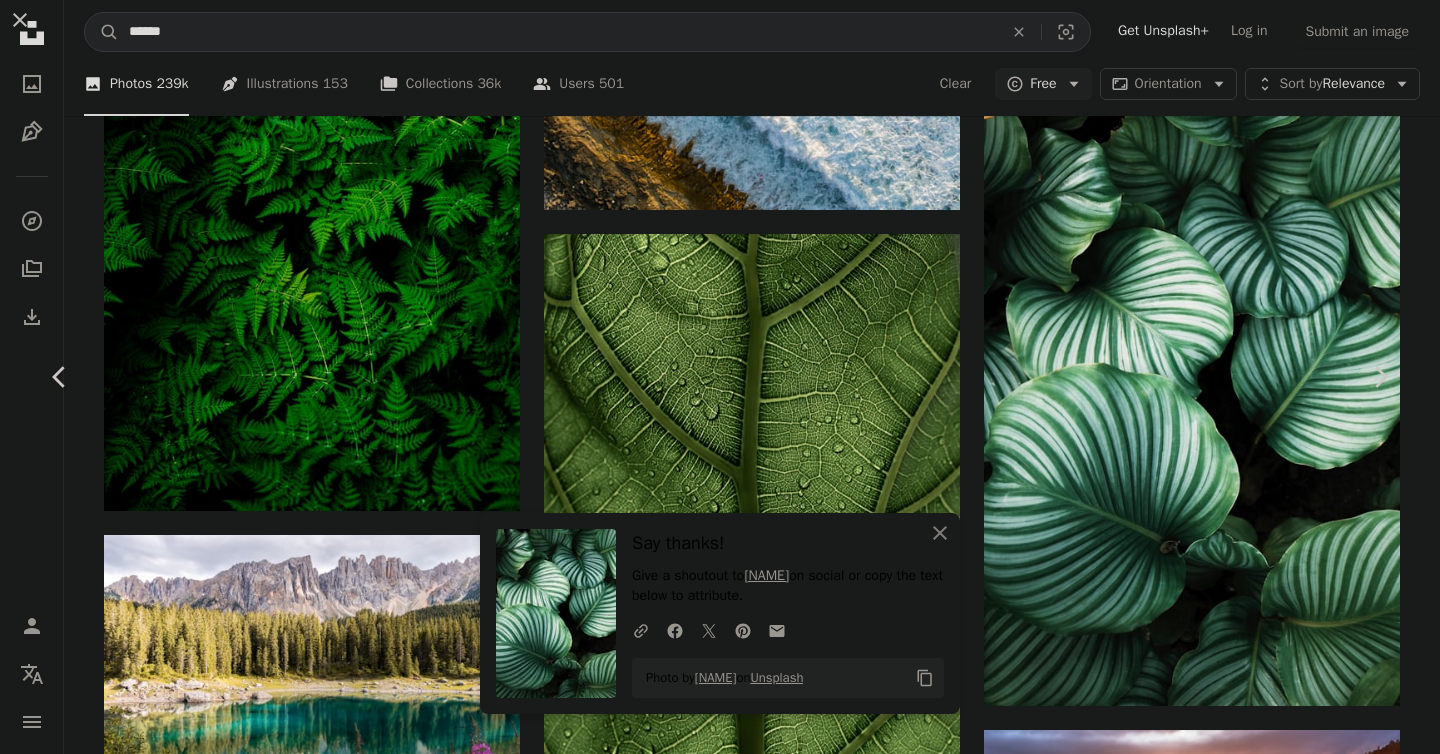 click on "An X shape Chevron left Chevron right An X shape Close Say thanks! Give a shoutout to [USERNAME] on social or copy the text below to attribute. A URL sharing icon (chains) Facebook icon X (formerly Twitter) icon Pinterest icon An envelope Photo by [USERNAME] on Unsplash
Copy content [USERNAME] [USERNAME] Available for hire A checkmark inside of a circle A heart A plus sign Download free Chevron down Zoom in Views 103,435,143 Downloads 993,514 Featured in Photos , Textures , Nature A forward-right arrow Share Info icon Info More Actions A map marker [LOCATION], [COUNTRY] Calendar outlined Published on April 2, 2017 Camera Canon, EOS 6D Safety Free to use under the Unsplash License texture green plant leaves plants leaf wallpapers backgrounds shadows leaf background beautiful background jungle background foliage tropical wallpaper leopard print bing wallpaper stripes cool backgrounds pretty wallpaper computer backgrounds Creative Commons images Browse premium related images on iStock | A heart" at bounding box center [720, 7272] 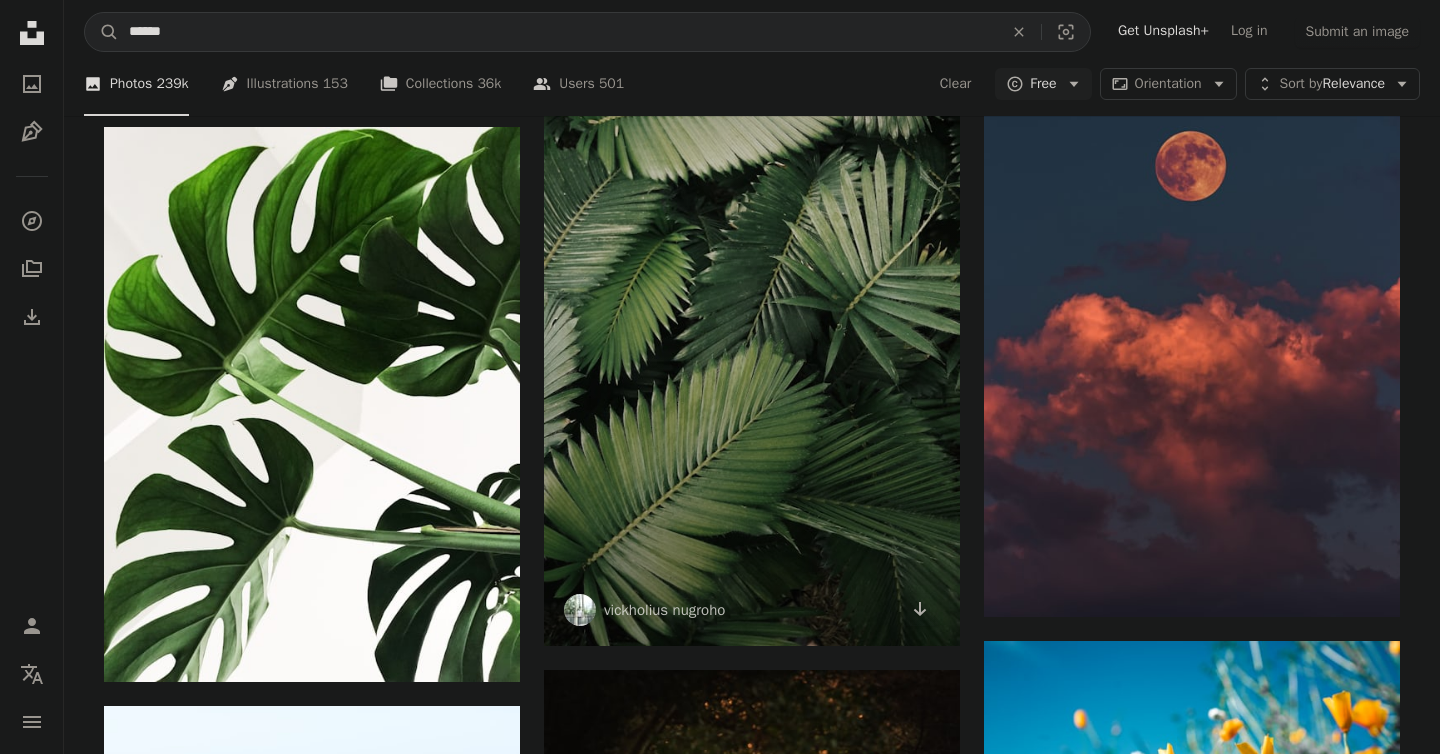 scroll, scrollTop: 13837, scrollLeft: 0, axis: vertical 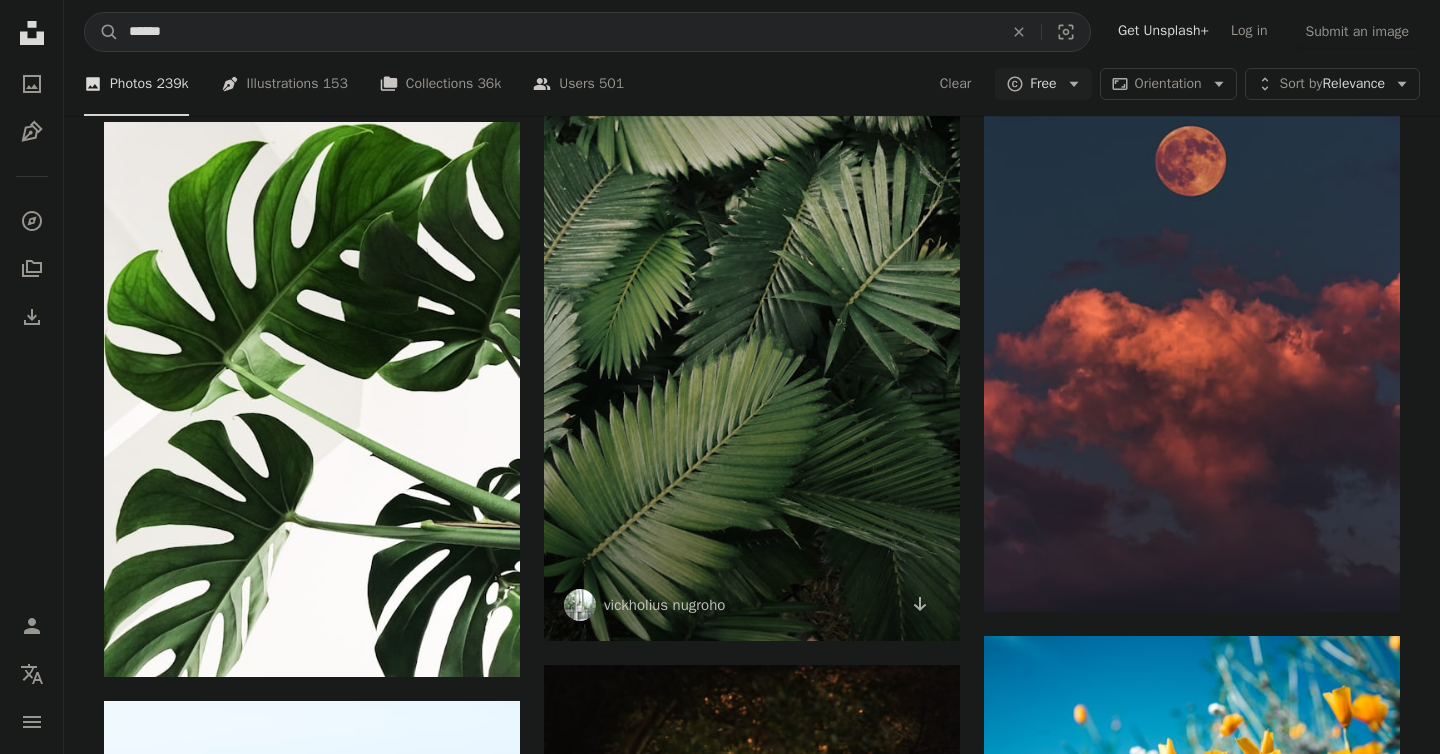 click at bounding box center [752, 271] 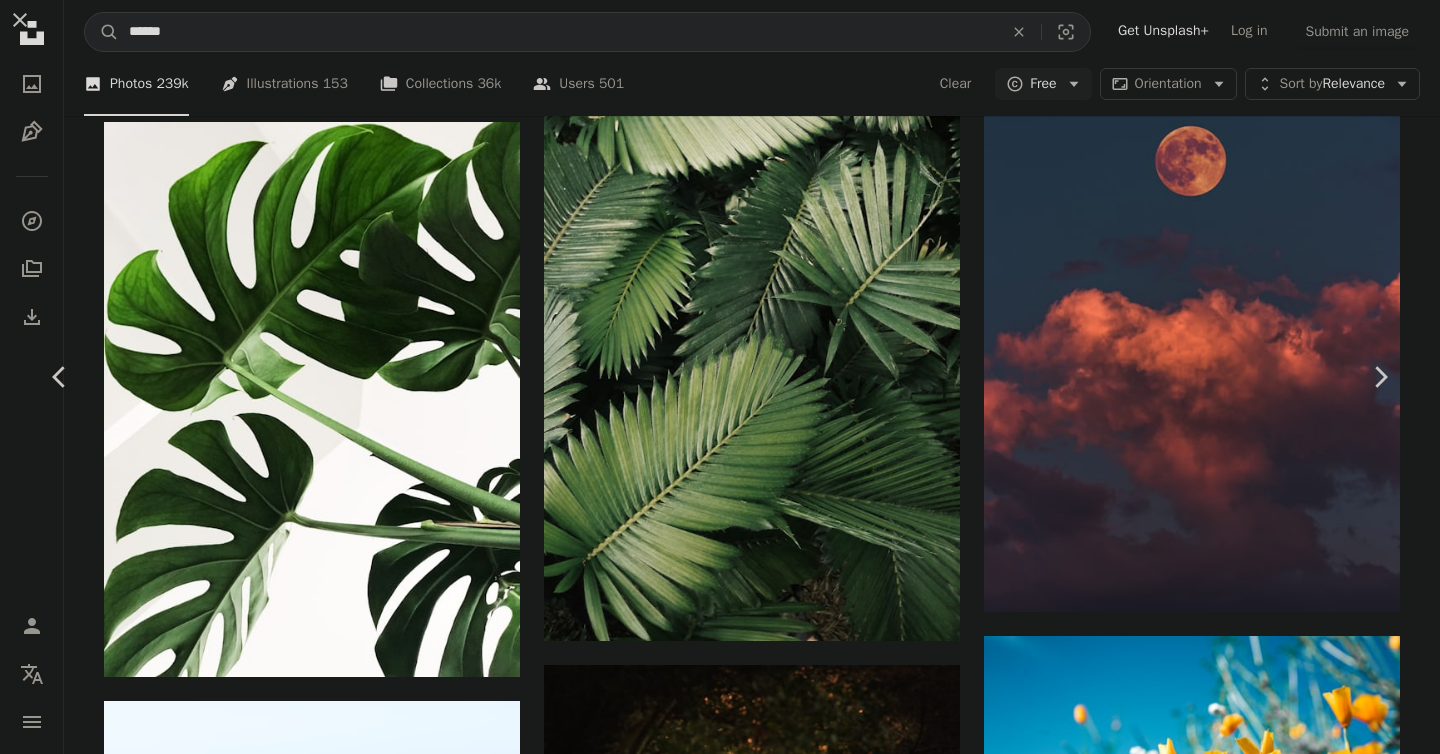 click on "Download free" at bounding box center [1198, 5543] 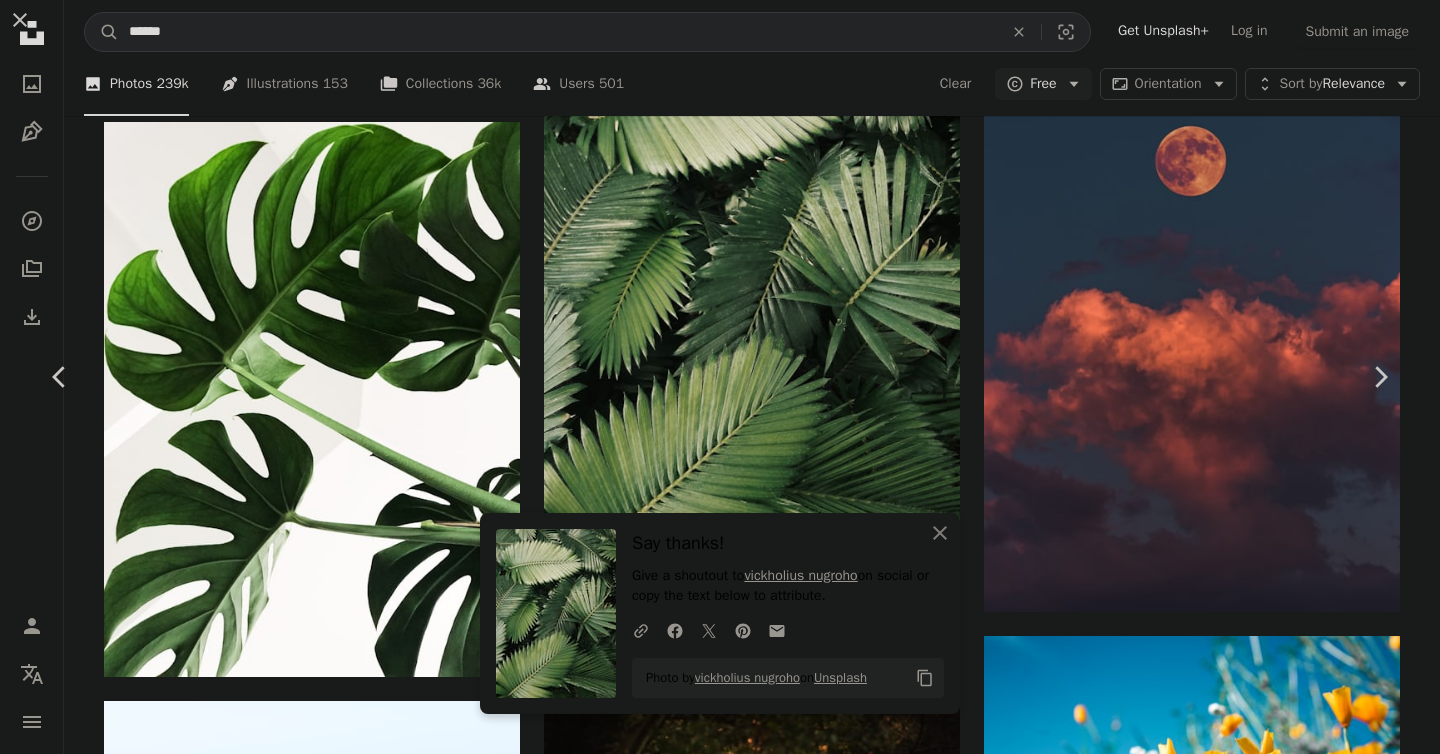 click on "An X shape Chevron left Chevron right An X shape Close Say thanks! Give a shoutout to [USERNAME] on social or copy the text below to attribute. A URL sharing icon (chains) Facebook icon X (formerly Twitter) icon Pinterest icon An envelope Photo by [USERNAME] on Unsplash
Copy content [USERNAME] [USERNAME] A heart A plus sign Download free Chevron down Zoom in Views 37,393,619 Downloads 432,496 Featured in Photos , Textures , Nature A forward-right arrow Share Info icon Info More Actions i have big interest with plants, the way they grow, their foliage’s unique form. every plant has their uniqueness. This photo is one of my plant’s pattern collection. A map marker [COUNTRY] Calendar outlined Published on May 10, 2018 Camera samsung, SM-A510F Safety Free to use under the Unsplash License texture green plant pattern minimal leaves plants leaf wallpapers backgrounds outdoors leaf background beautiful background bush tropical wallpaper bing wallpaper pretty wallpaper |" at bounding box center [720, 5873] 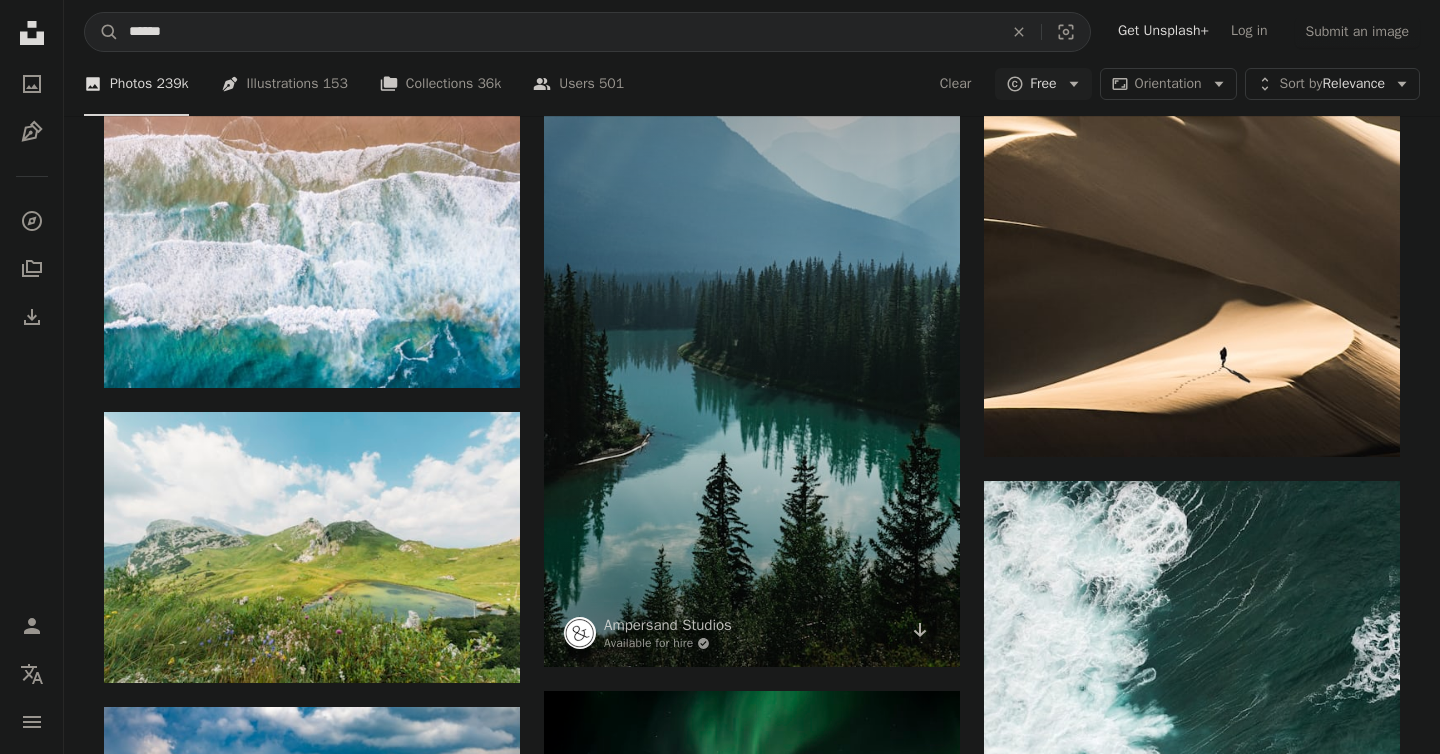 scroll, scrollTop: 19477, scrollLeft: 0, axis: vertical 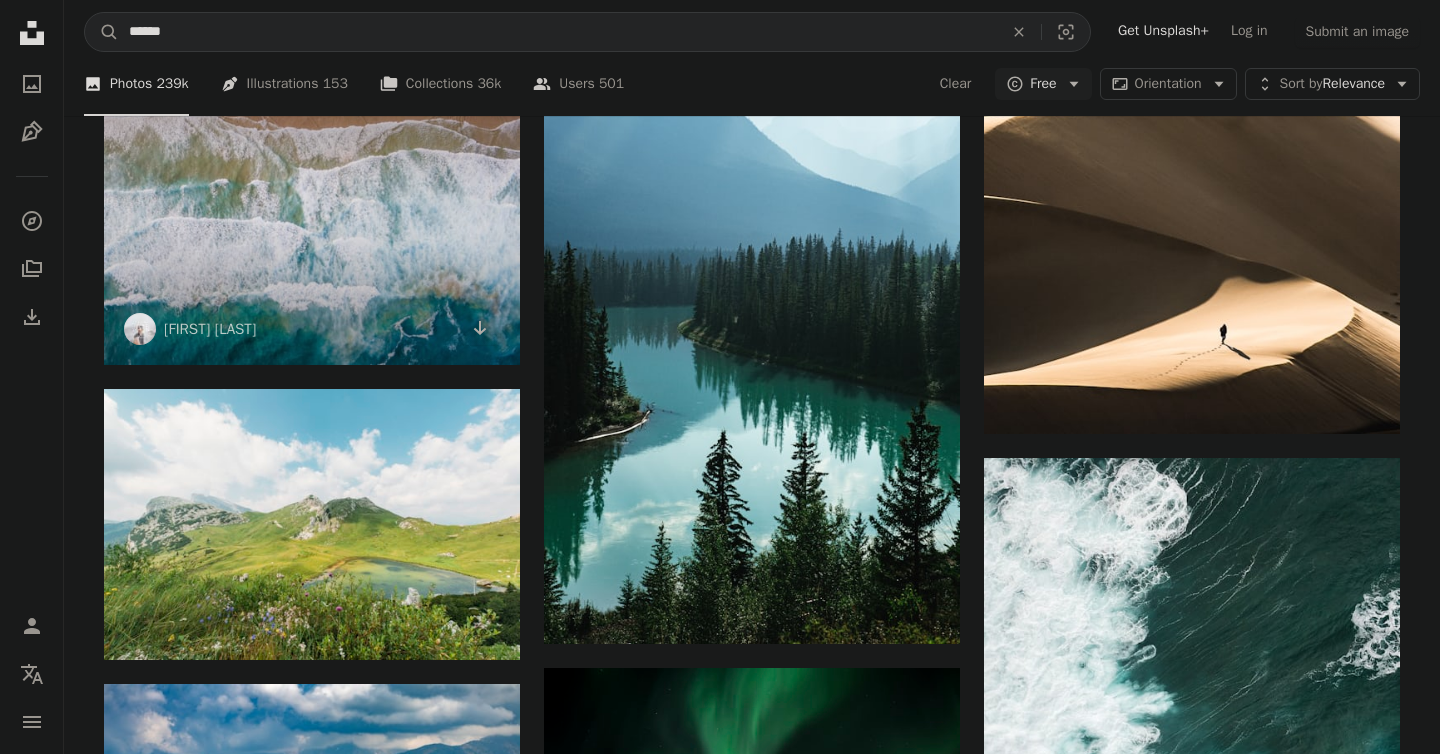 click at bounding box center (312, 209) 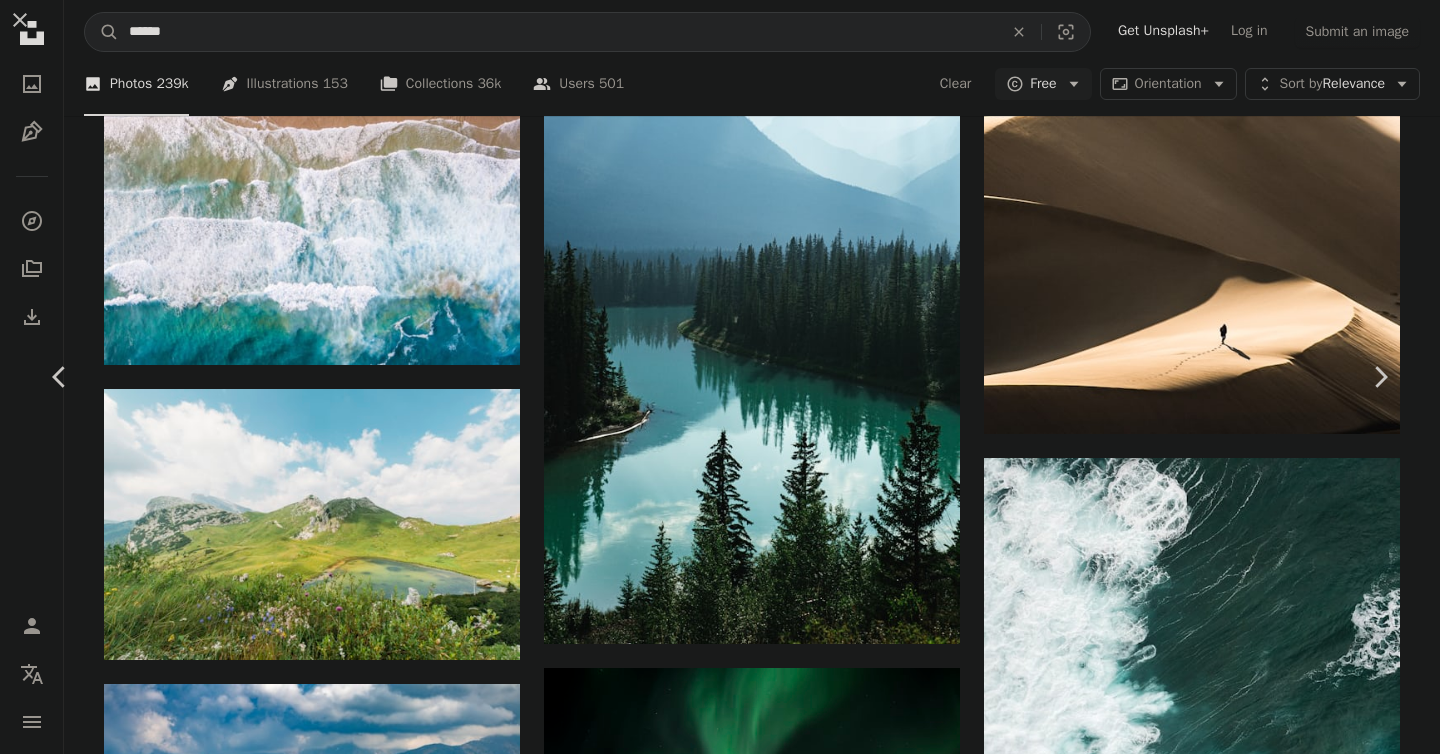 click on "Download free" at bounding box center [1198, 4496] 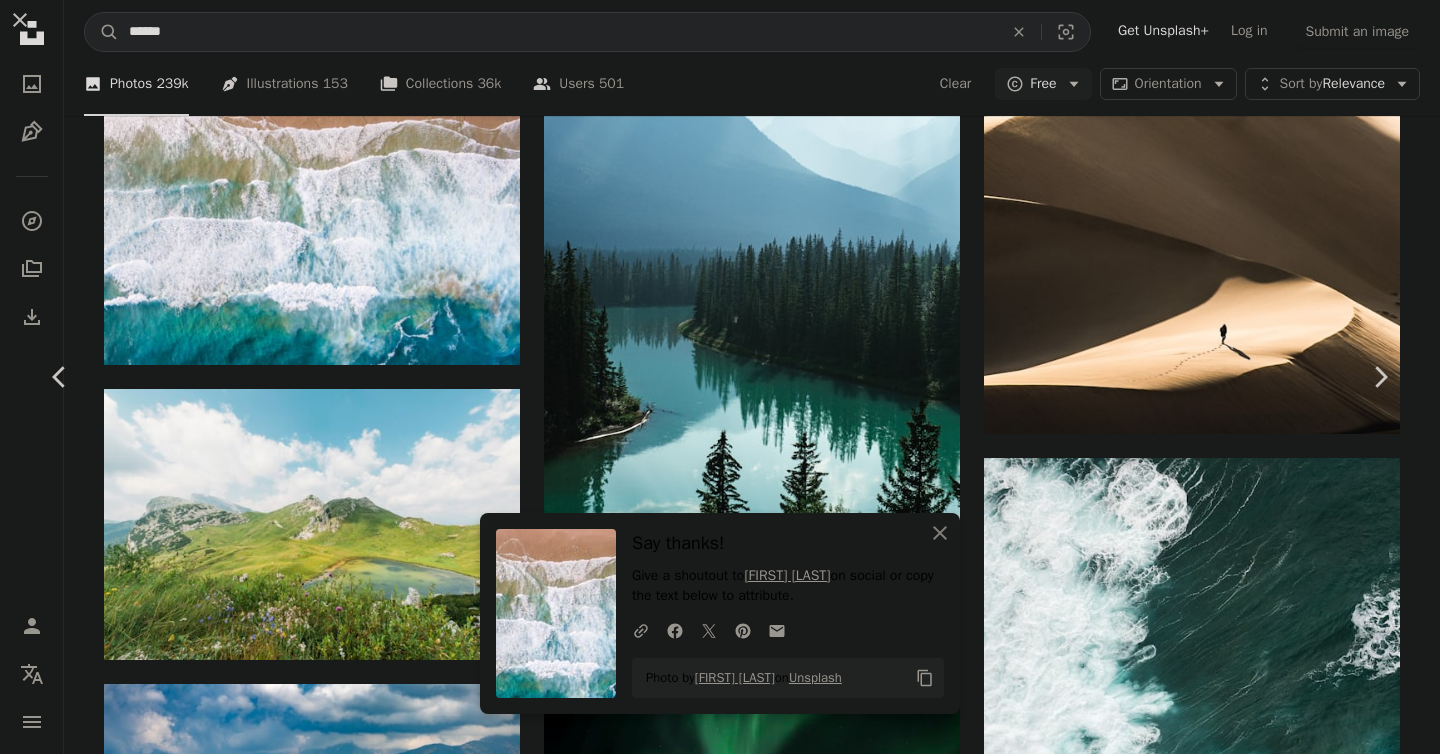 click on "An X shape Chevron left Chevron right An X shape Close Say thanks! Give a shoutout to Raph Howald on social or copy the text below to attribute. A URL sharing icon (chains) Facebook icon X (formerly Twitter) icon Pinterest icon An envelope Photo by Raph Howald on Unsplash
Copy content Raph Howald [EMAIL] A heart A plus sign Download free Chevron down Zoom in Views 2,107,239 Downloads 24,306 Featured in Photos , Nature A forward-right arrow Share Info icon Info More Actions Beach Waves A map marker [COUNTRY] Calendar outlined Published on [MONTH] [DAY], [YEAR] Camera DJI, FC300S Safety Free to use under the Unsplash License sea snow grey australia ice outdoors glacier frost sea waves Free stock photos Browse premium related images on iStock | Save 20% with code UNSPLASH20 View more on iStock ↗ Related images A heart A plus sign Edgar Chaparro Available for hire A checkmark inside of a circle Arrow pointing down A heart A plus sign Matt Wang Available for hire A checkmark inside of a circle" at bounding box center [720, 4826] 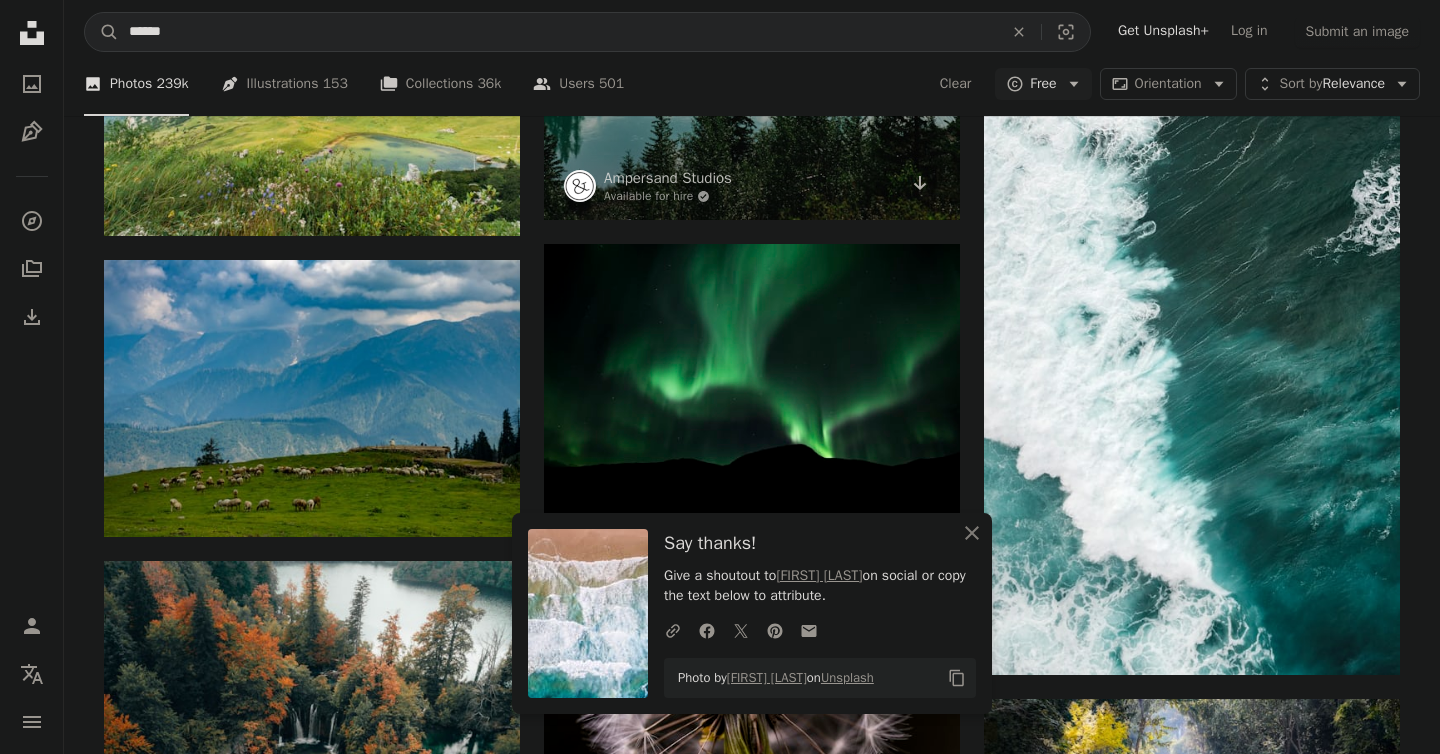 scroll, scrollTop: 20115, scrollLeft: 0, axis: vertical 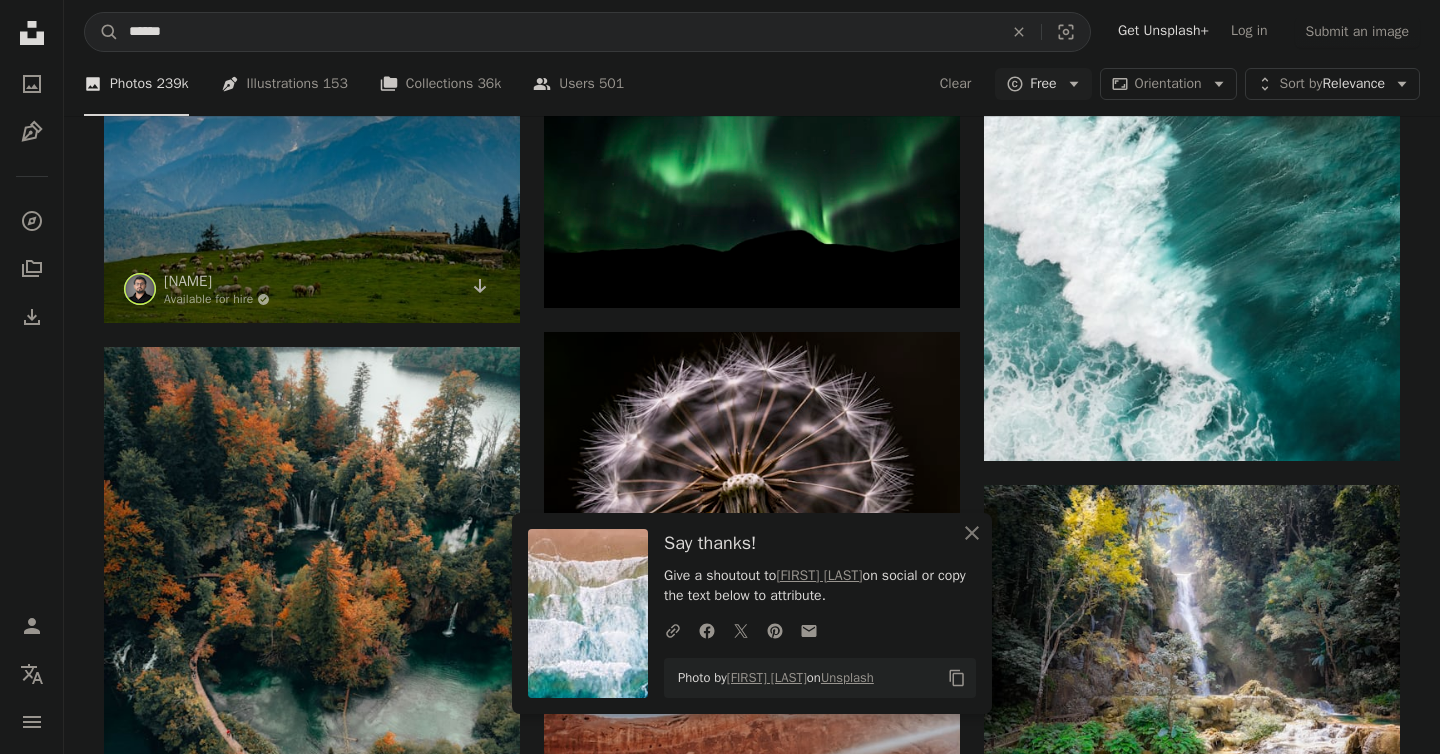 click at bounding box center [312, 184] 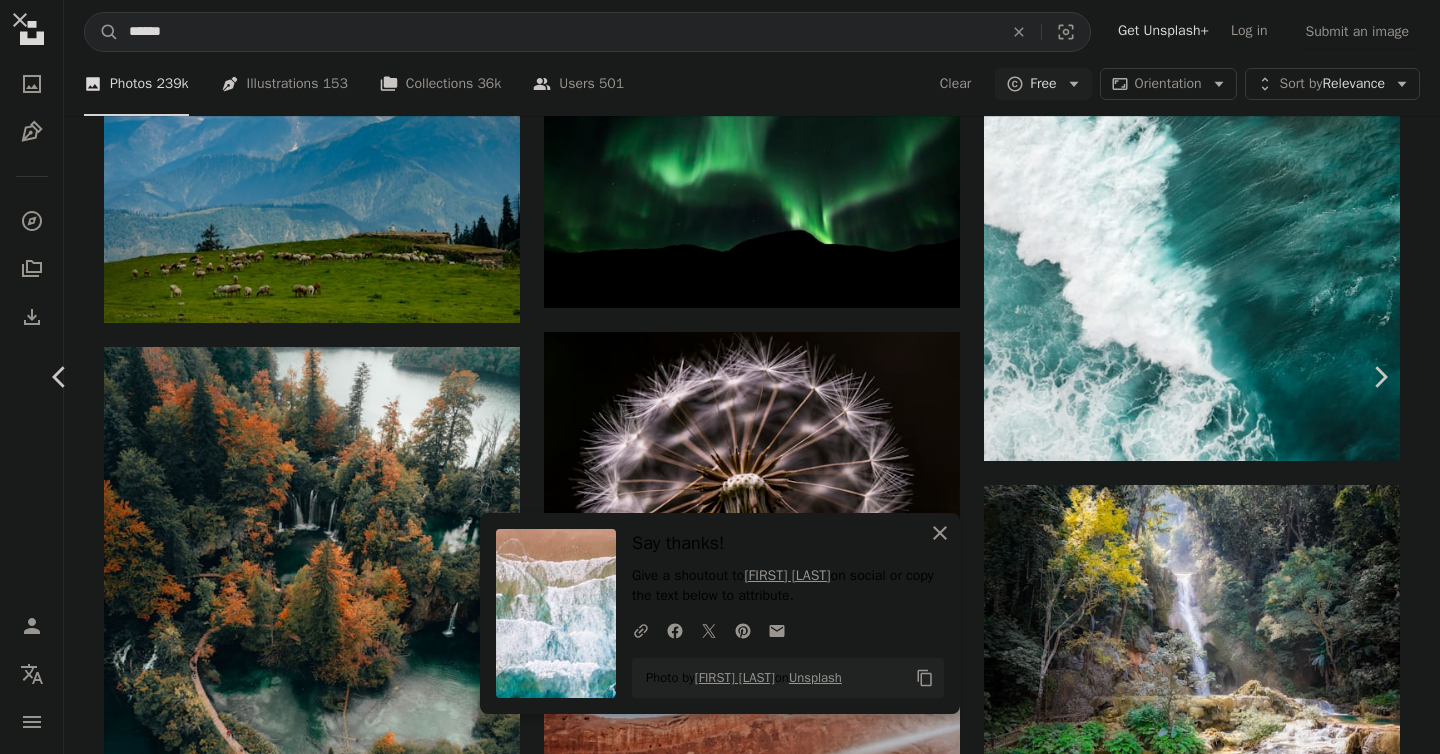 click 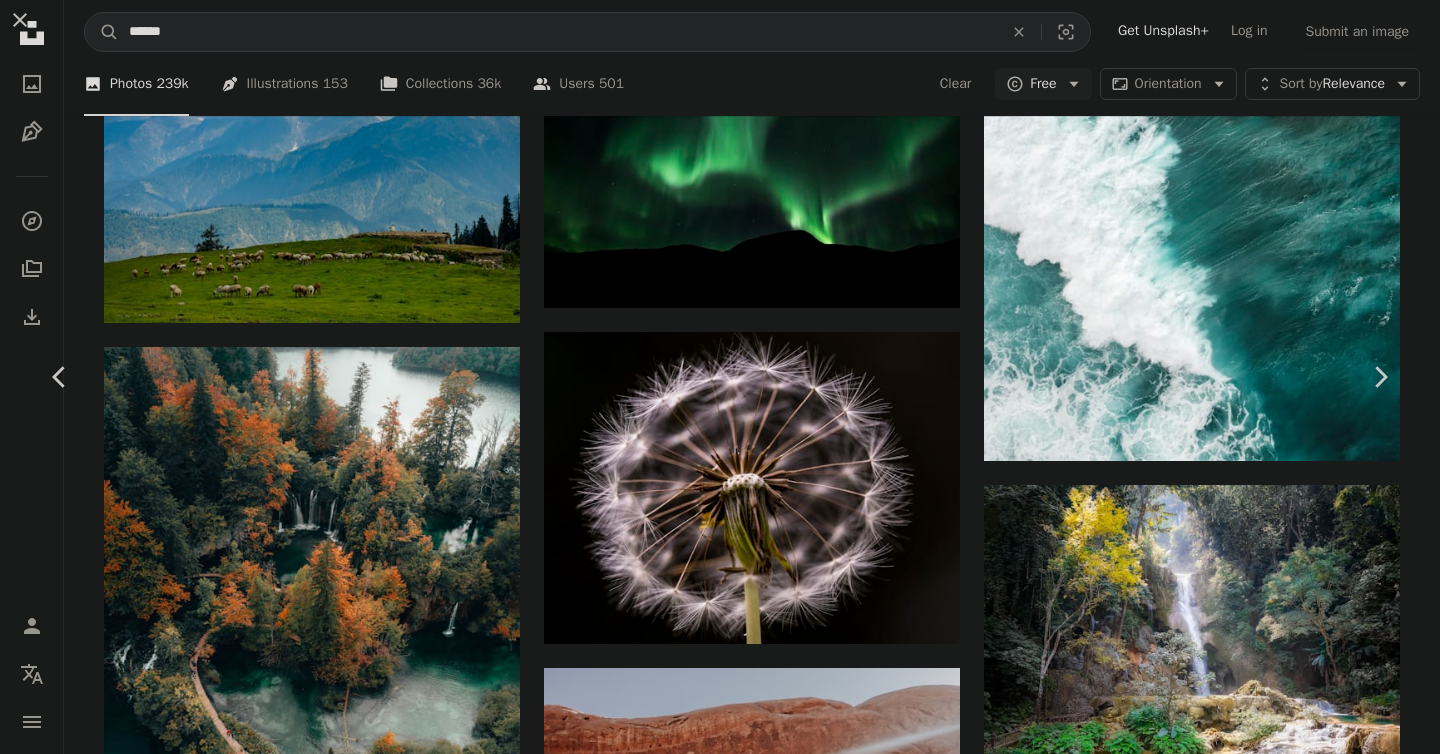 click on "An X shape Chevron left Chevron right [FIRST] [LAST] Available for hire A checkmark inside of a circle A heart A plus sign Download free Chevron down Zoom in Views 10,466,125 Downloads 132,719 A forward-right arrow Share Info icon Info More Actions Cattles at [LOCATION], [COUNTRY]. A map marker [LOCATION], [COUNTRY]. Calendar outlined Published on October 26, 2019 Camera Canon, EOS 200D Safety Free to use under the Unsplash License land mountains sheep pakistan cattle meadows animal blue farm field cow outdoors countryside meadow grassland mountain range mammal peak rural ranch Free images Browse premium related images on iStock | Save 20% with code UNSPLASH20 View more on iStock ↗ Related images A heart A plus sign [FIRST] [LAST] Arrow pointing down Plus sign for Unsplash+ A heart A plus sign [FIRST] [LAST] Arrow pointing down A heart A plus sign [FIRST] [LAST] Arrow pointing down A heart A plus sign [FIRST] [LAST] Available for hire" at bounding box center (720, 4188) 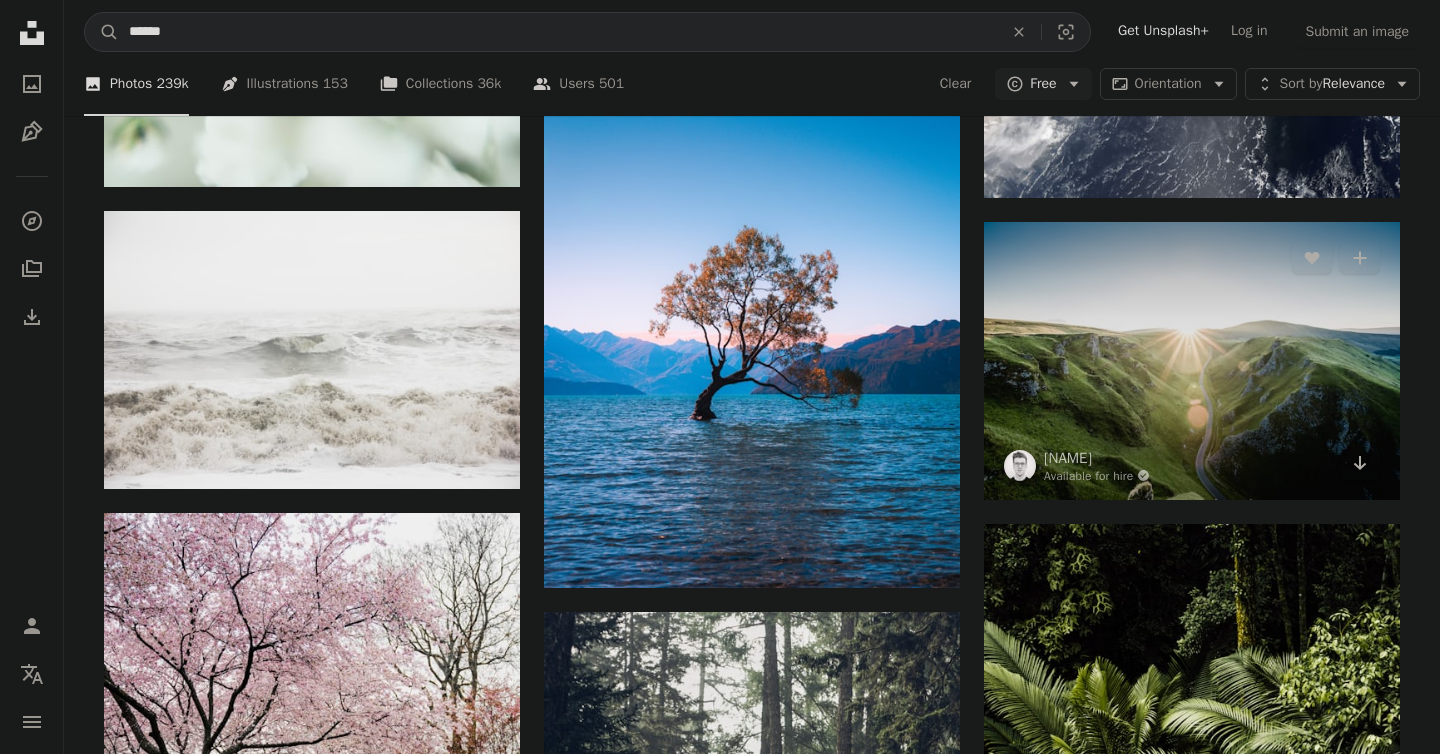 scroll, scrollTop: 26368, scrollLeft: 0, axis: vertical 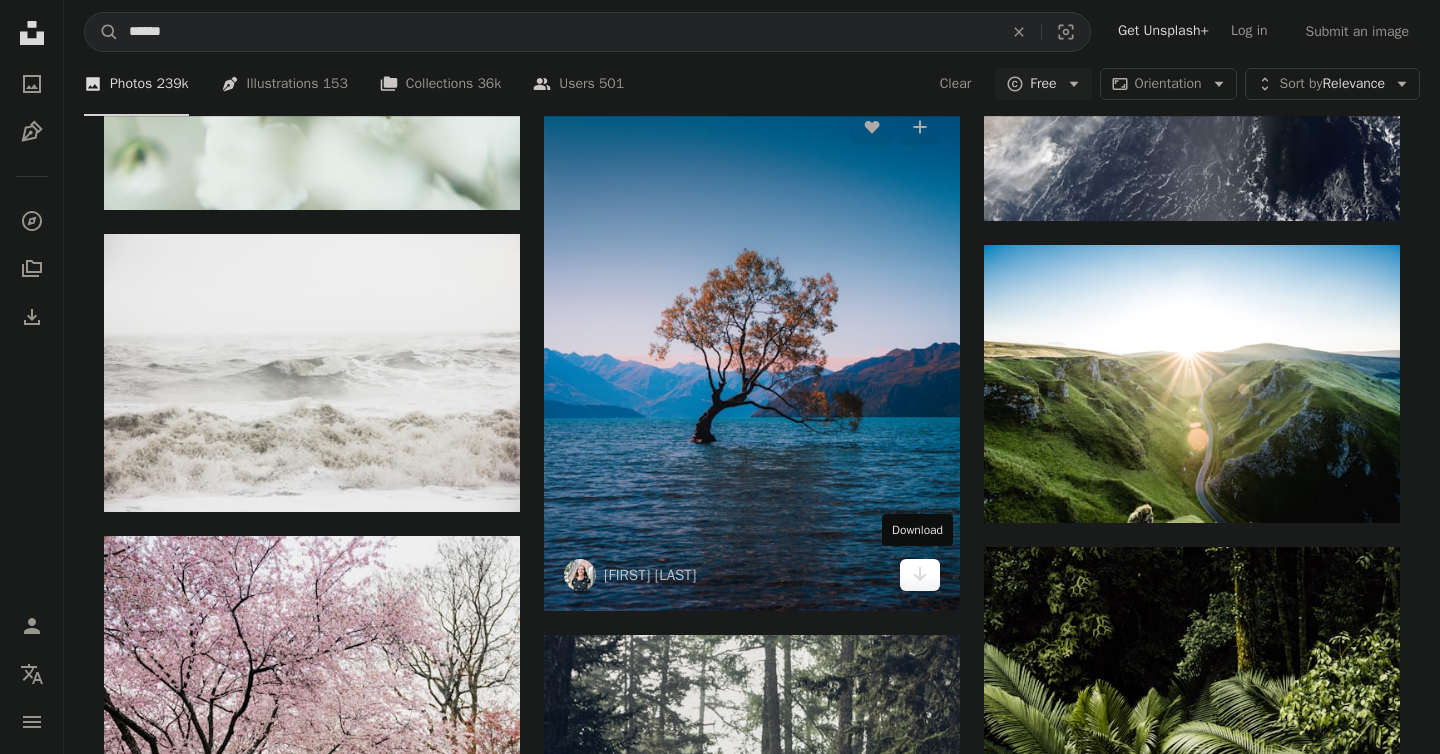 click on "Arrow pointing down" at bounding box center (920, 575) 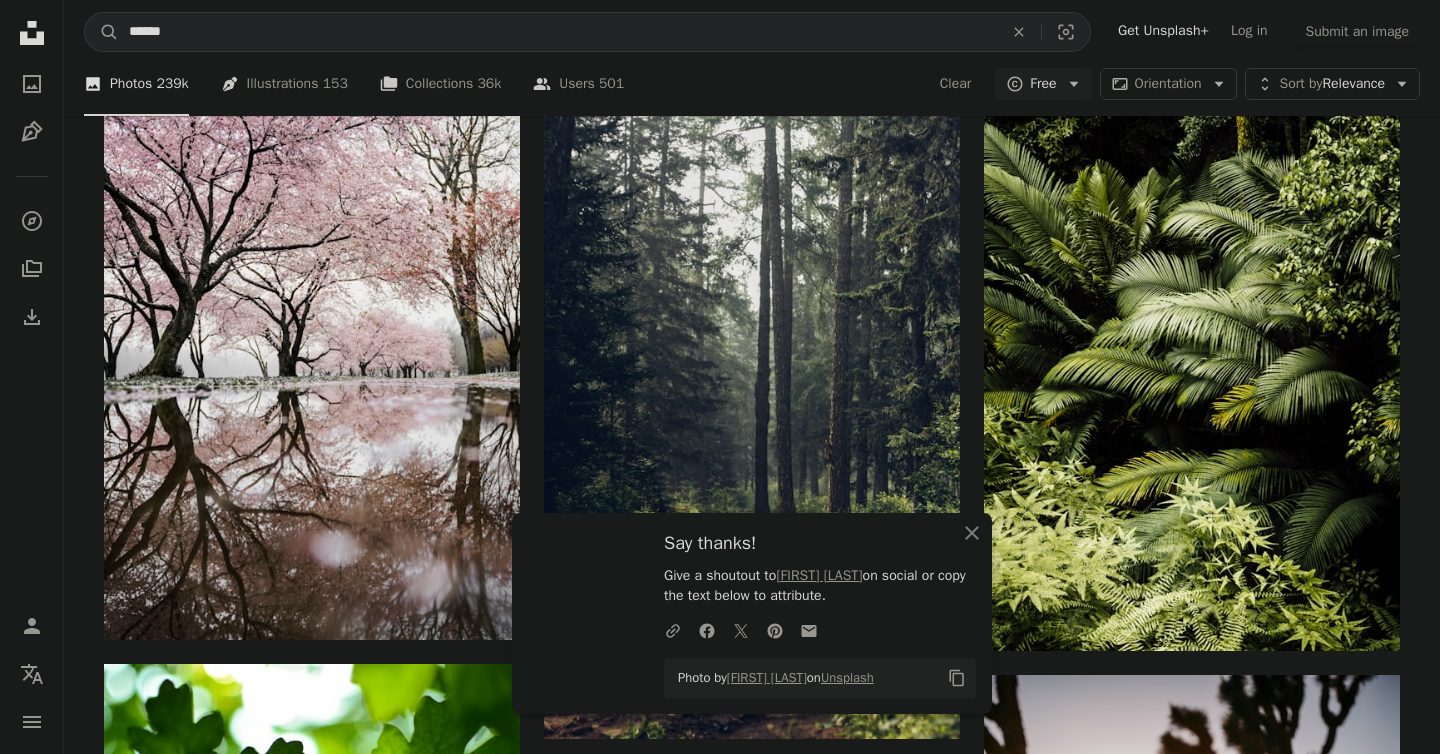 scroll, scrollTop: 27162, scrollLeft: 0, axis: vertical 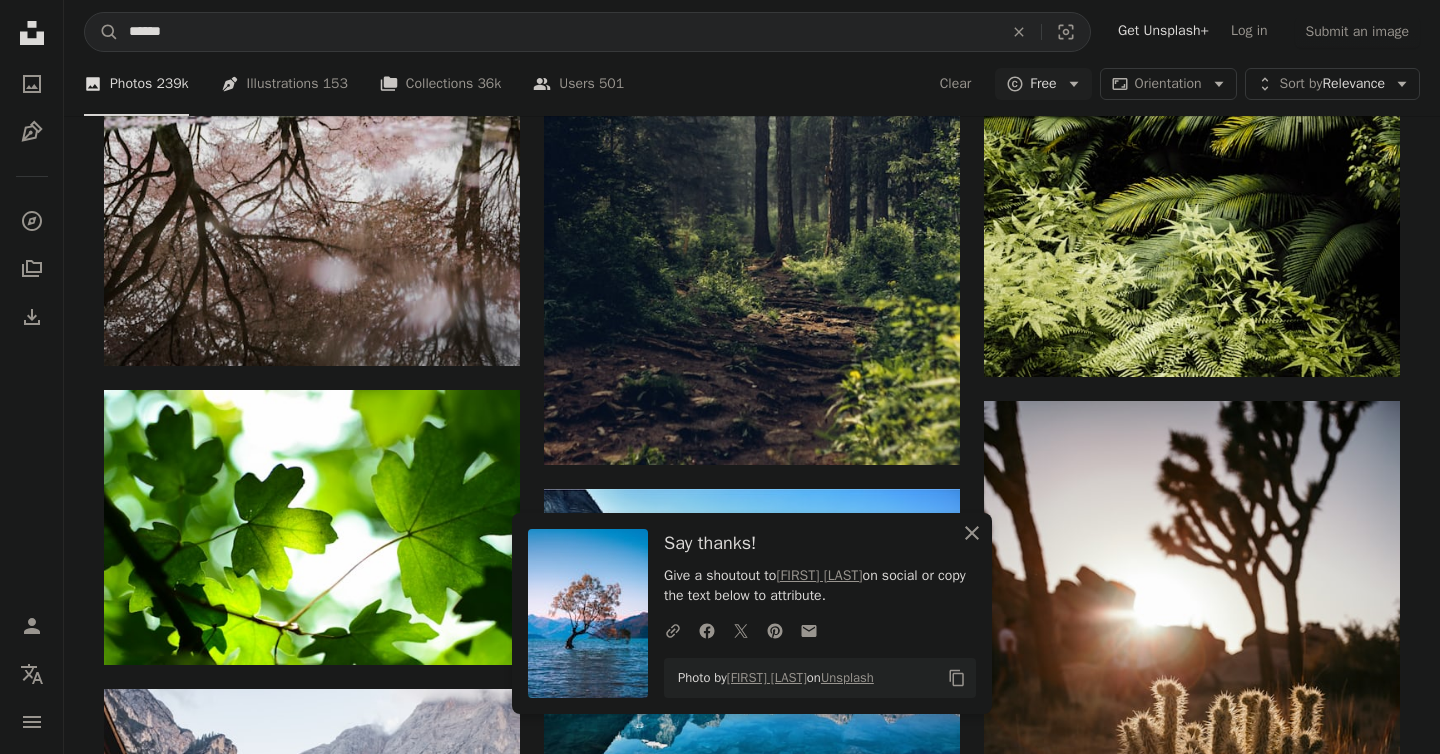 click 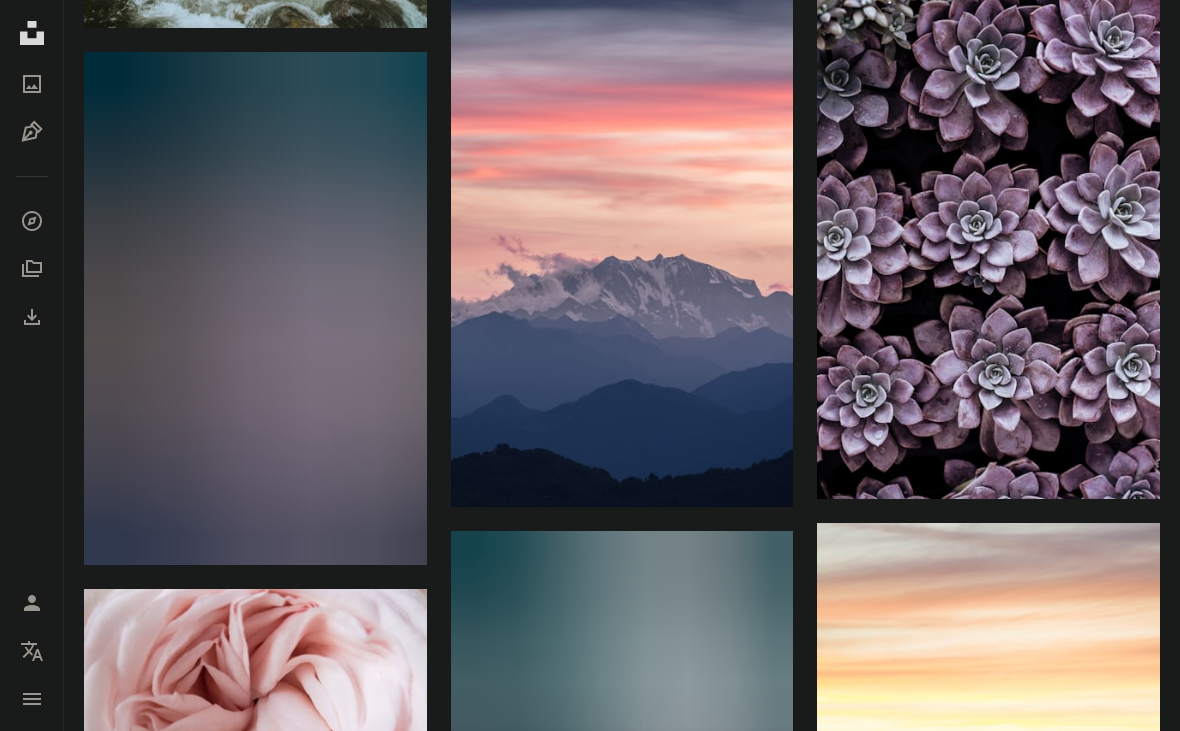 scroll, scrollTop: 26977, scrollLeft: 0, axis: vertical 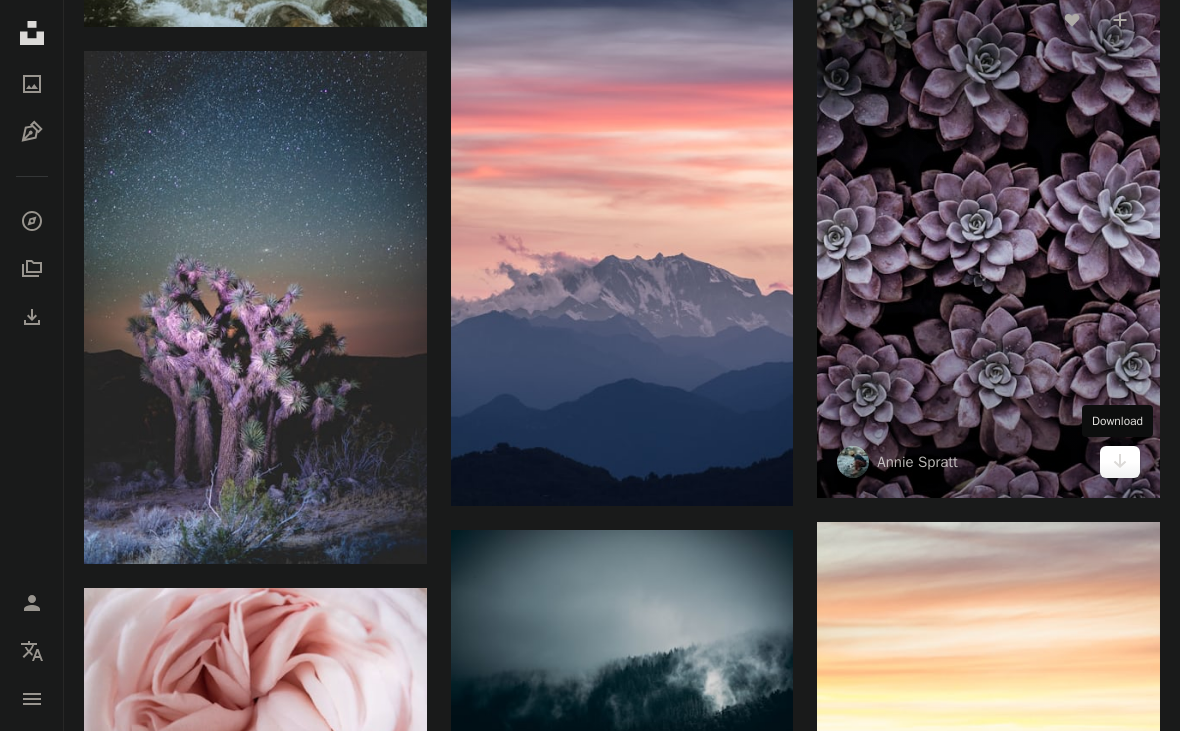 click 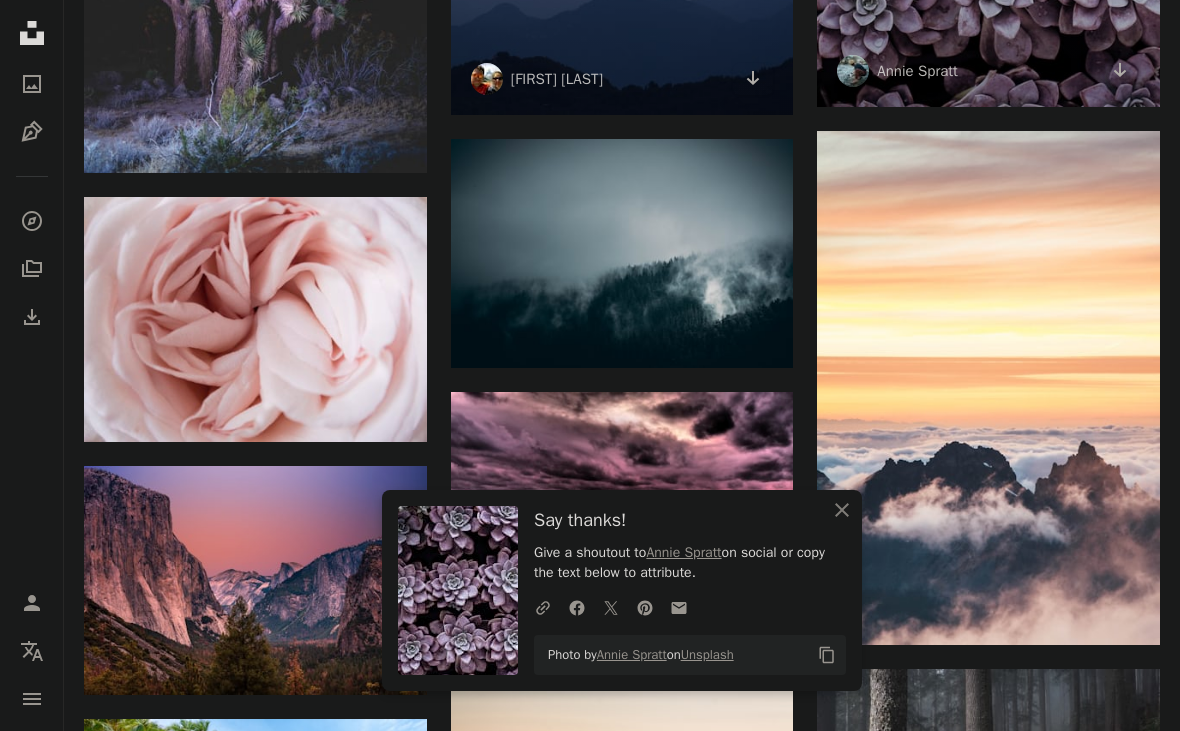scroll, scrollTop: 27411, scrollLeft: 0, axis: vertical 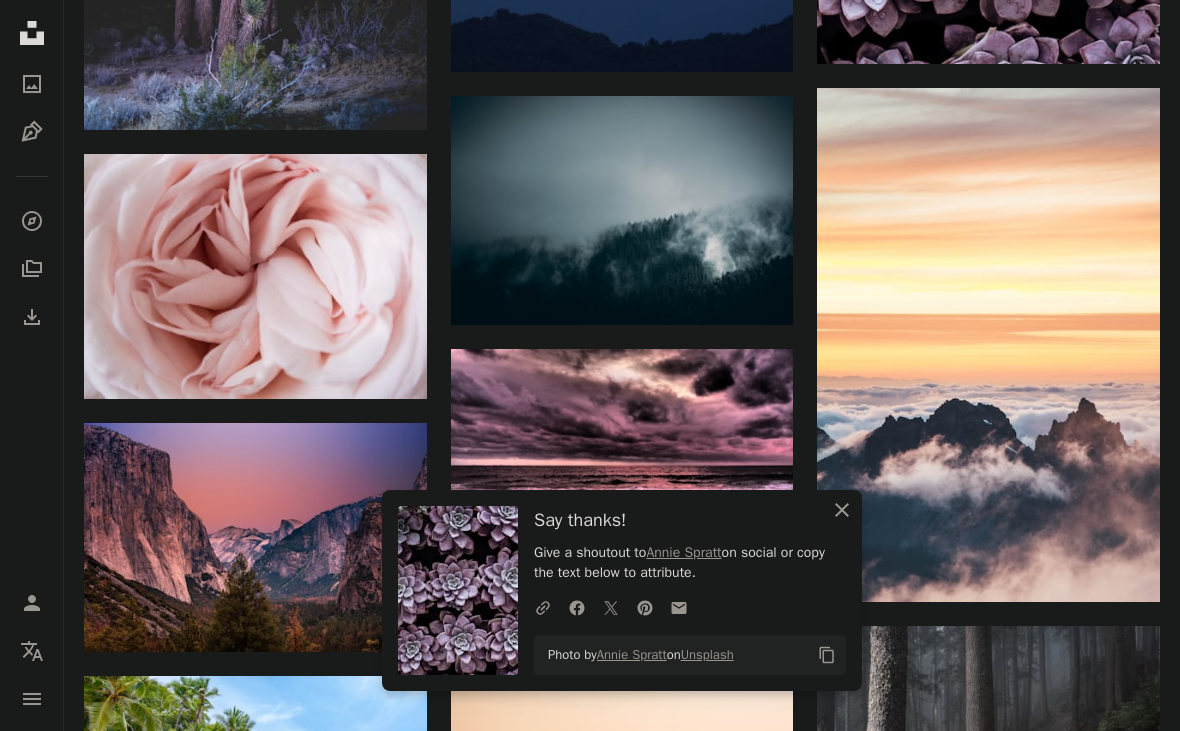click on "An X shape" 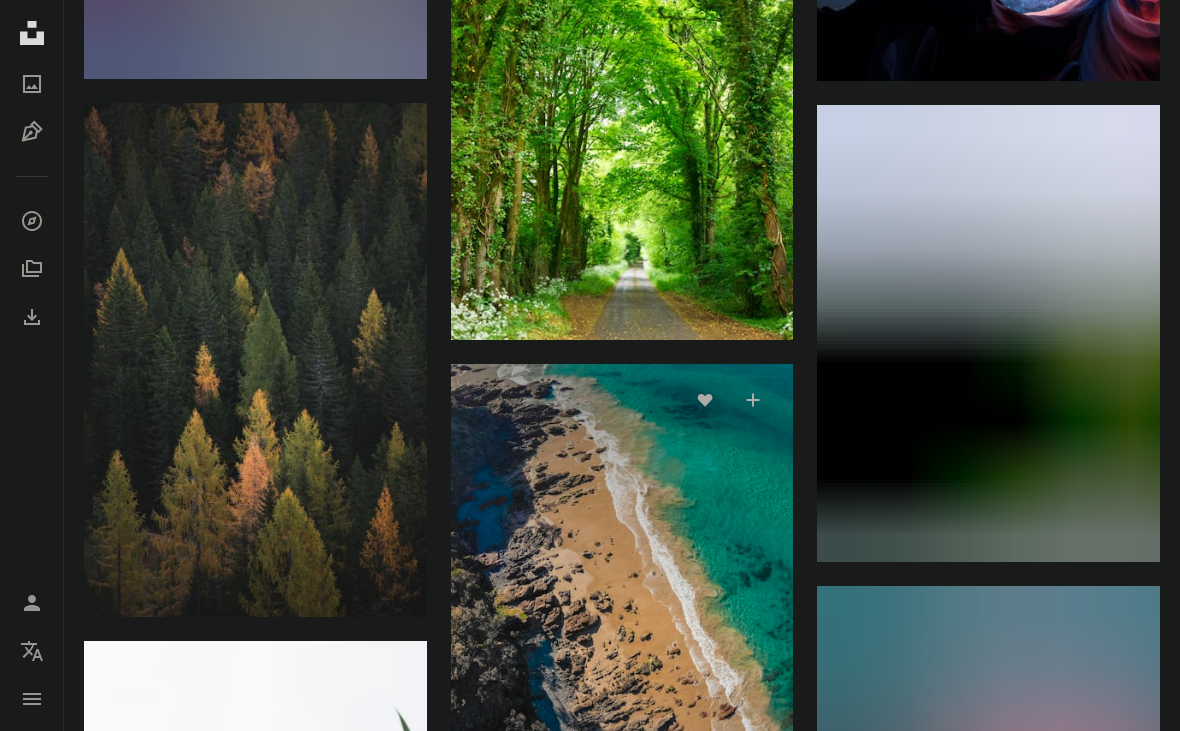 scroll, scrollTop: 28916, scrollLeft: 0, axis: vertical 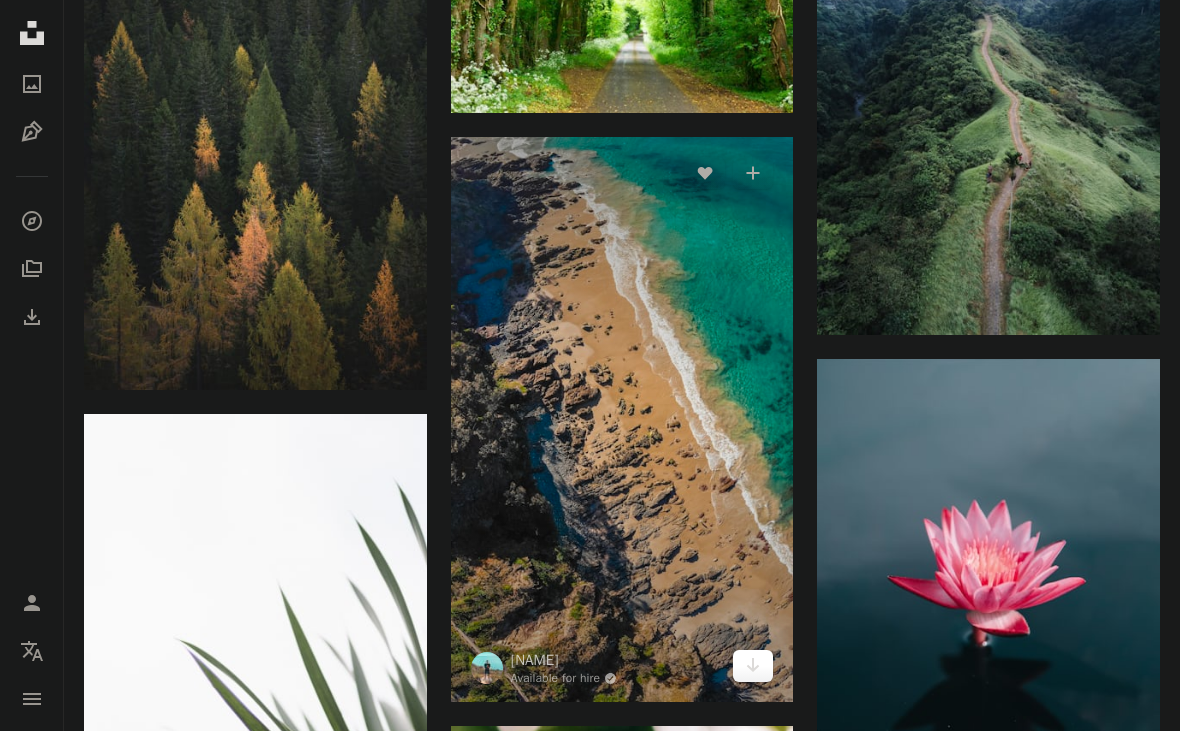 click on "Arrow pointing down" at bounding box center [753, 666] 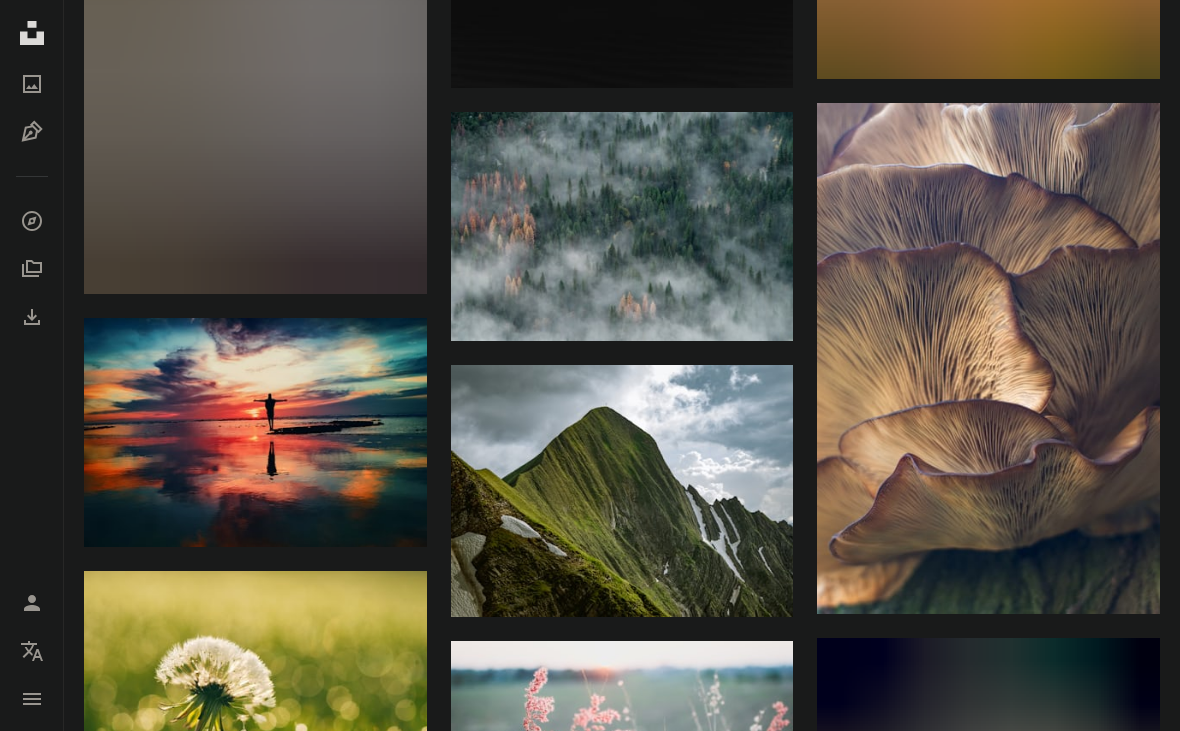 scroll, scrollTop: 31645, scrollLeft: 0, axis: vertical 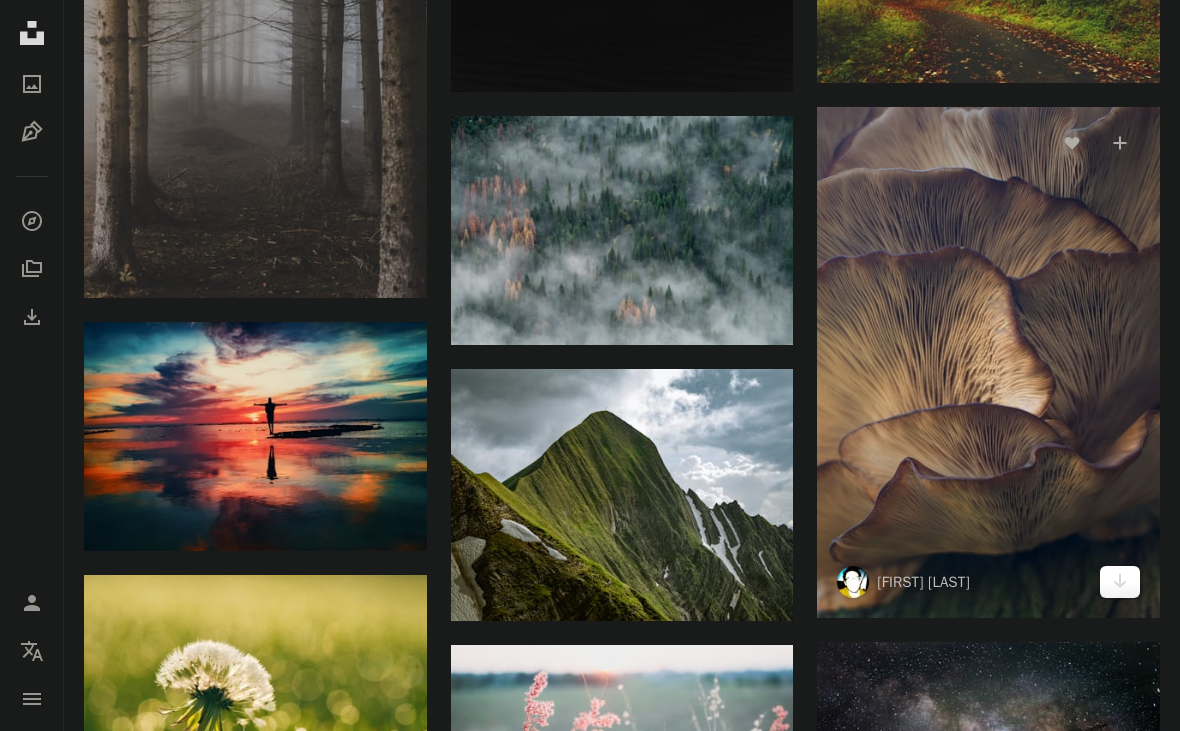 click 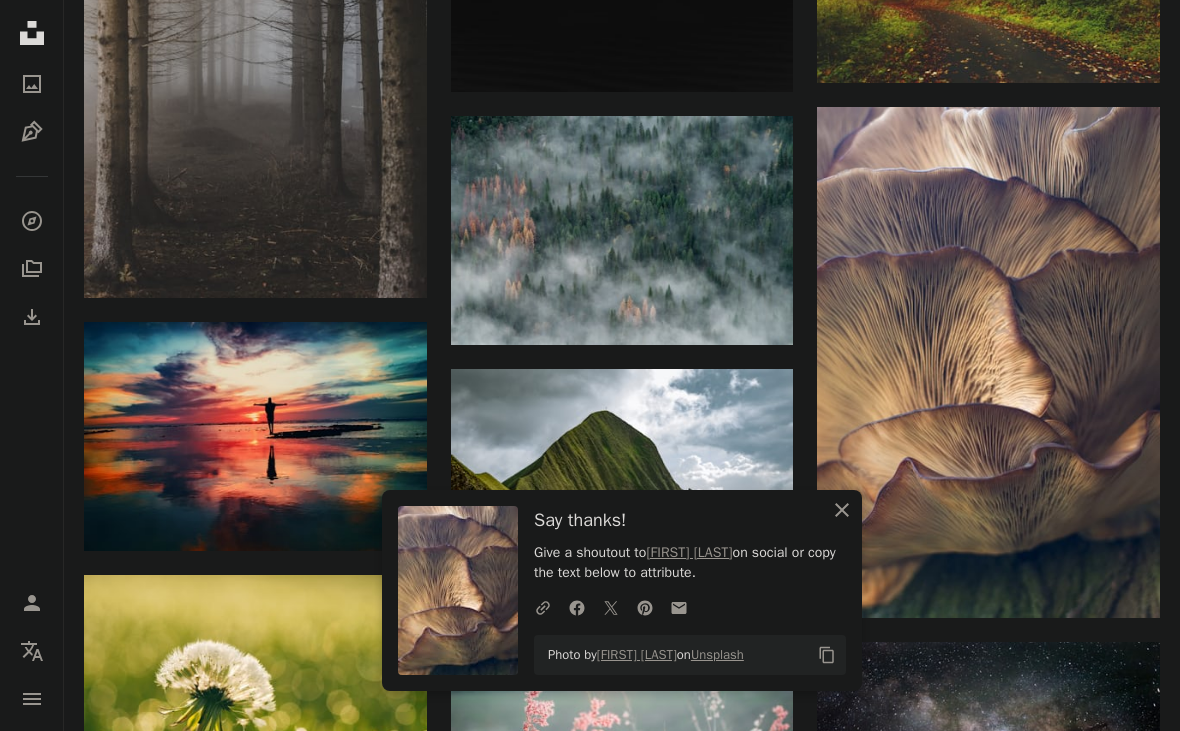 click on "An X shape" 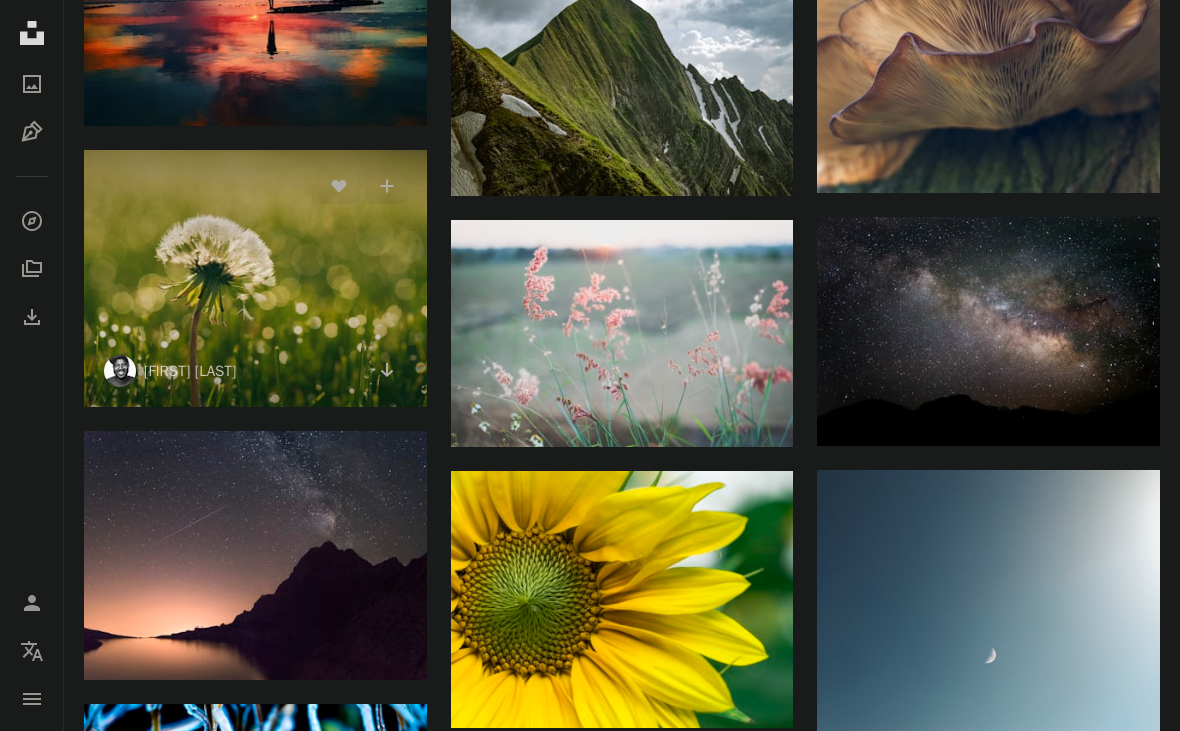 scroll, scrollTop: 32095, scrollLeft: 0, axis: vertical 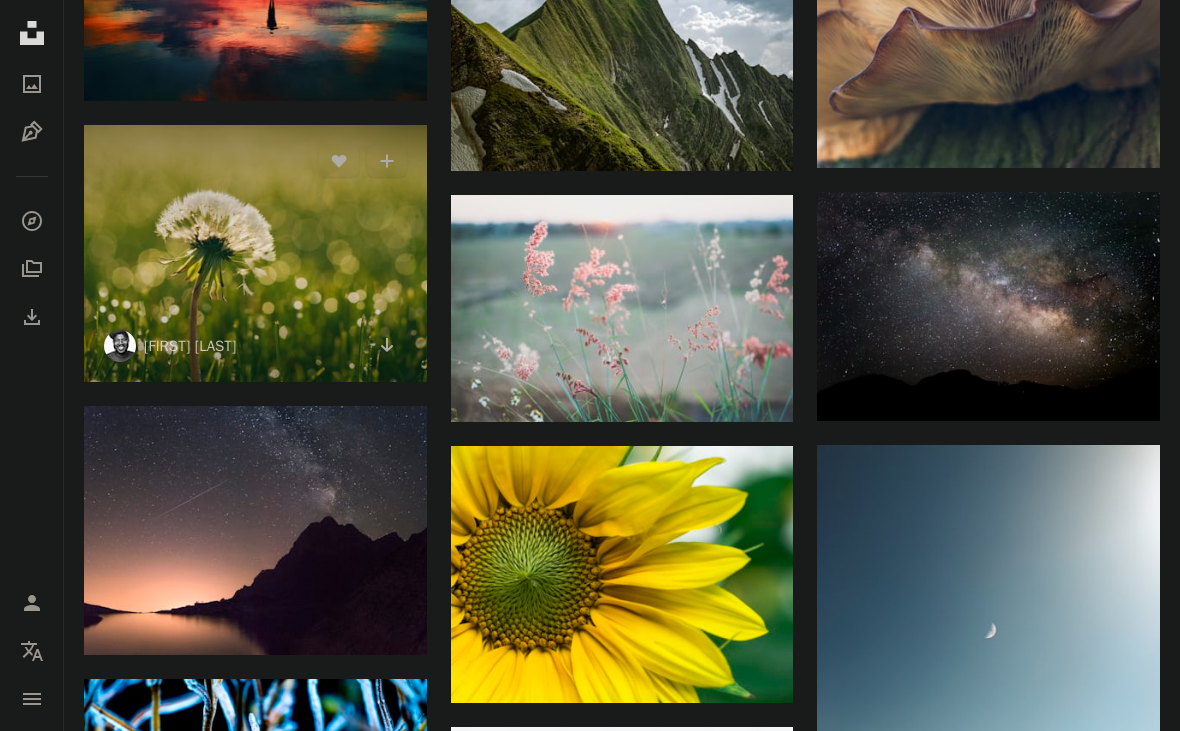 click at bounding box center [255, 253] 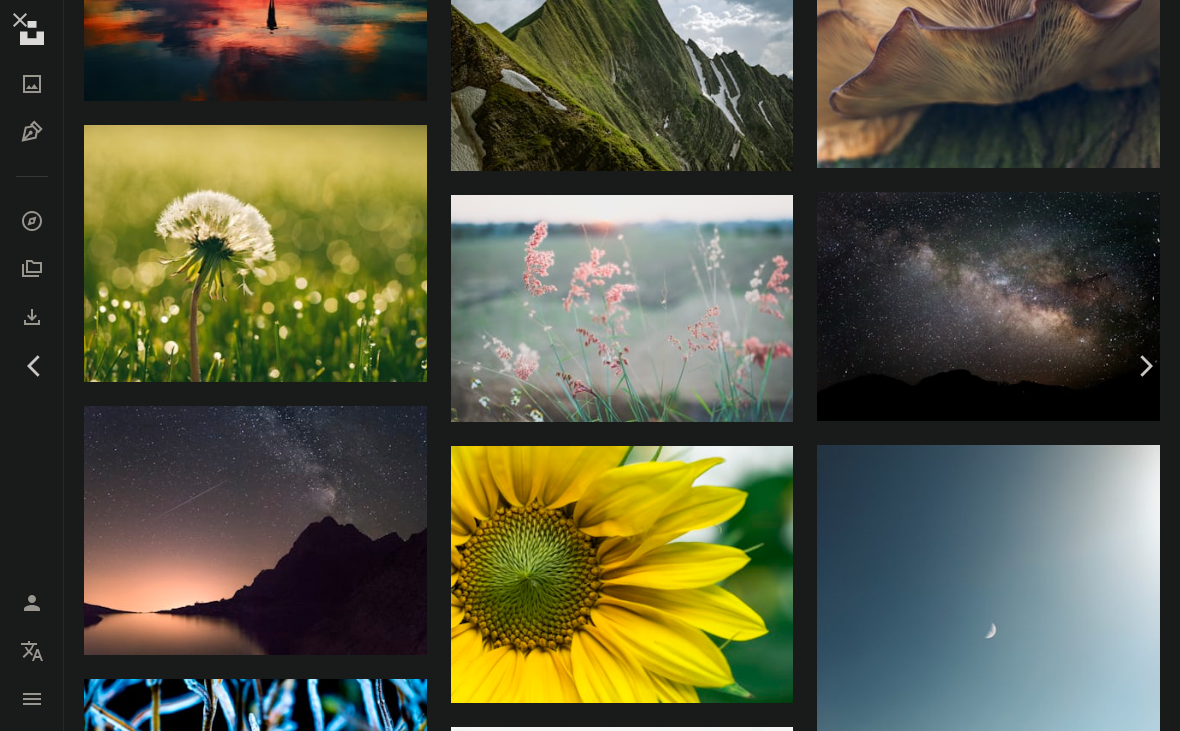 click on "An X shape Chevron left Chevron right Chevron right Aaron Burden [EMAIL] A heart A plus sign Download free Chevron down Zoom in Views 16,983,726 Downloads 149,554 Featured in Photos A forward-right arrow Share Info icon Info More Actions Dandelion in the grass Calendar outlined Published on [DATE], [YEAR] Camera Panasonic, DMC-GX7 Safety Free to use under the Unsplash License flower plant white grass hope morning dandelion flora weed good morning seed waiting seeds outside dew potential expectation wishes blow background Backgrounds Browse premium related images on iStock | Save 20% with code UNSPLASH20 View more on iStock ↗ Related images A heart A plus sign Jay Nlper Arrow pointing down Plus sign for Unsplash+ A heart A plus sign Getty Images For Unsplash+ A lock Download A heart A plus sign Cristian Lopez Arrow pointing down Plus sign for Unsplash+ A heart A plus sign Getty Images For Unsplash+ A lock Download A heart A plus sign moises ferreira Available for hire A checkmark inside of a circle A heart A heart" at bounding box center (590, 5184) 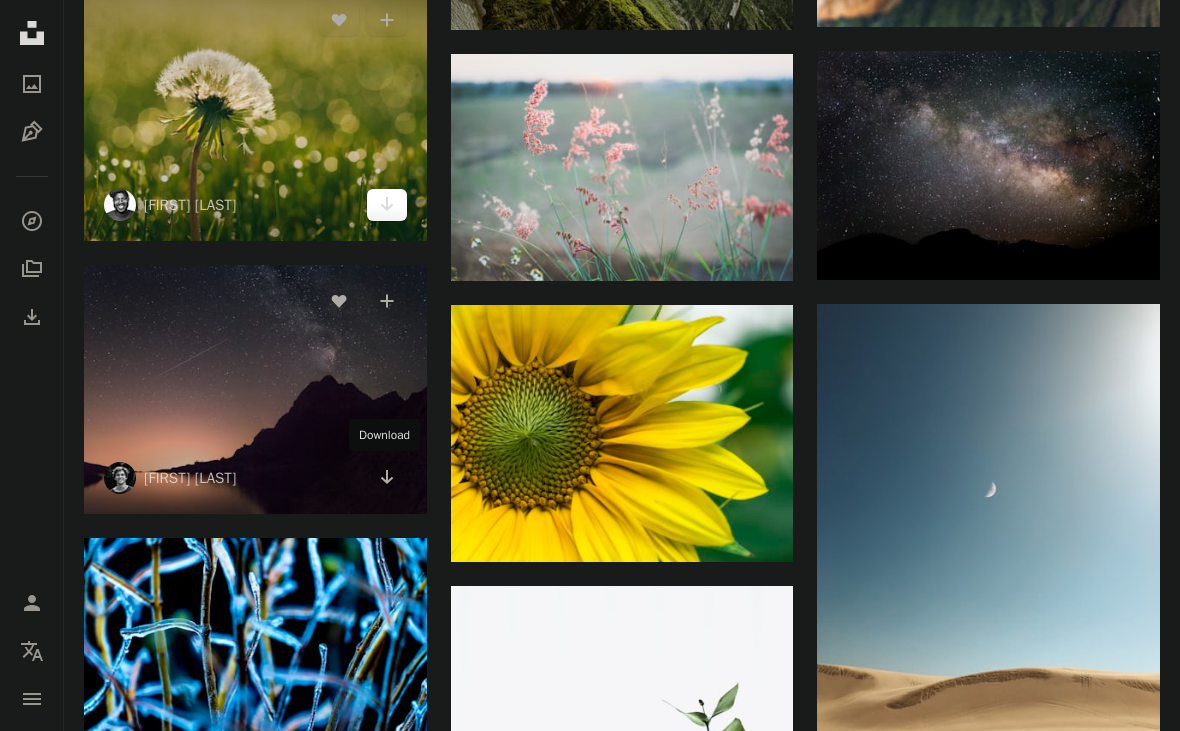 scroll, scrollTop: 32134, scrollLeft: 0, axis: vertical 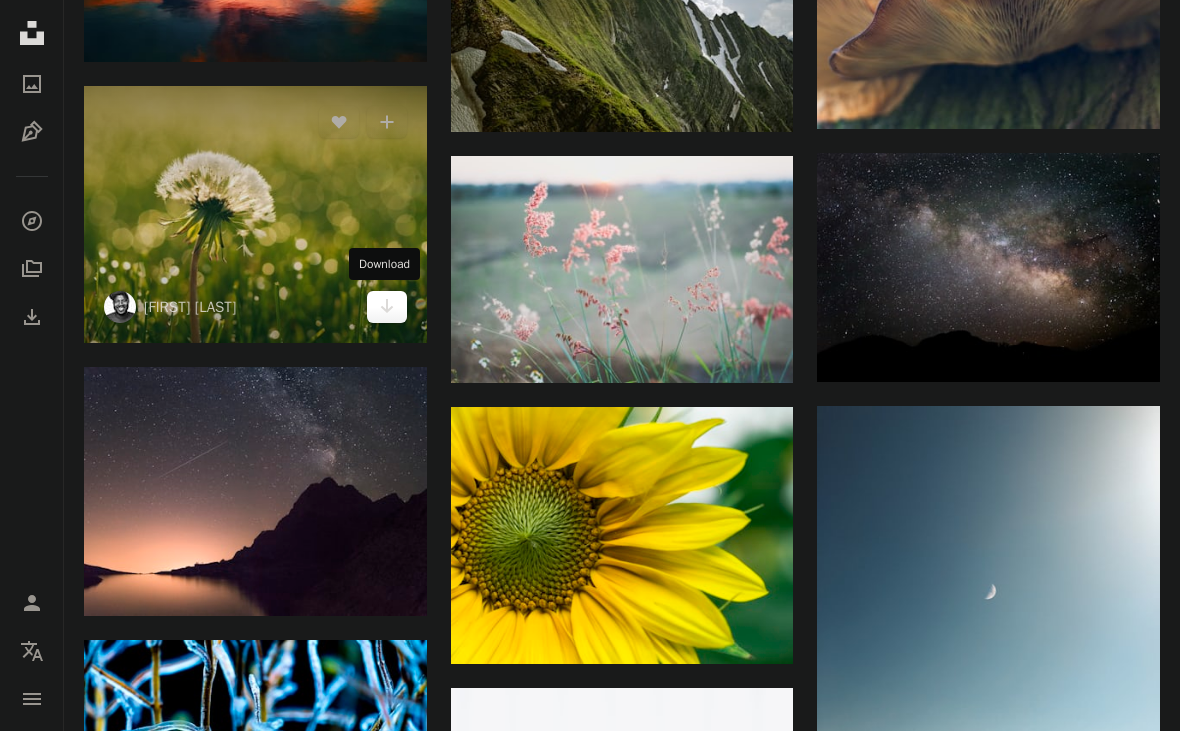 click on "Arrow pointing down" at bounding box center [387, 307] 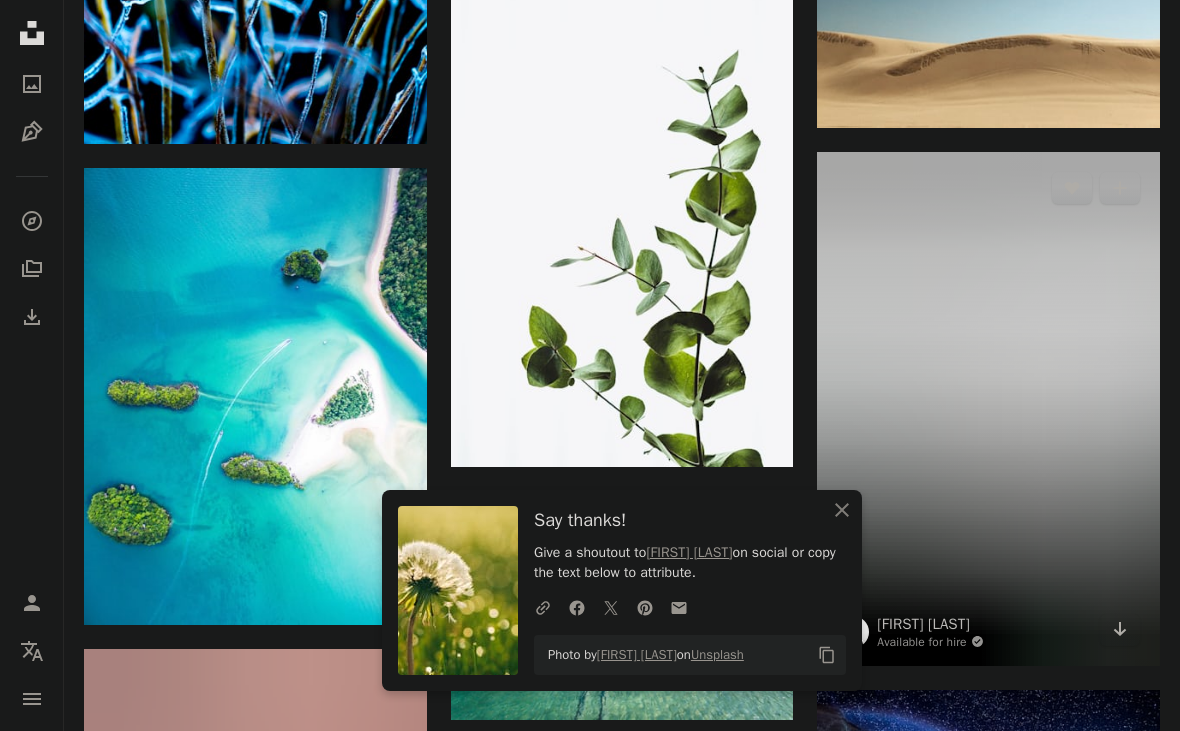 scroll, scrollTop: 32919, scrollLeft: 0, axis: vertical 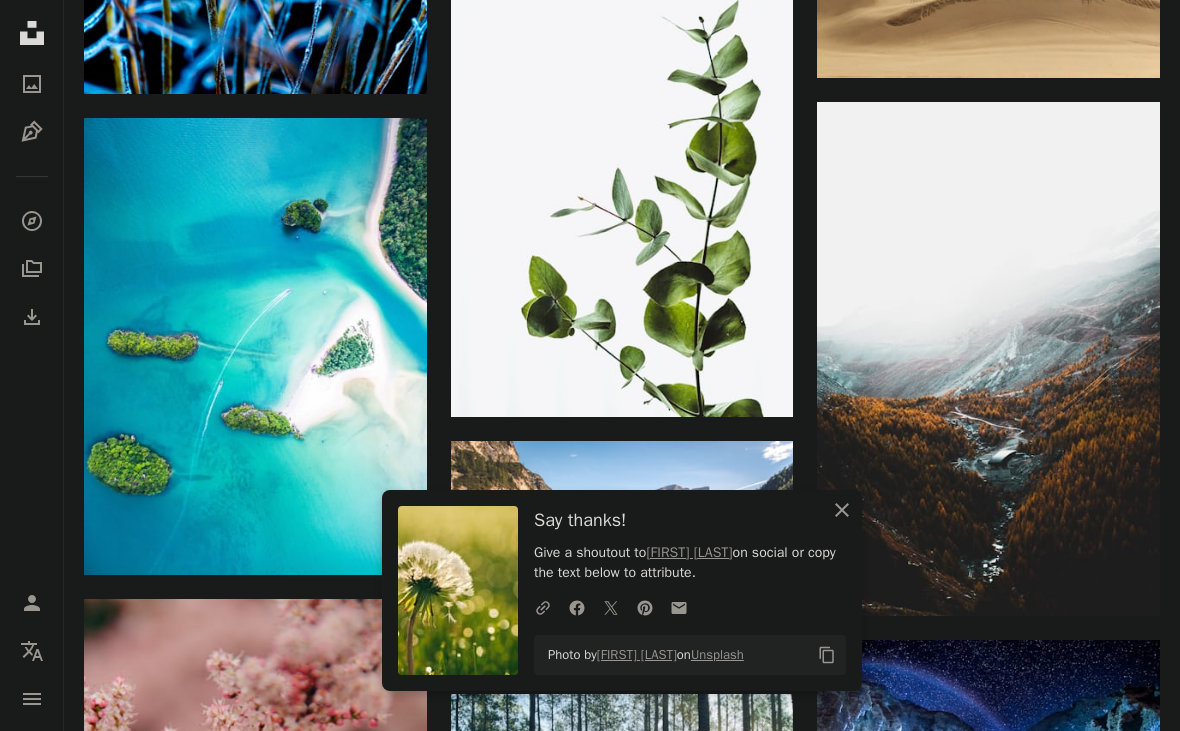 click 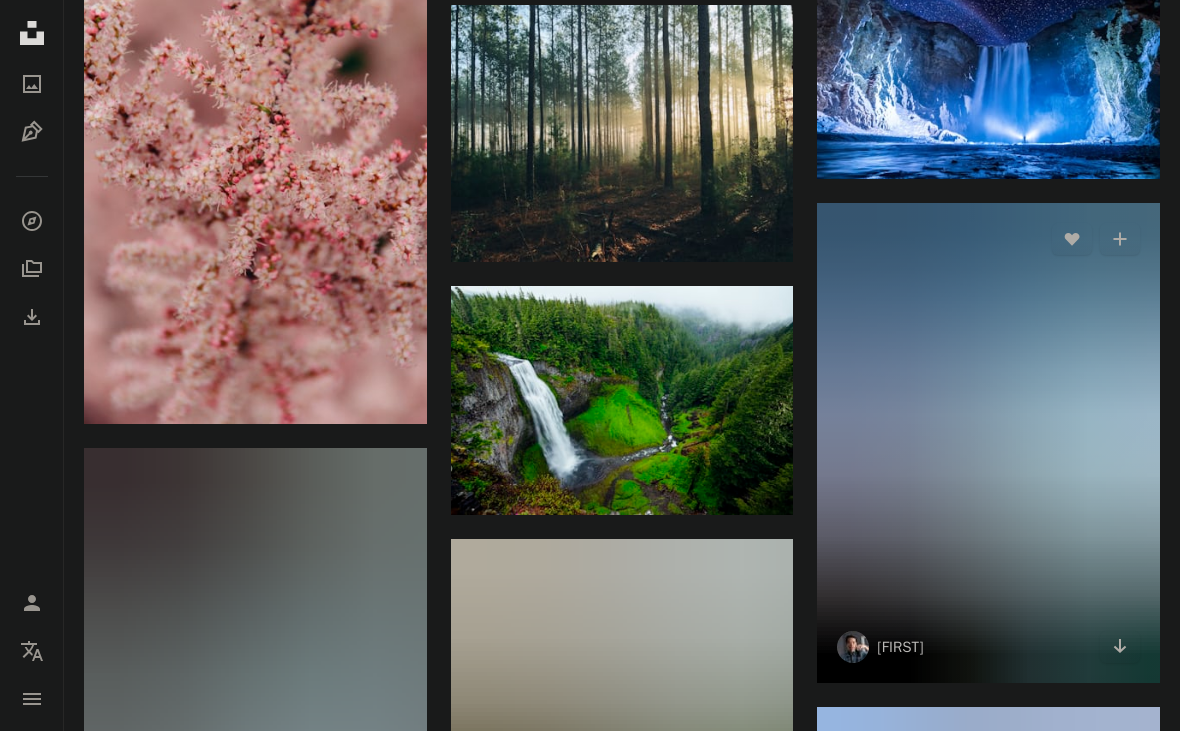 scroll, scrollTop: 33607, scrollLeft: 0, axis: vertical 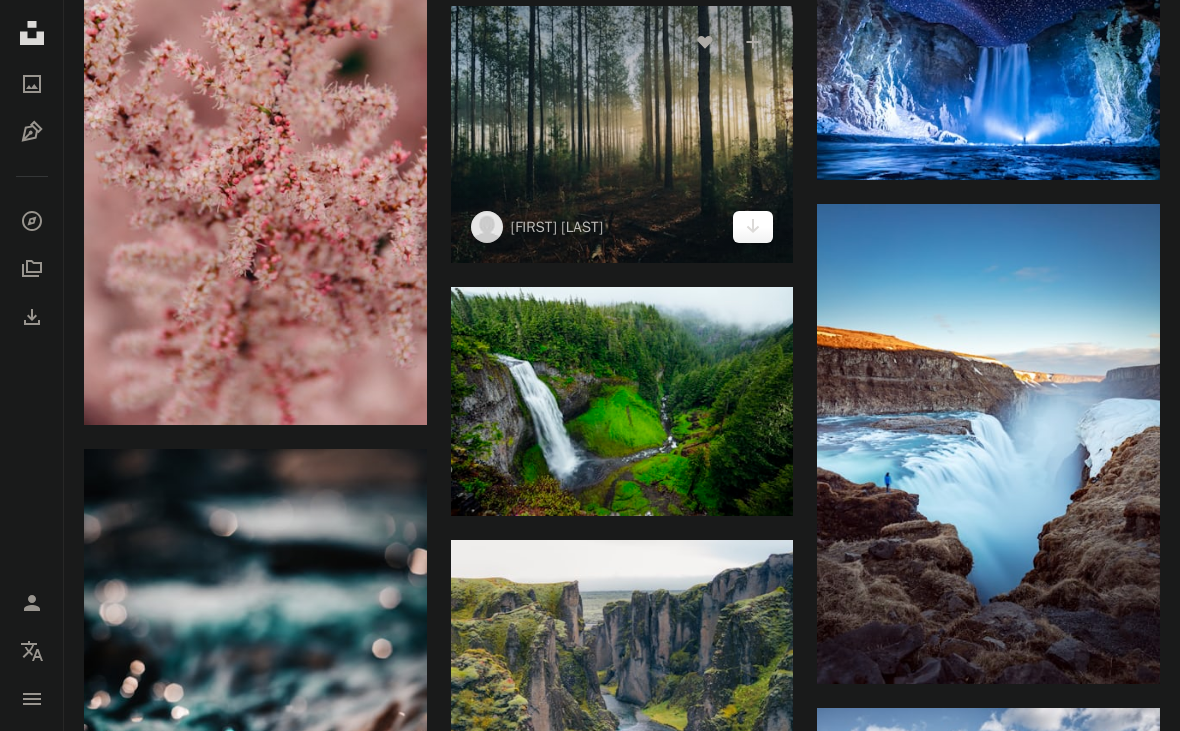 click 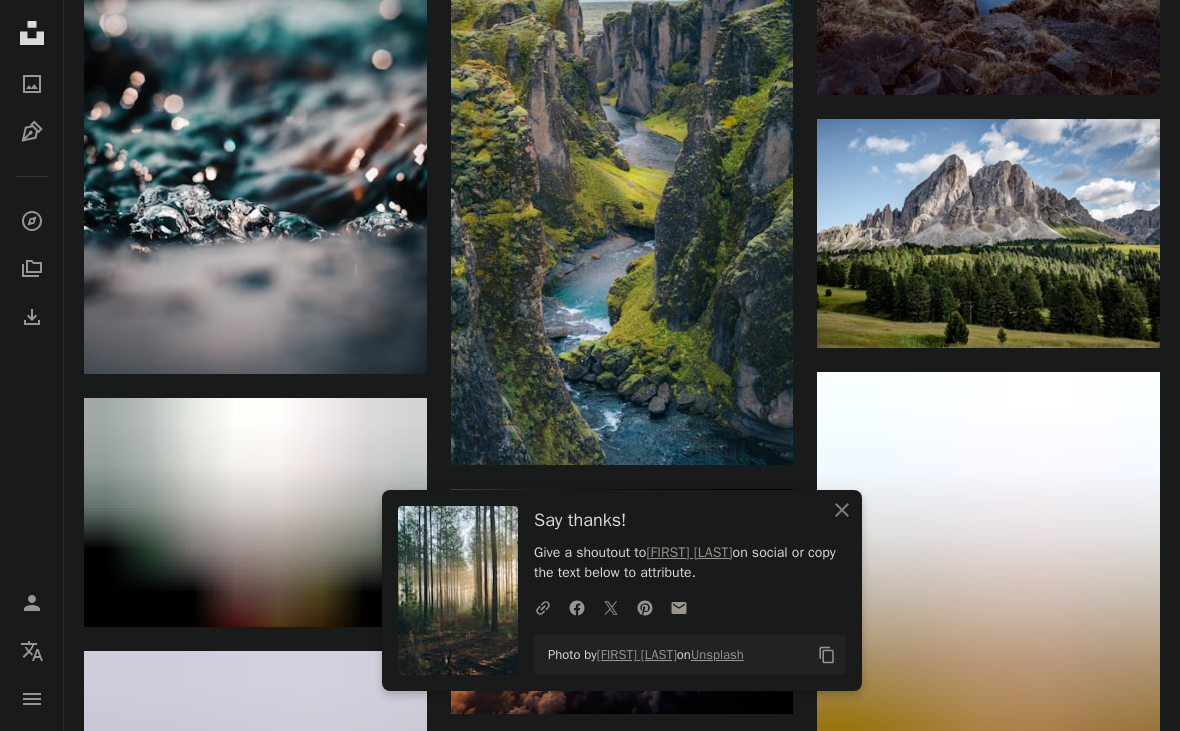 scroll, scrollTop: 34195, scrollLeft: 0, axis: vertical 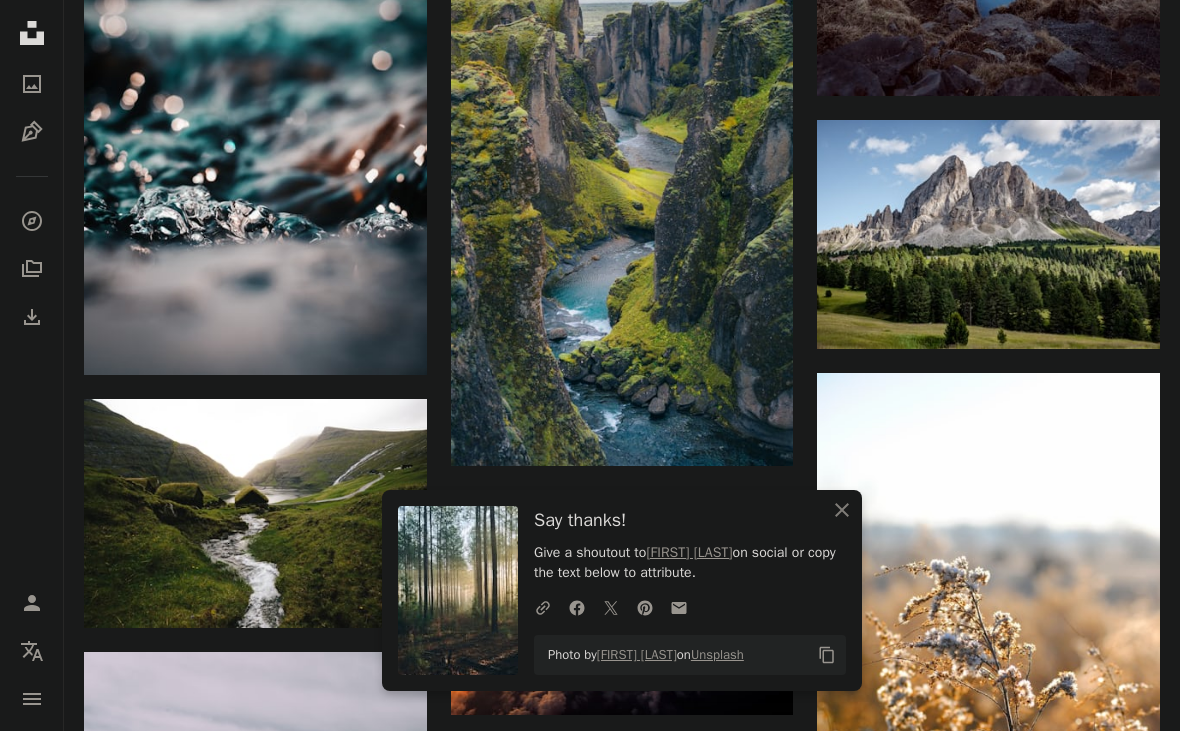click on "–– ––– –––  –– ––– –  ––– –––  ––––  –   – –– –––  – – ––– –– –– –––– –– The best in on-brand content creation Learn More Related illustrations See all A heart A plus sign [FIRST] [LAST] Available for hire A checkmark inside of a circle Arrow pointing down A heart A plus sign [FIRST] [LAST] Available for hire A checkmark inside of a circle Arrow pointing down A heart A plus sign [FIRST] [LAST] Arrow pointing down A heart A plus sign [FIRST] [LAST] Available for hire A checkmark inside of a circle Arrow pointing down A heart A plus sign [FIRST] [LAST] Available for hire A checkmark inside of a circle Arrow pointing down A heart A plus sign [FIRST] [LAST] Arrow pointing down A heart A plus sign [FIRST] [LAST] Available for hire A checkmark inside of a circle Arrow pointing down A heart A plus sign [FIRST] [LAST] Arrow pointing down A heart A plus sign [FIRST] [LAST] Arrow pointing down A heart A plus sign [FIRST] [LAST]" at bounding box center [988, -14189] 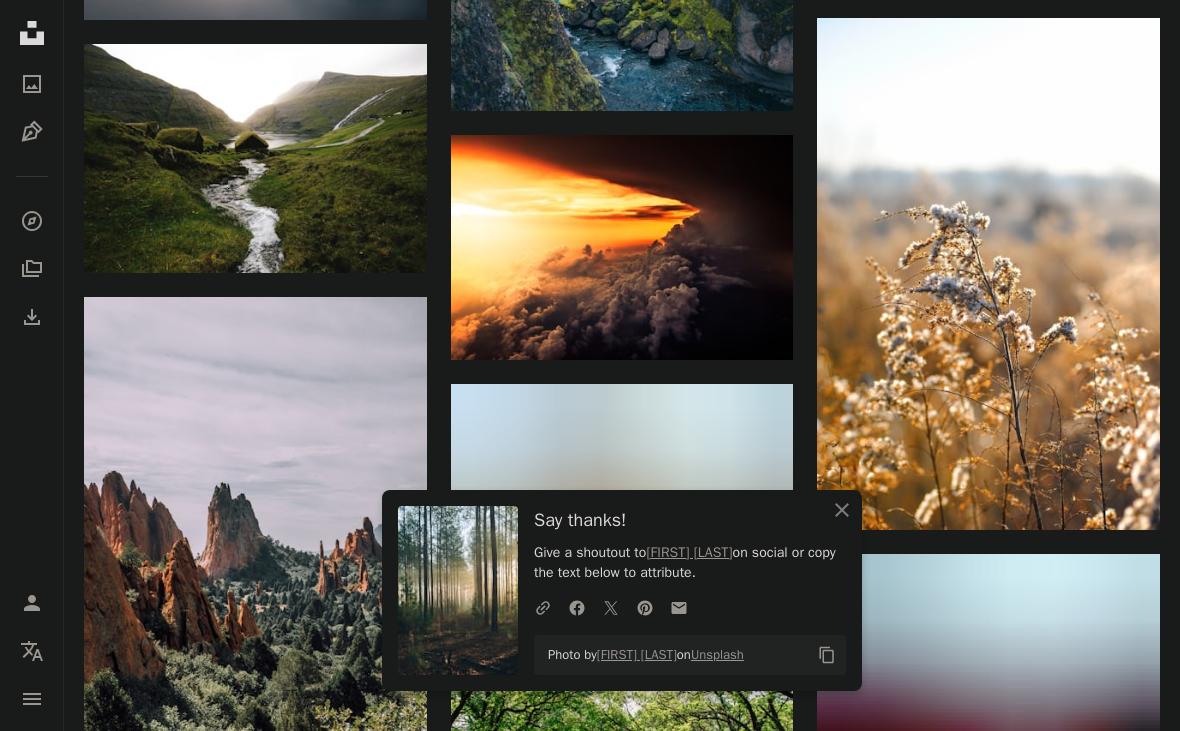 scroll, scrollTop: 34549, scrollLeft: 0, axis: vertical 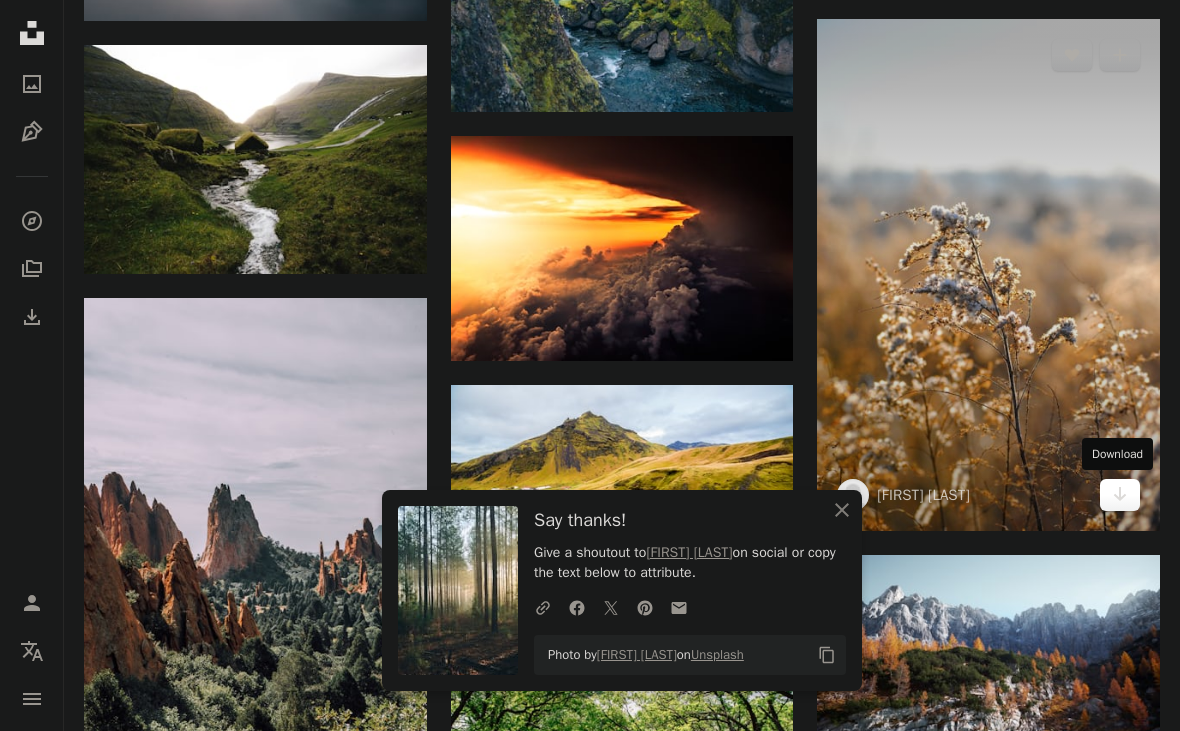 click on "Arrow pointing down" 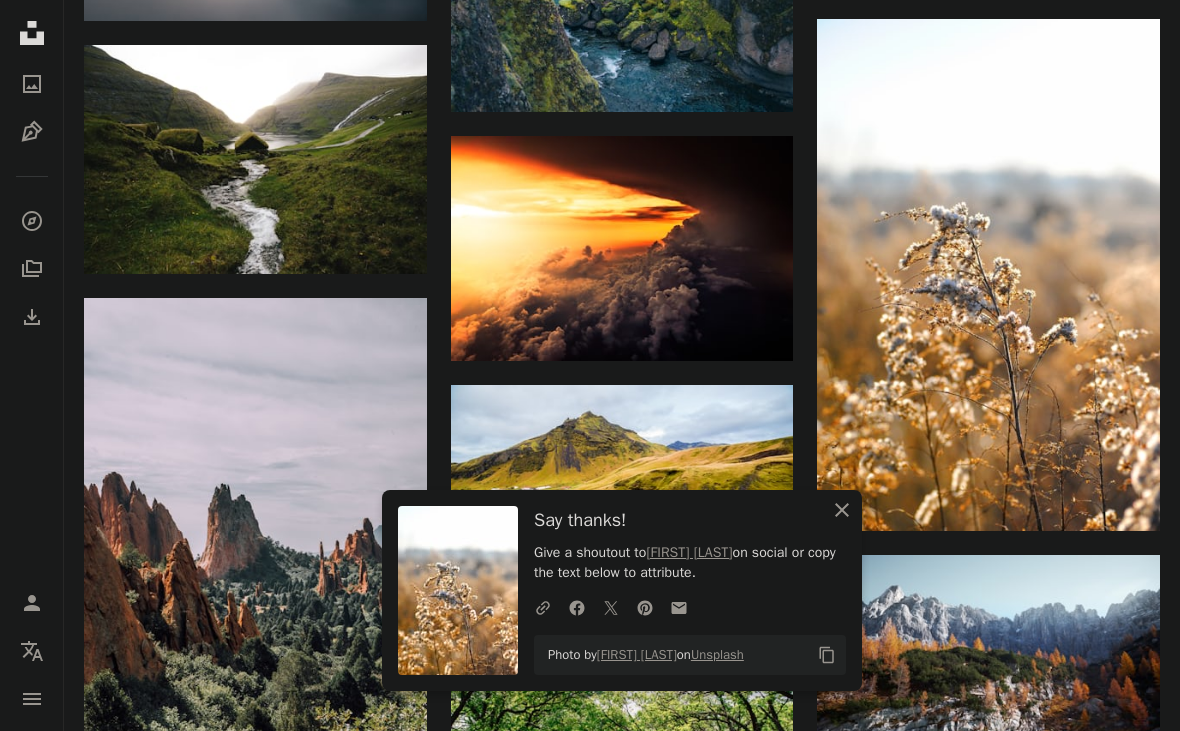 click on "An X shape" 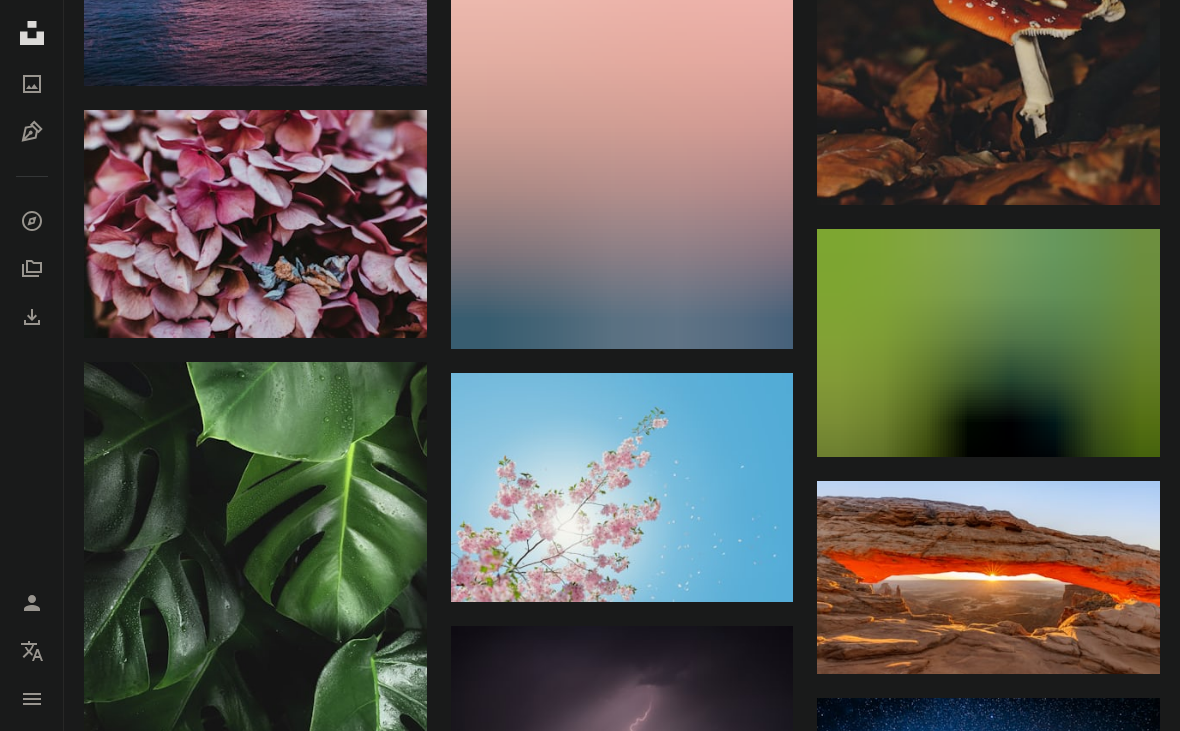 scroll, scrollTop: 43866, scrollLeft: 0, axis: vertical 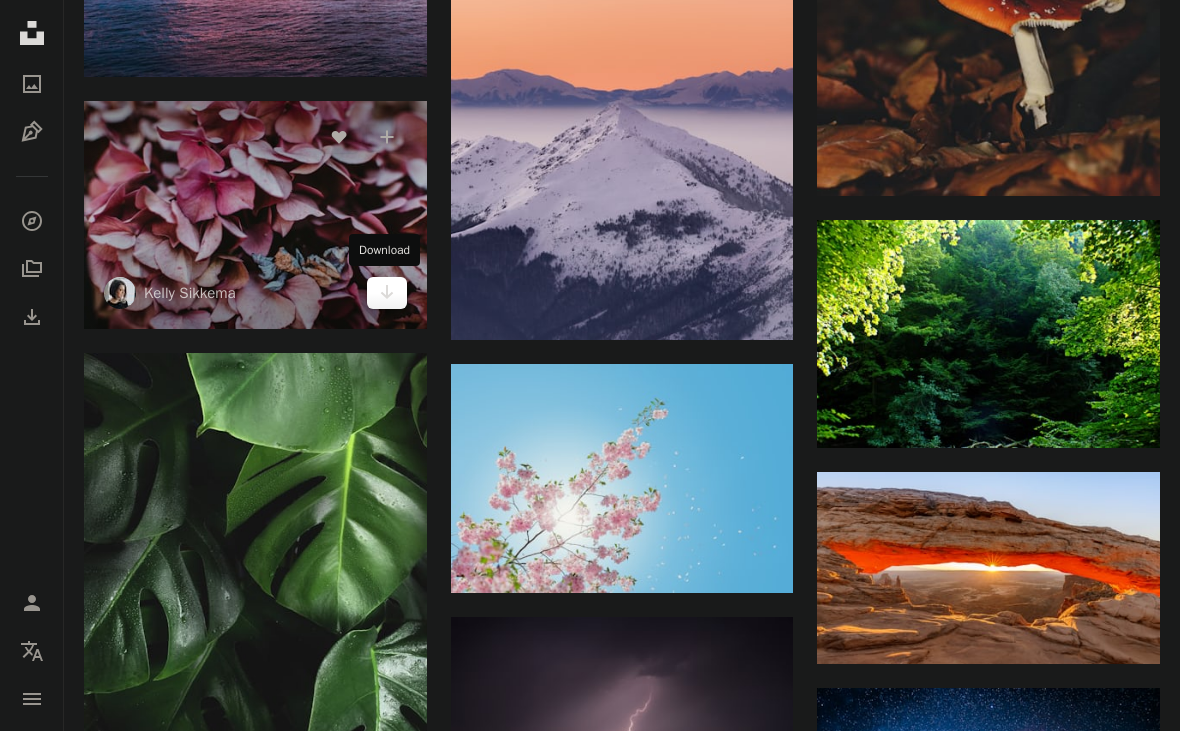 click on "Arrow pointing down" 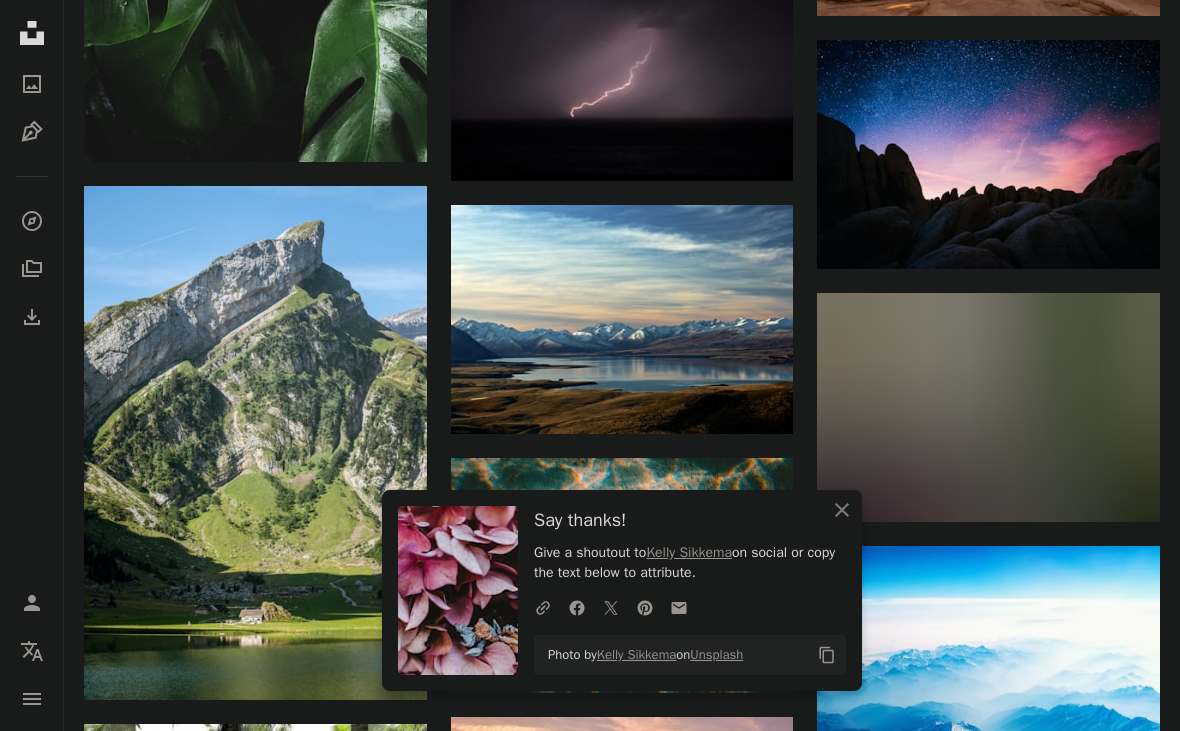 scroll, scrollTop: 44566, scrollLeft: 0, axis: vertical 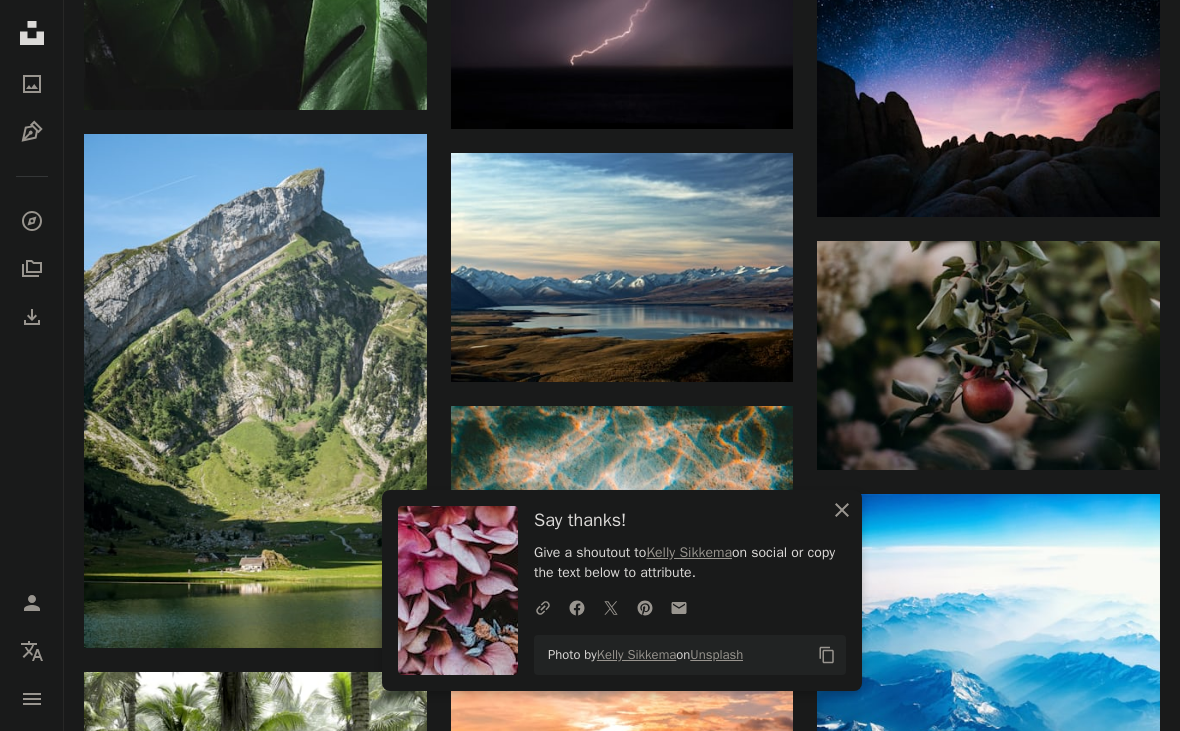 click on "An X shape" 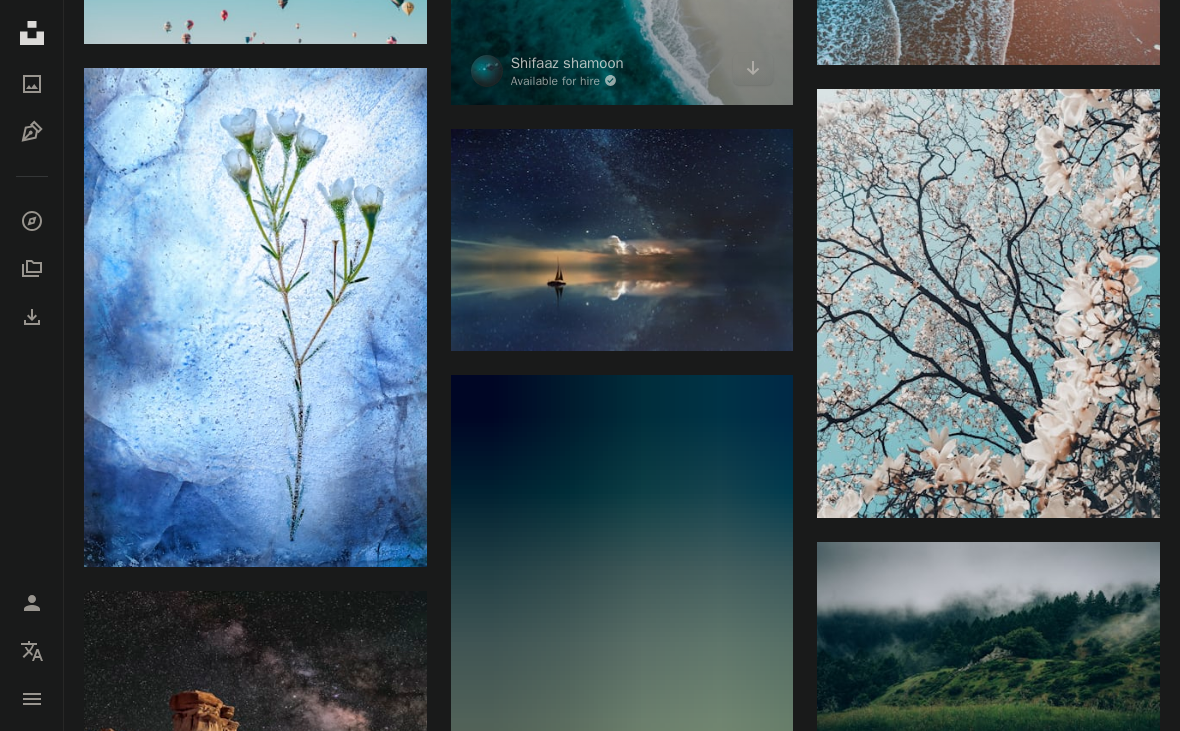 scroll, scrollTop: 46335, scrollLeft: 0, axis: vertical 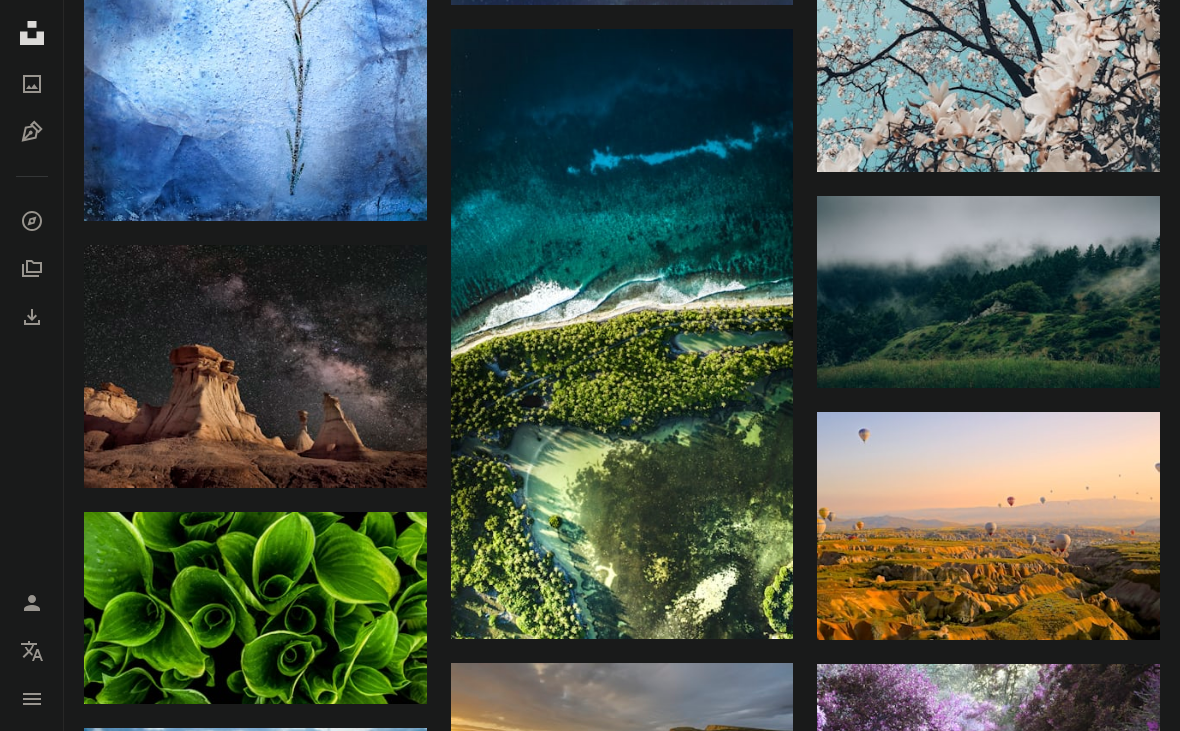 click on "–– ––– –––  –– ––– –  ––– –––  ––––  –   – –– –––  – – ––– –– –– –––– –– The best in on-brand content creation Learn More Related illustrations See all A heart A plus sign [FIRST] [LAST] Available for hire A checkmark inside of a circle Arrow pointing down A heart A plus sign [FIRST] [LAST] Available for hire A checkmark inside of a circle Arrow pointing down A heart A plus sign [FIRST] [LAST] Arrow pointing down A heart A plus sign [FIRST] [LAST] Available for hire A checkmark inside of a circle Arrow pointing down A heart A plus sign [FIRST] [LAST] Available for hire A checkmark inside of a circle Arrow pointing down A heart A plus sign [FIRST] [LAST] Arrow pointing down A heart A plus sign [FIRST] [LAST] Available for hire A checkmark inside of a circle Arrow pointing down A heart A plus sign [FIRST] [LAST] Arrow pointing down A heart A plus sign [FIRST] [LAST] Arrow pointing down A heart A plus sign [FIRST] [LAST]" at bounding box center (988, -20570) 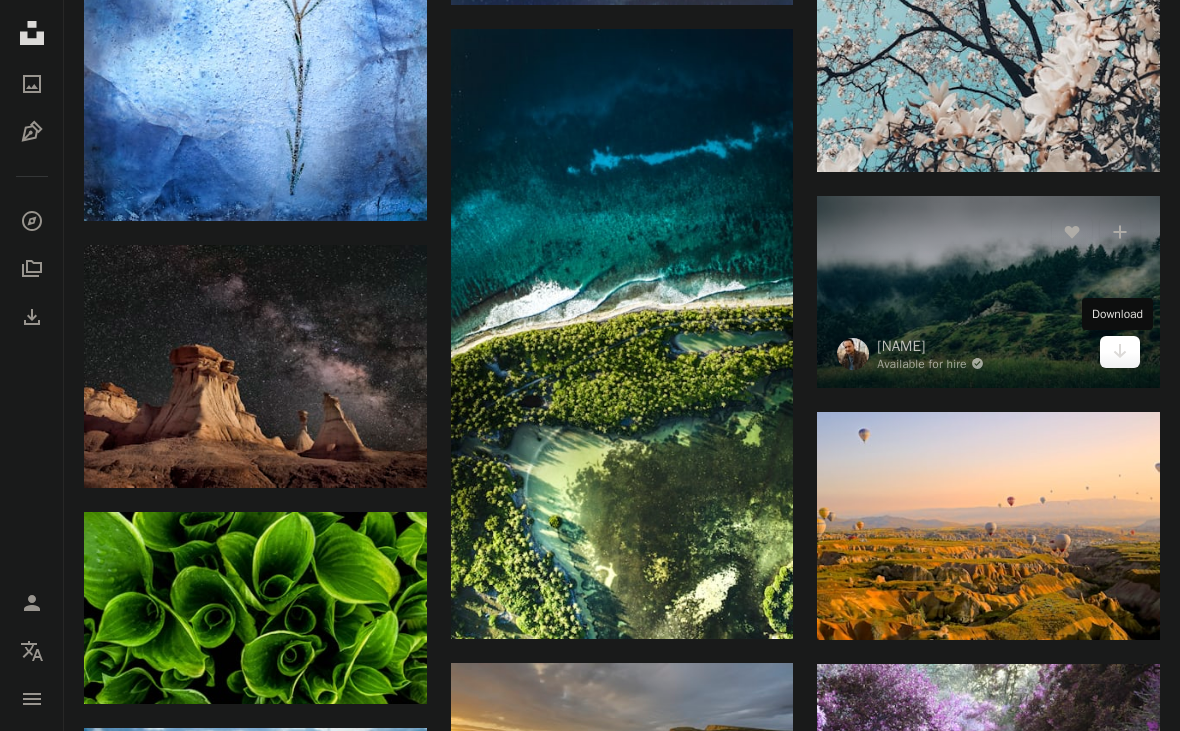click on "Arrow pointing down" 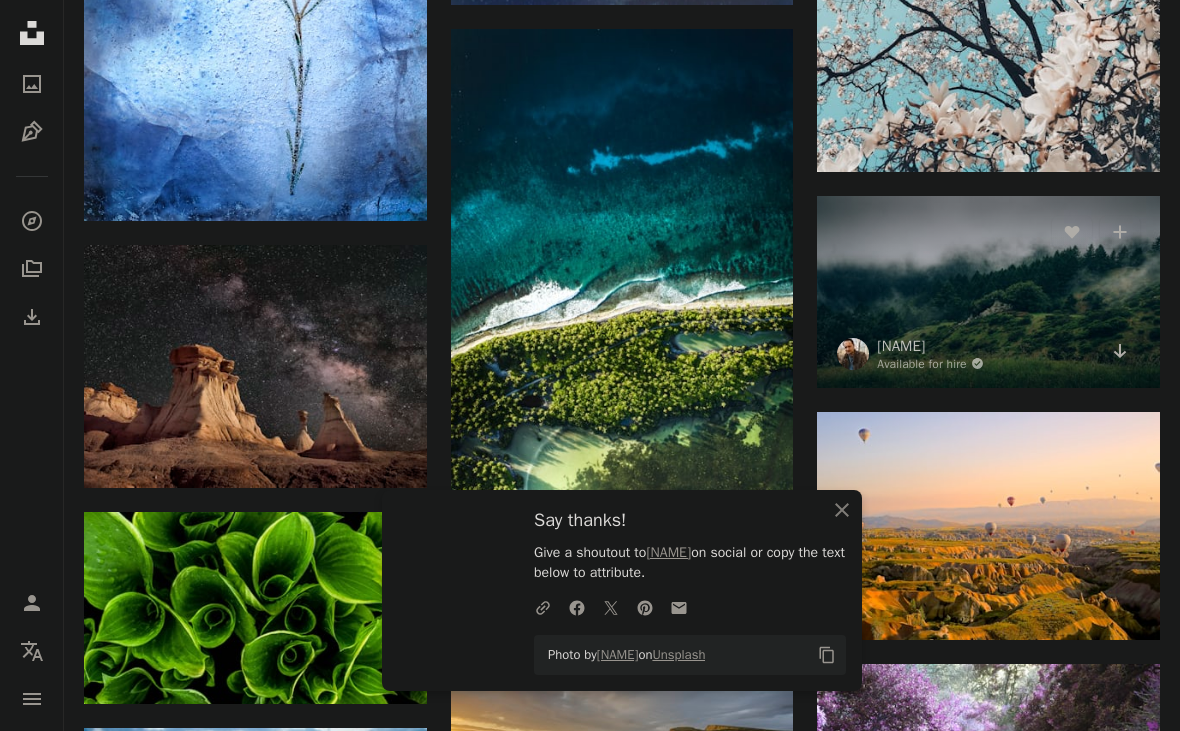 scroll, scrollTop: 46536, scrollLeft: 0, axis: vertical 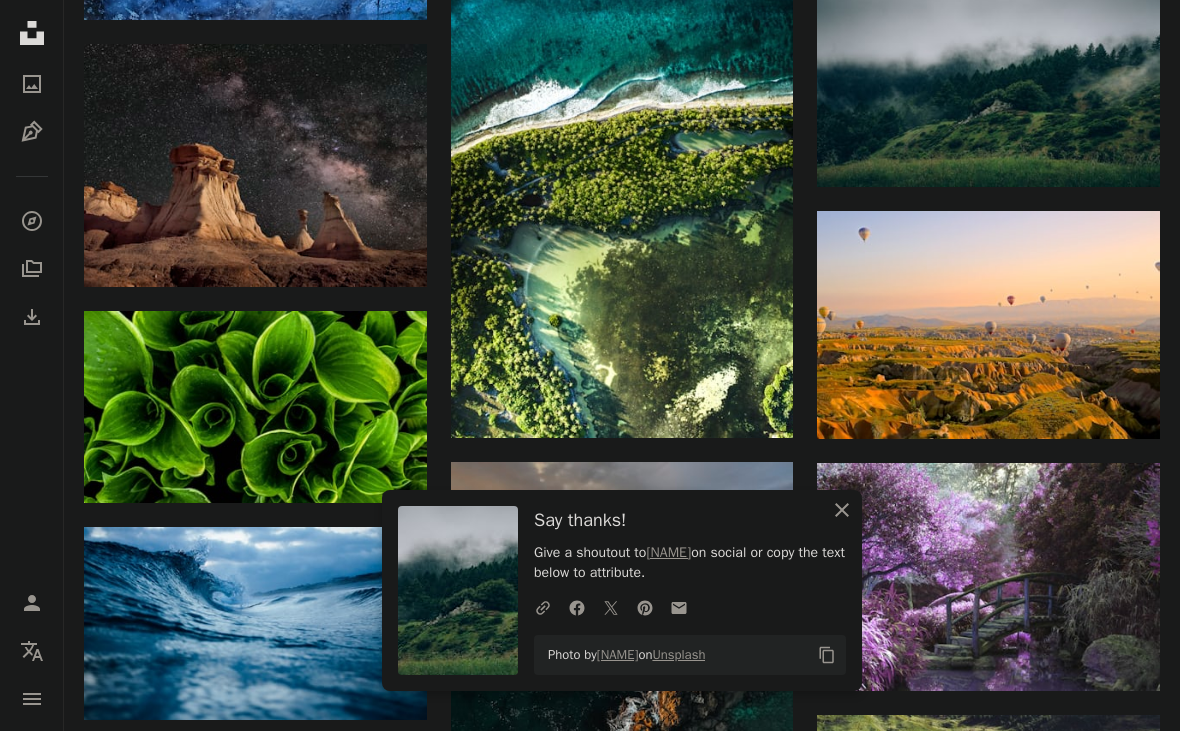 click on "An X shape" 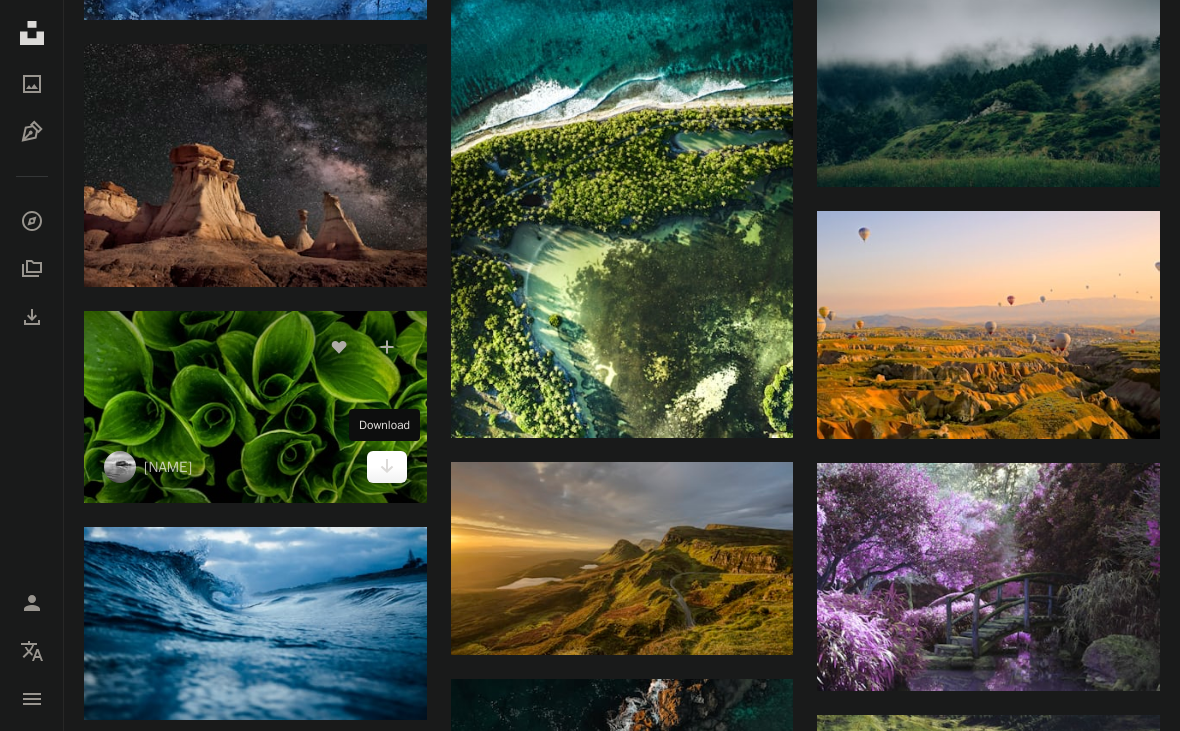 click on "Arrow pointing down" 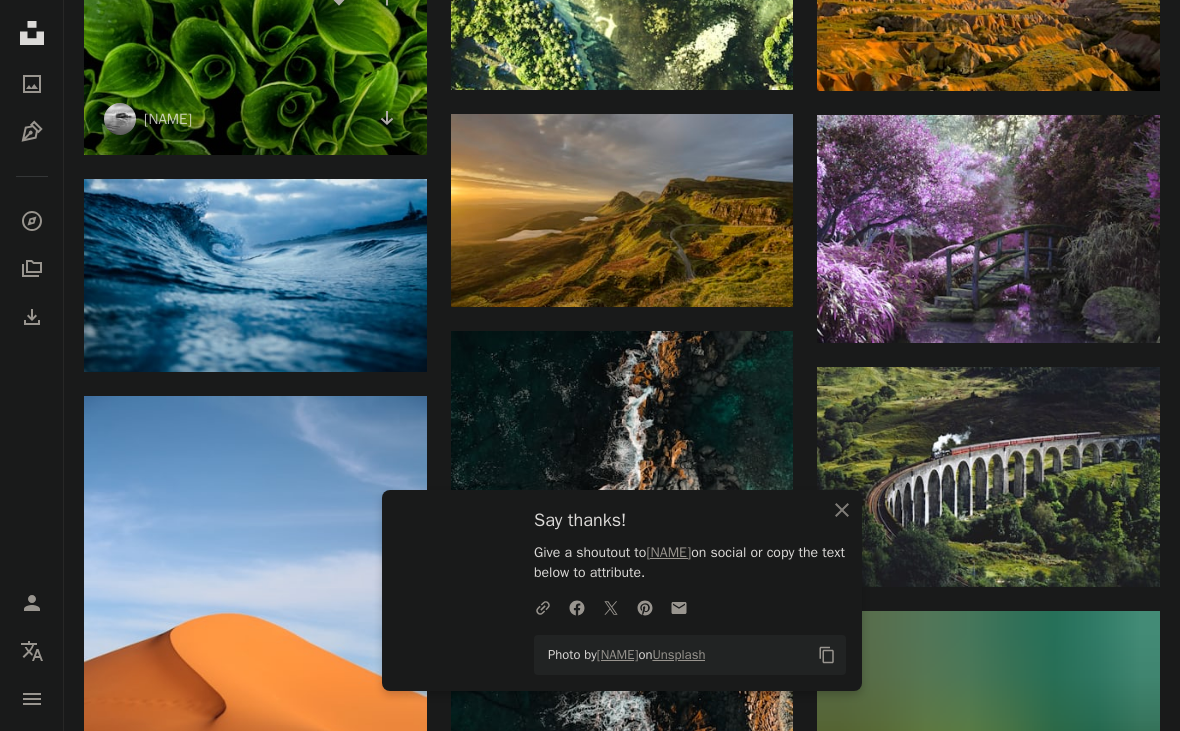 scroll, scrollTop: 46901, scrollLeft: 0, axis: vertical 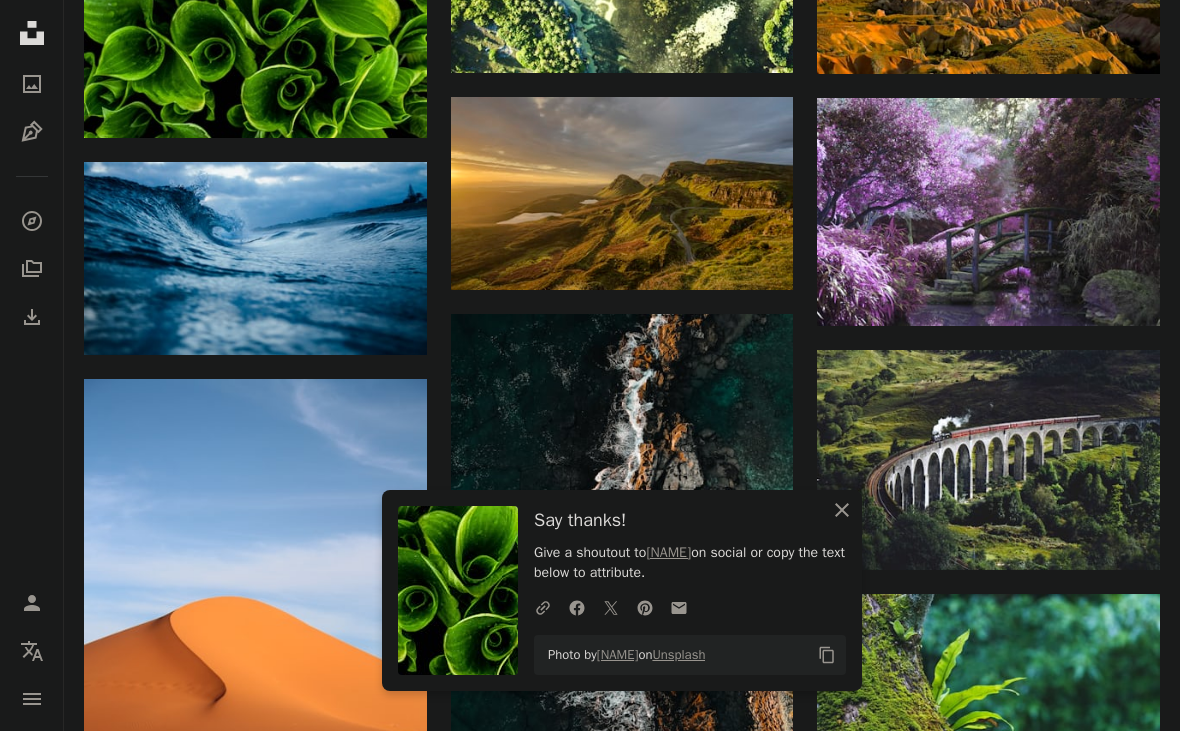 click 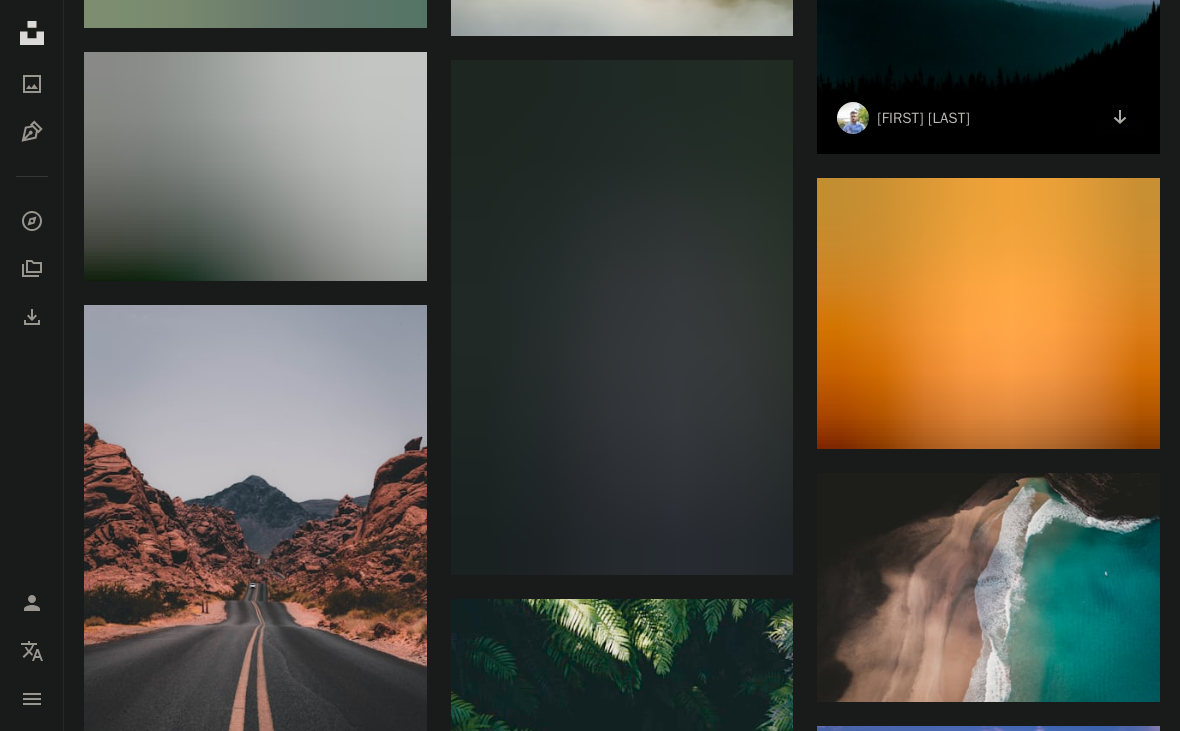 scroll, scrollTop: 55737, scrollLeft: 0, axis: vertical 